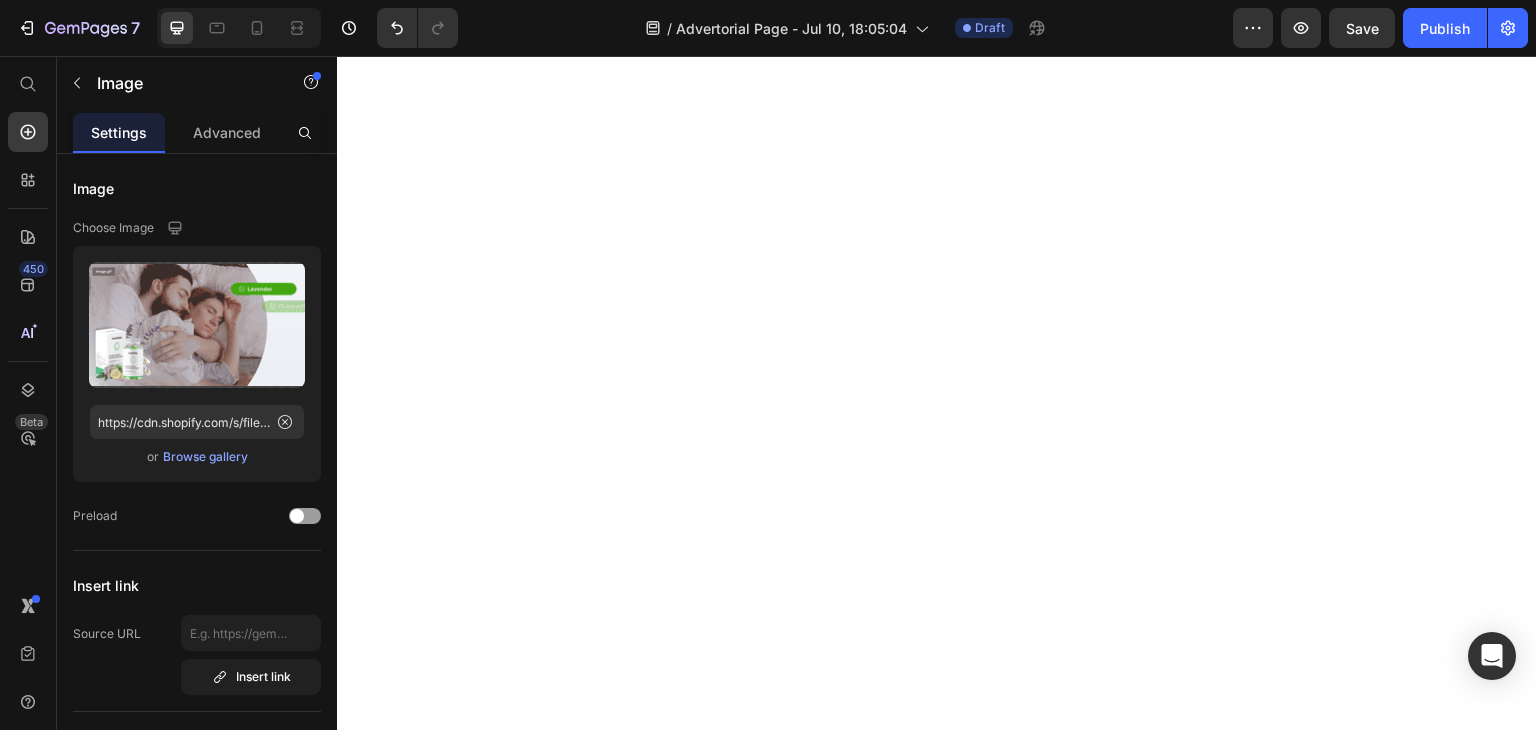scroll, scrollTop: 0, scrollLeft: 0, axis: both 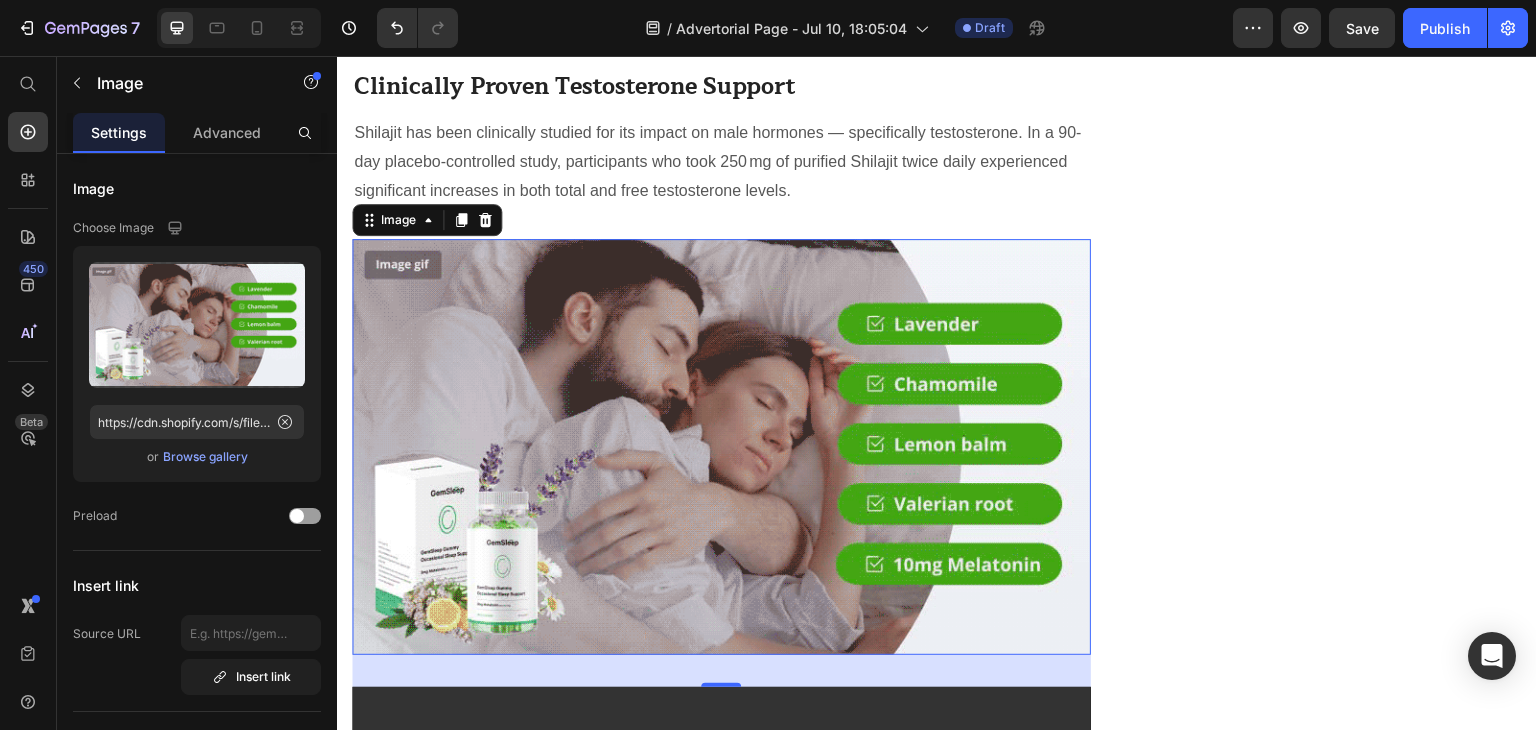 click at bounding box center [721, 446] 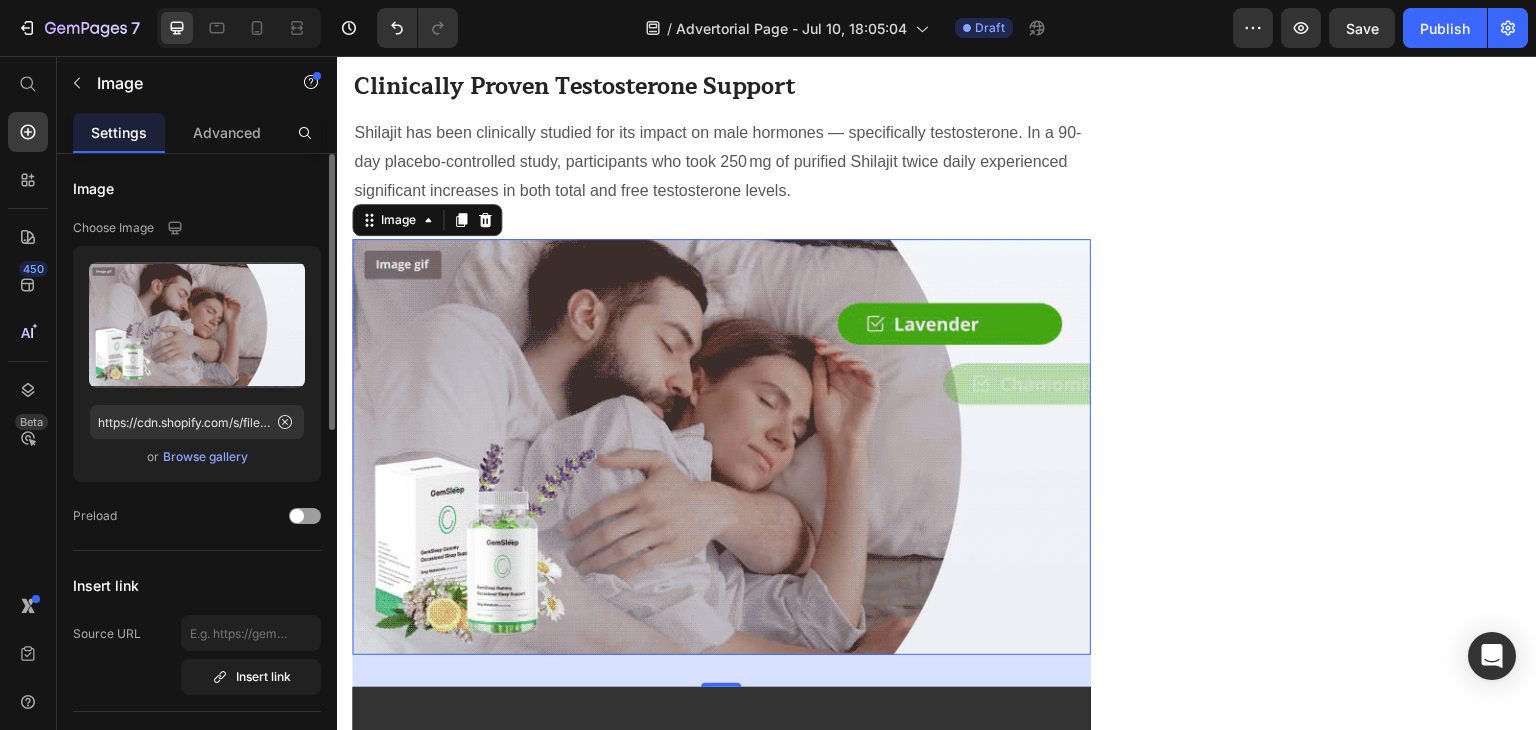 click on "Browse gallery" at bounding box center [205, 457] 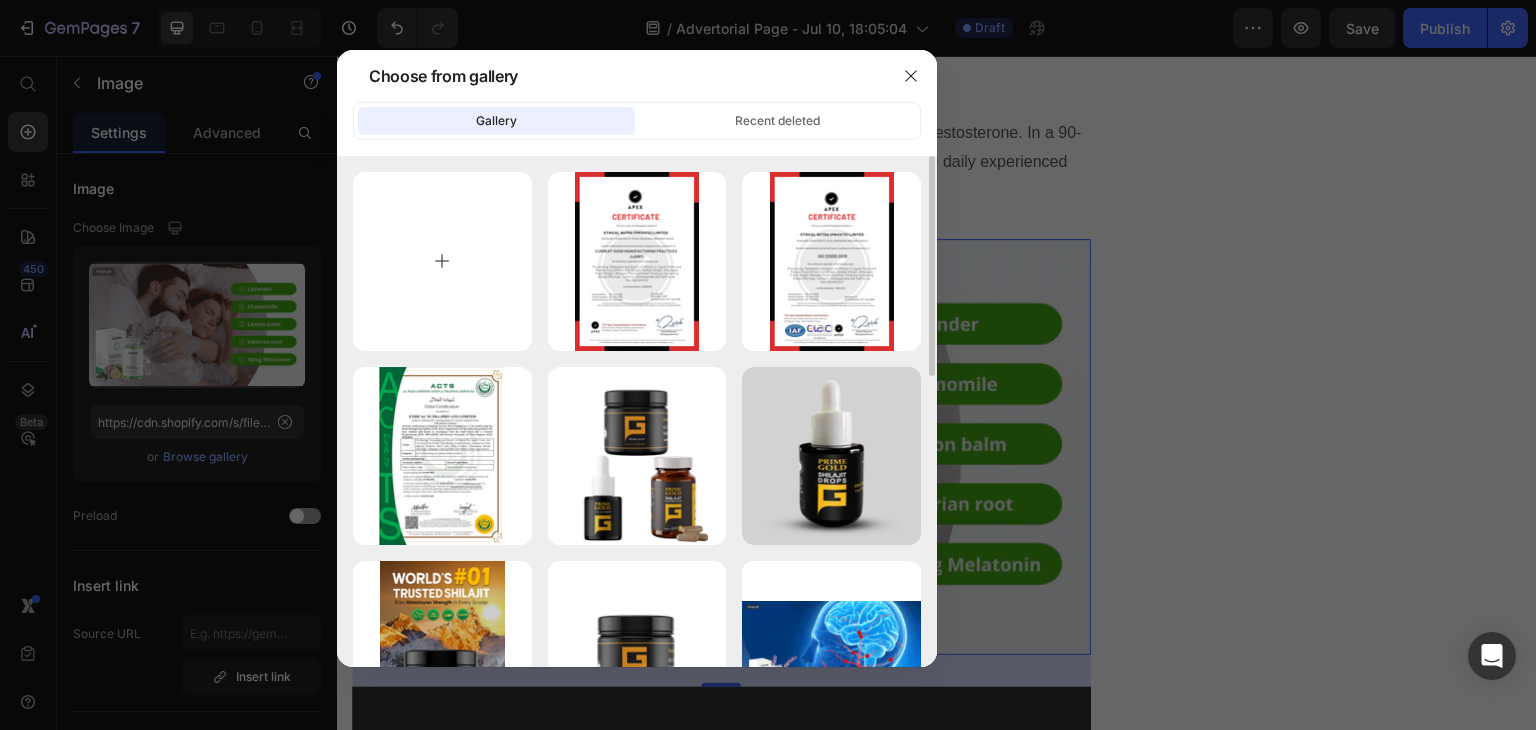 click at bounding box center [442, 261] 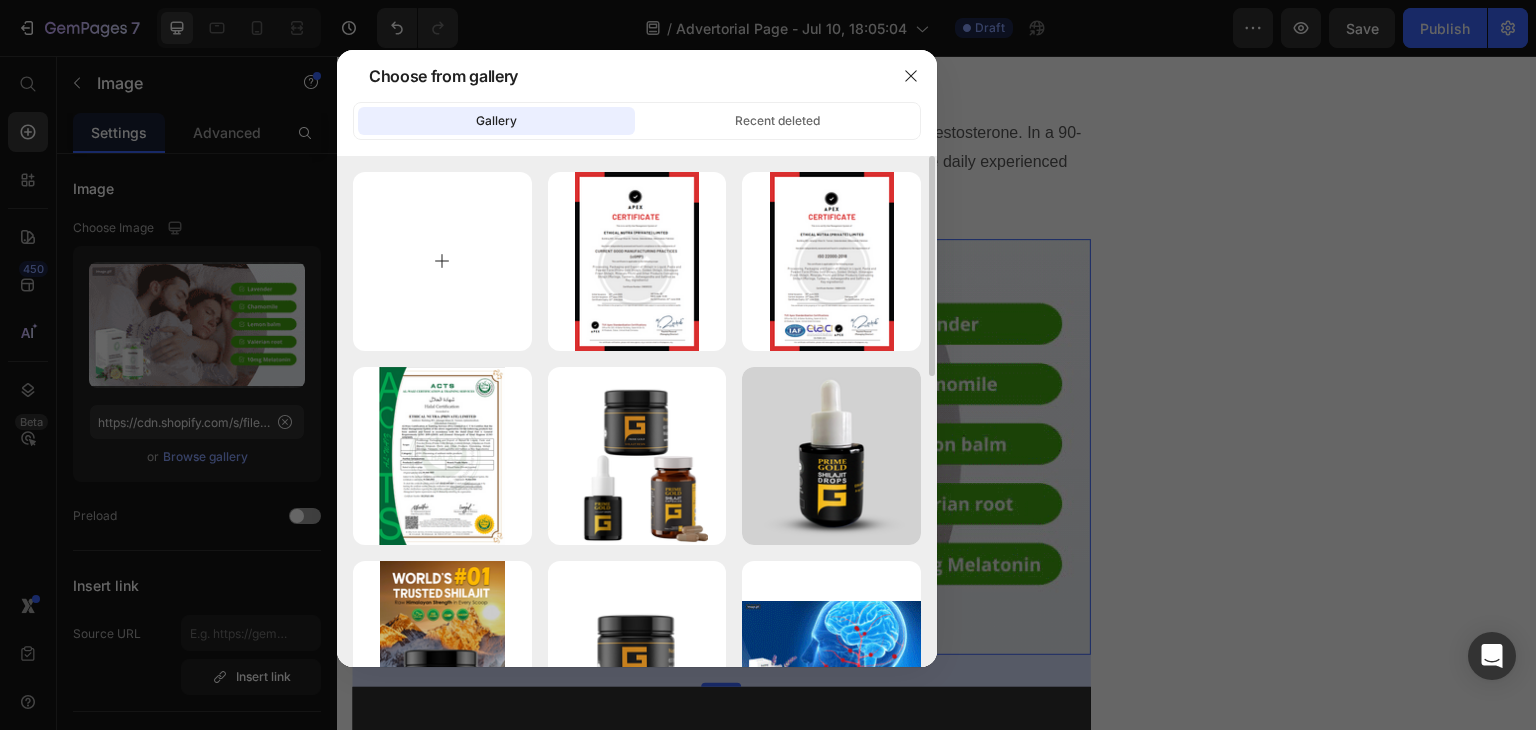type on "C:\fakepath\ChatGPT Image Jul 11, 2025, 02_18_16 PM.png" 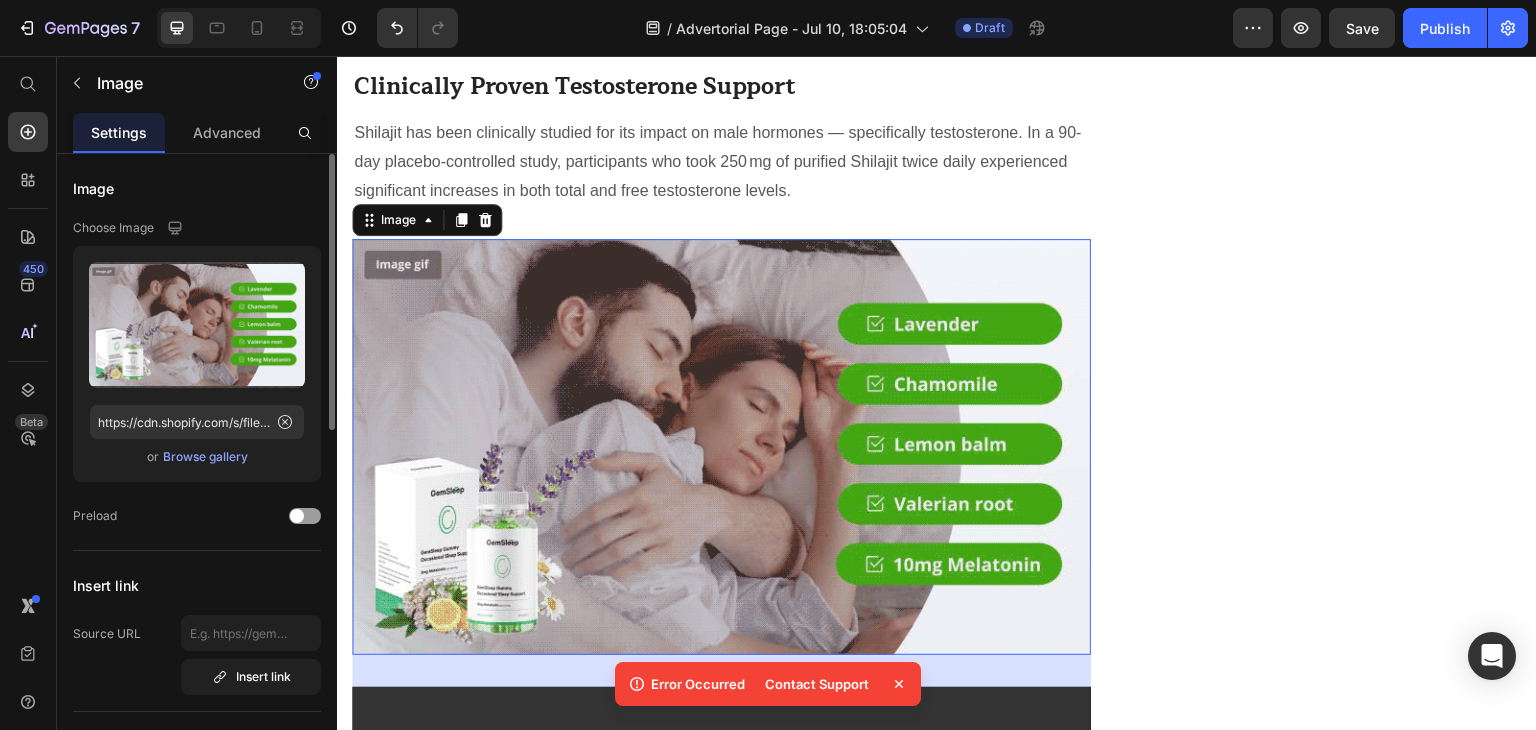 click on "Browse gallery" at bounding box center (205, 457) 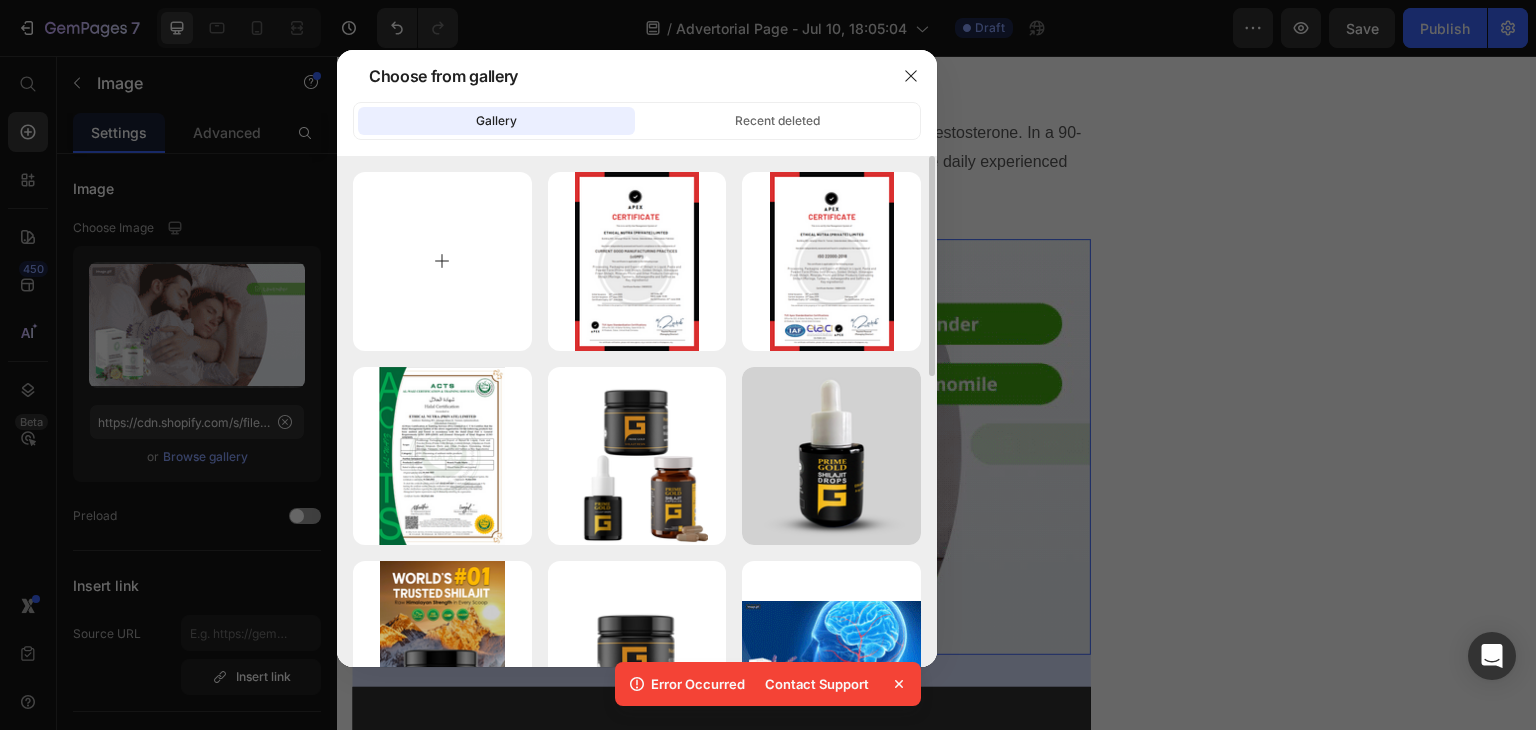 click at bounding box center [442, 261] 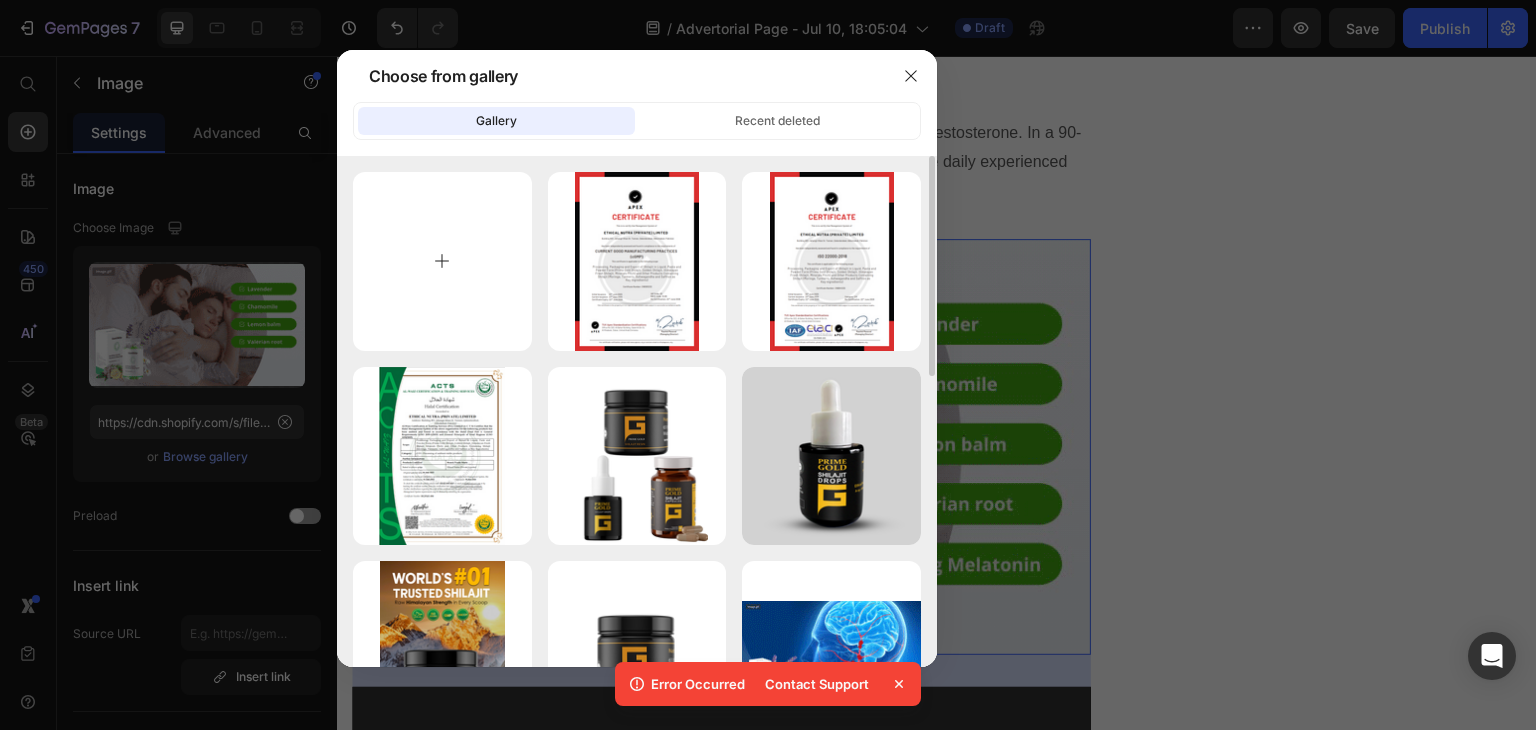 type on "C:\fakepath\ChatGPT Image Jul 11, 2025, 02_18_16 PM.png" 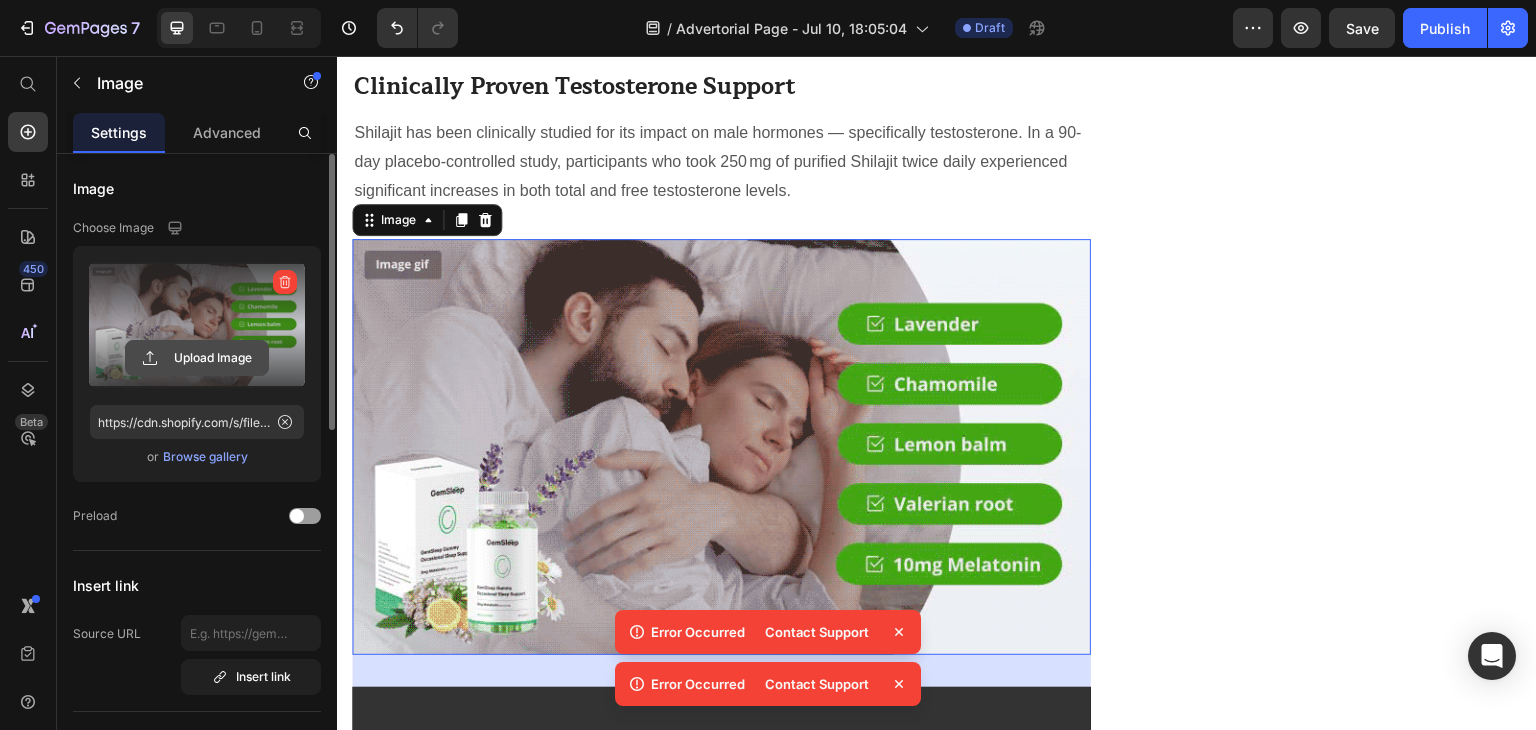 click 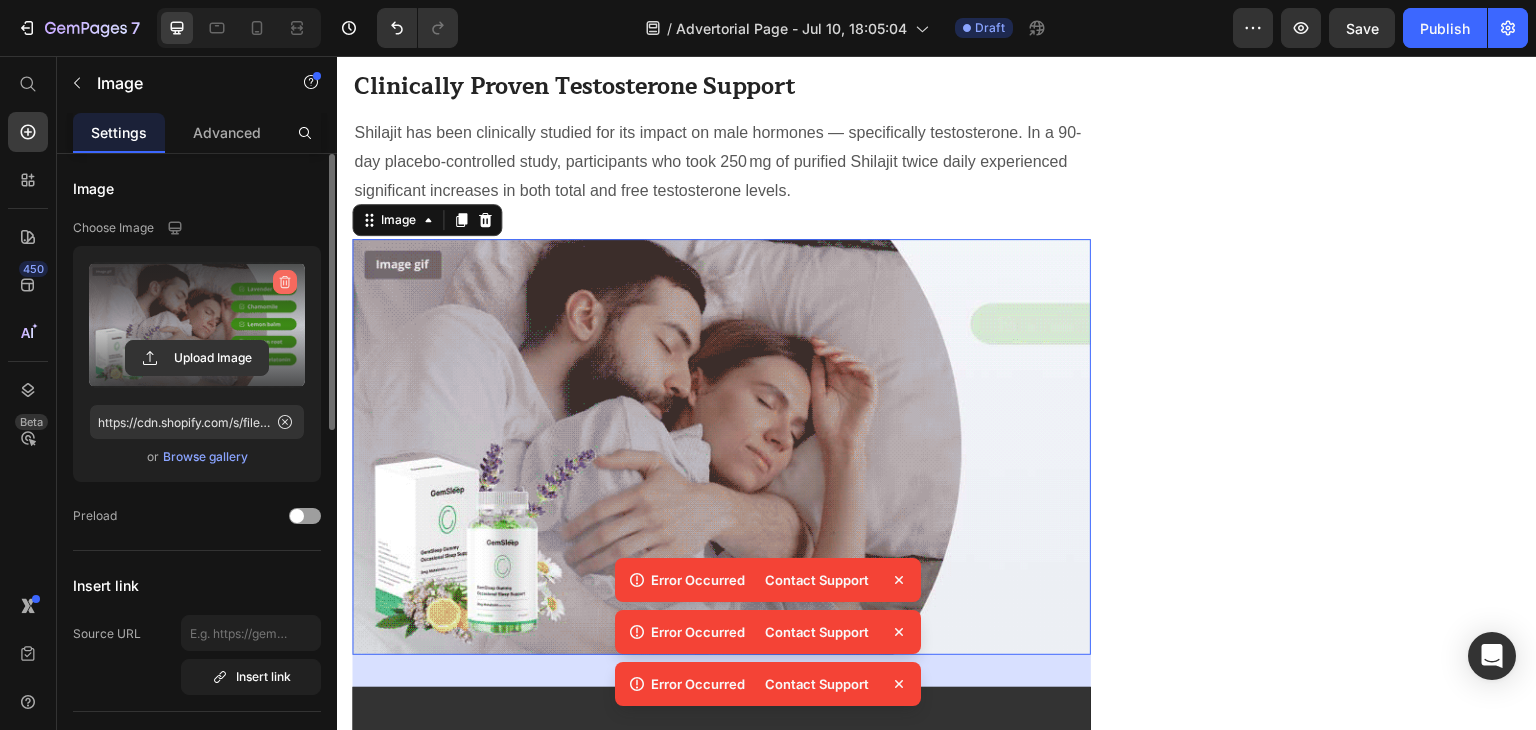 click at bounding box center [285, 282] 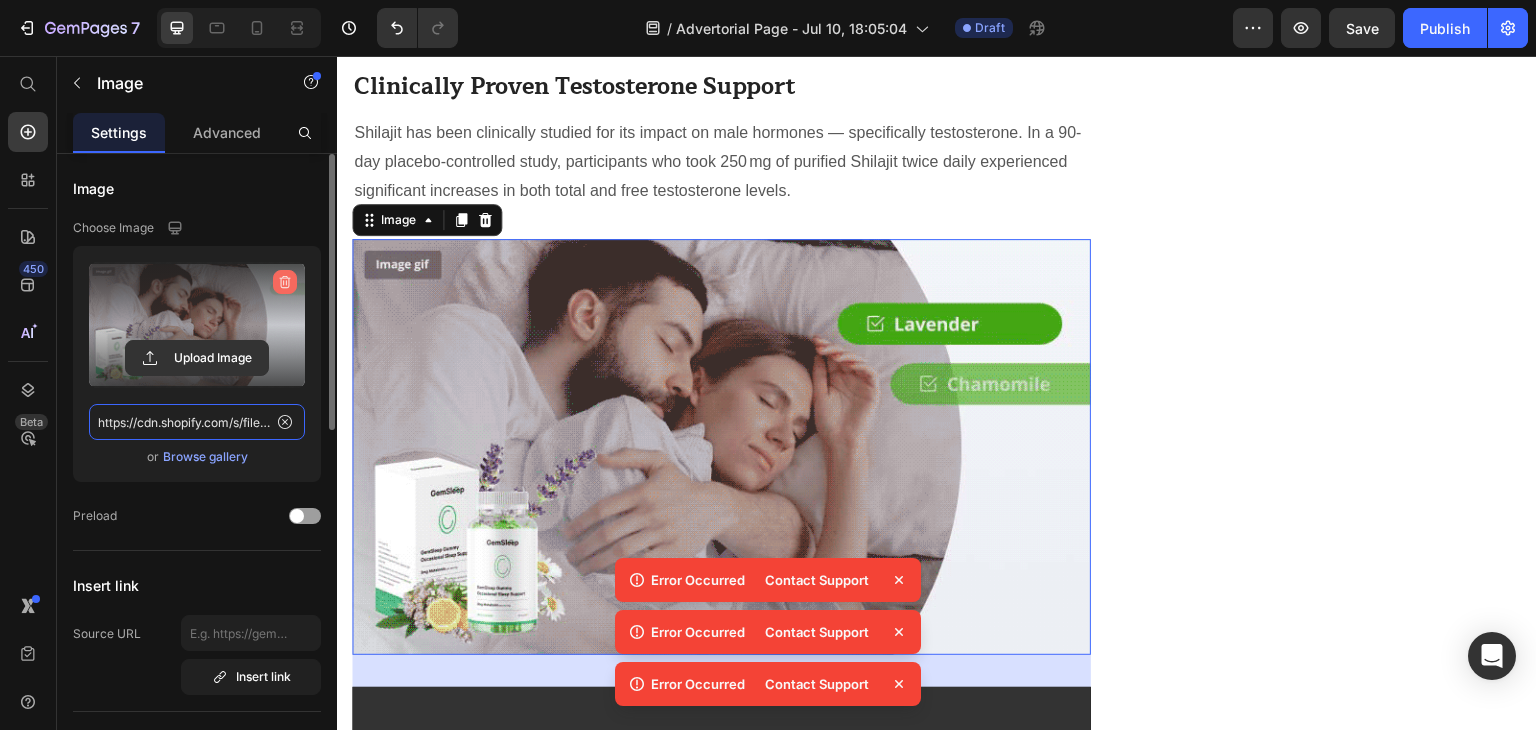 type 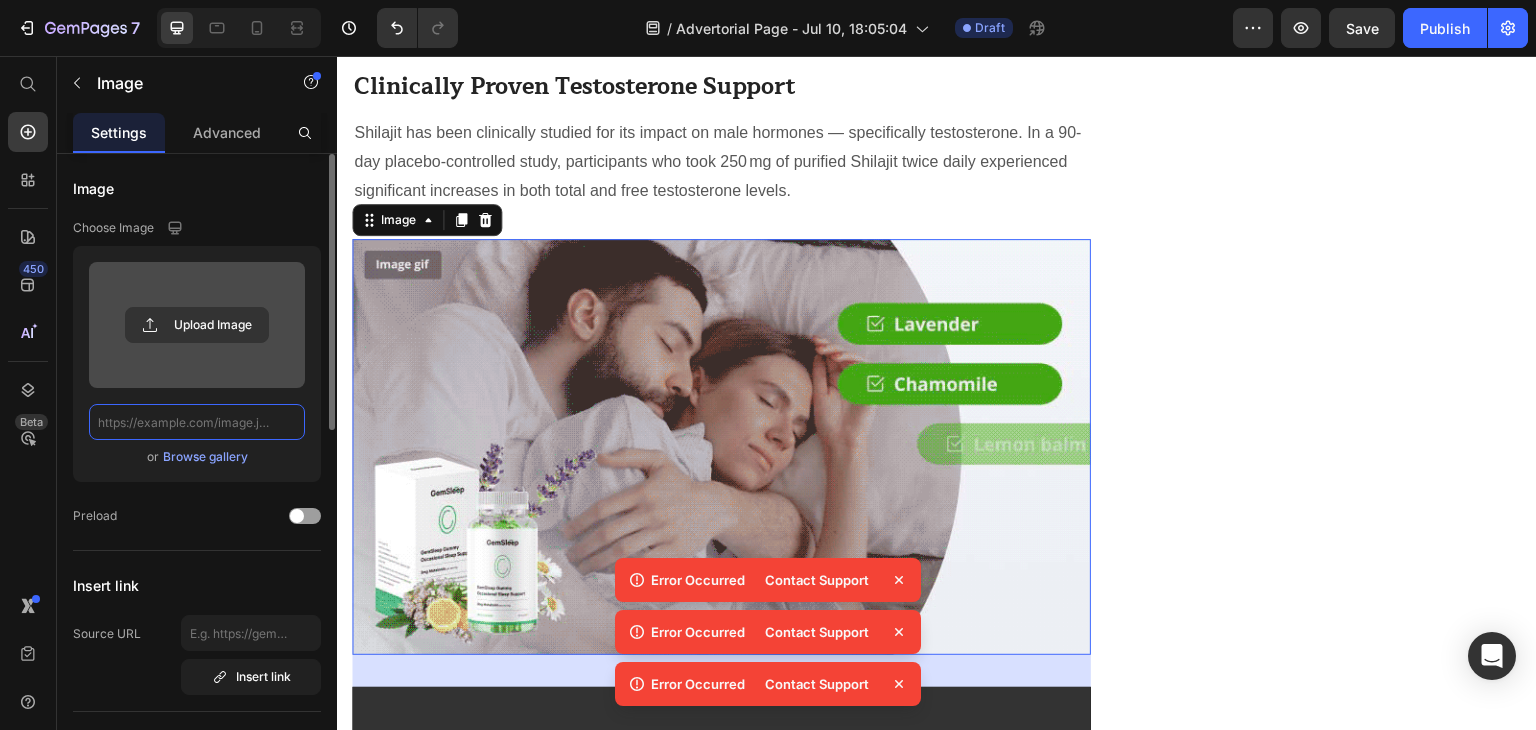 scroll, scrollTop: 0, scrollLeft: 0, axis: both 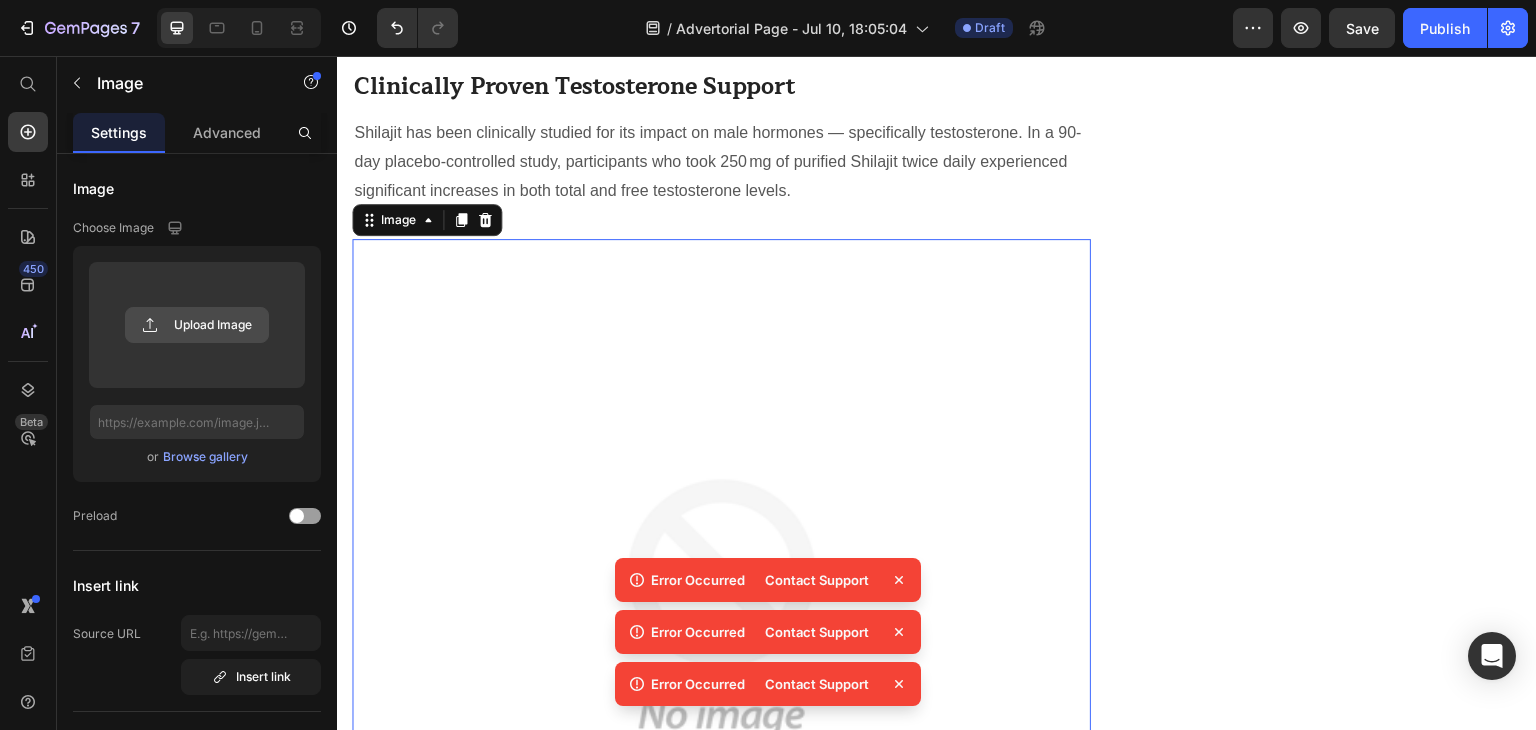 click 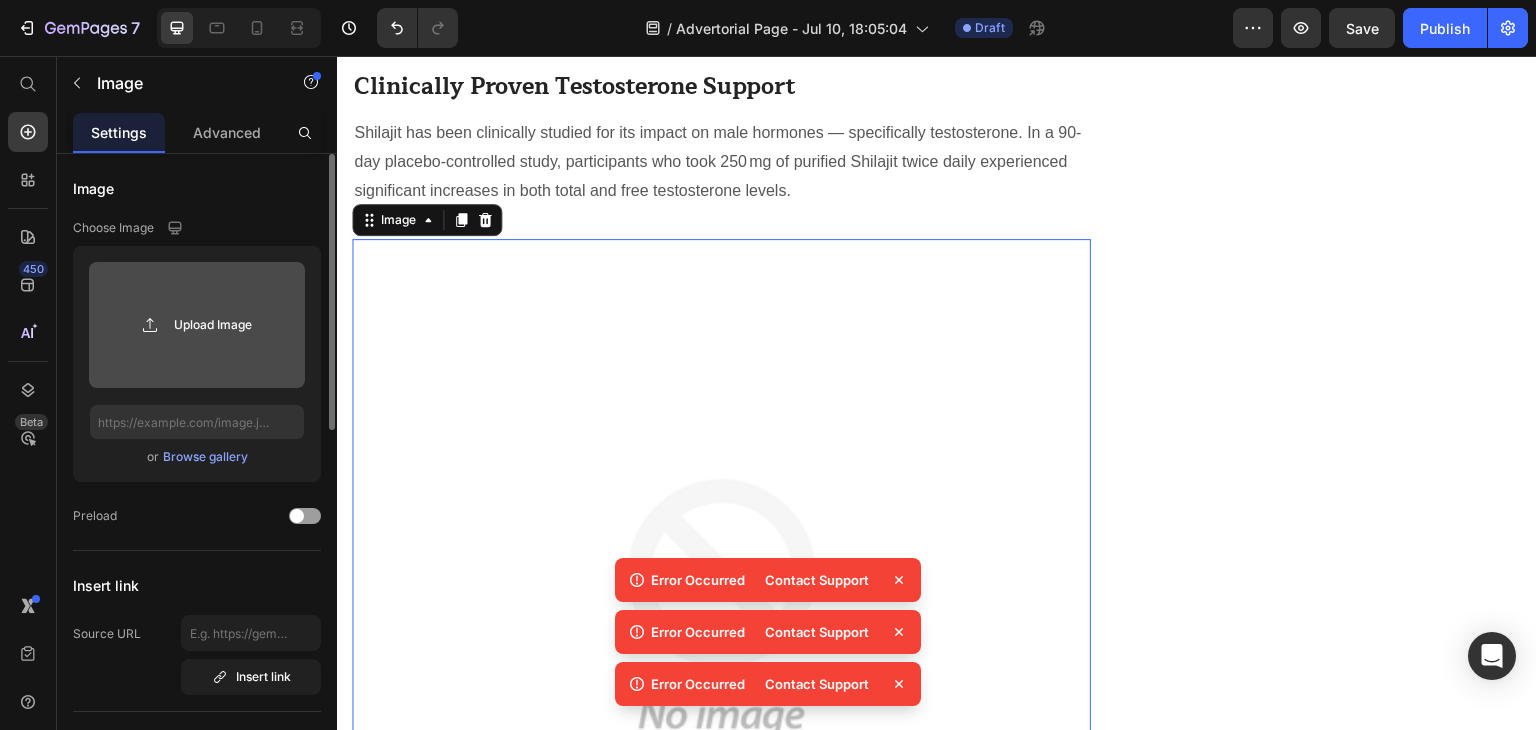click 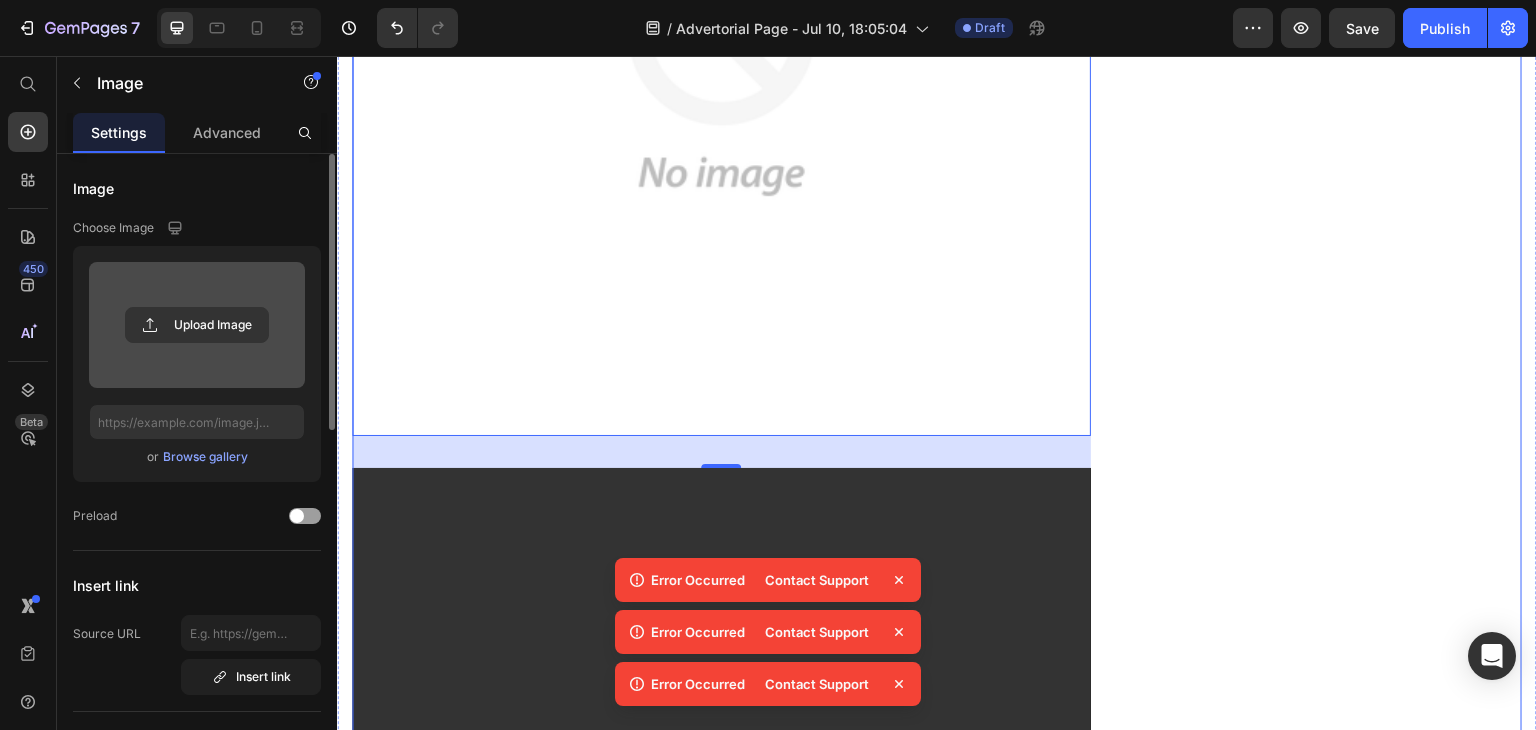 scroll, scrollTop: 2452, scrollLeft: 0, axis: vertical 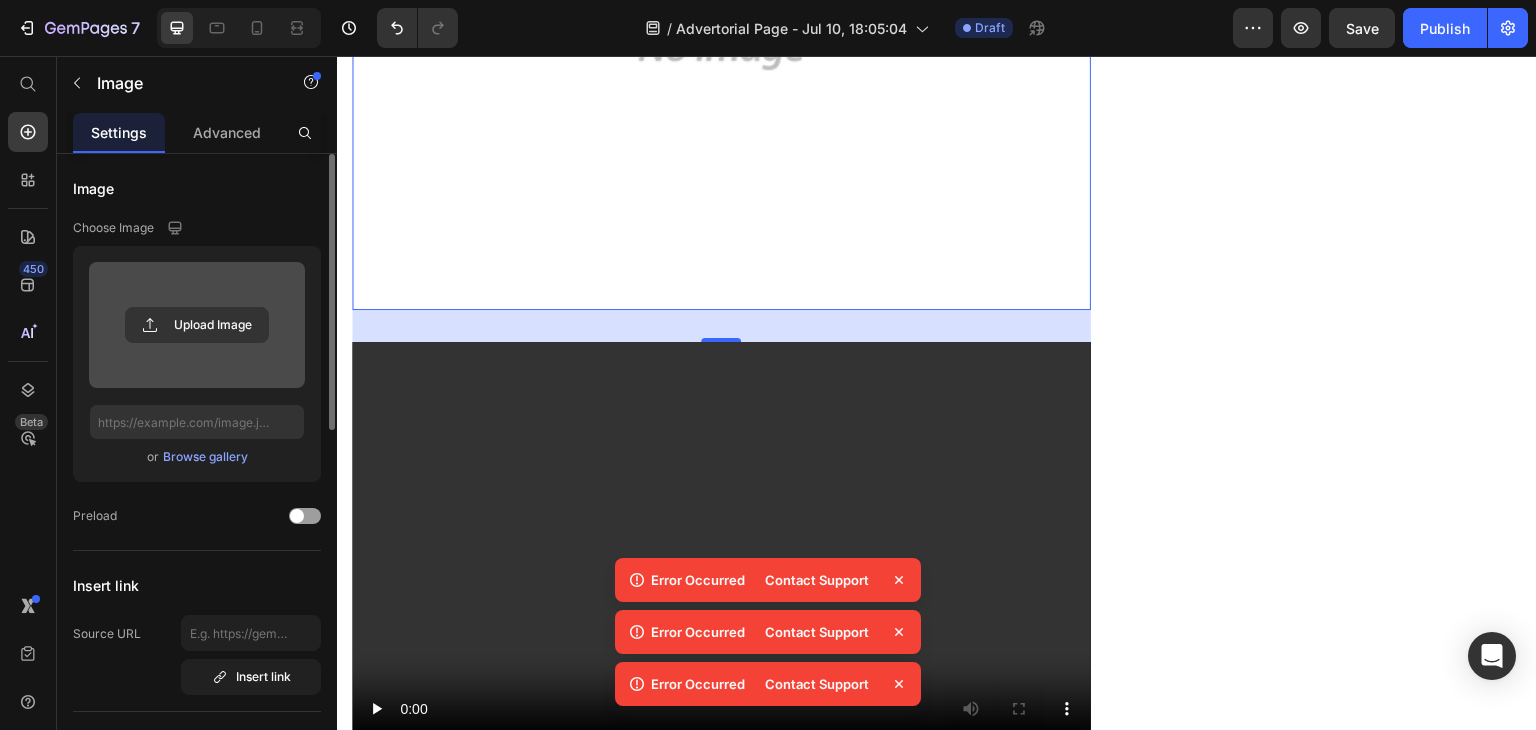click at bounding box center [721, -60] 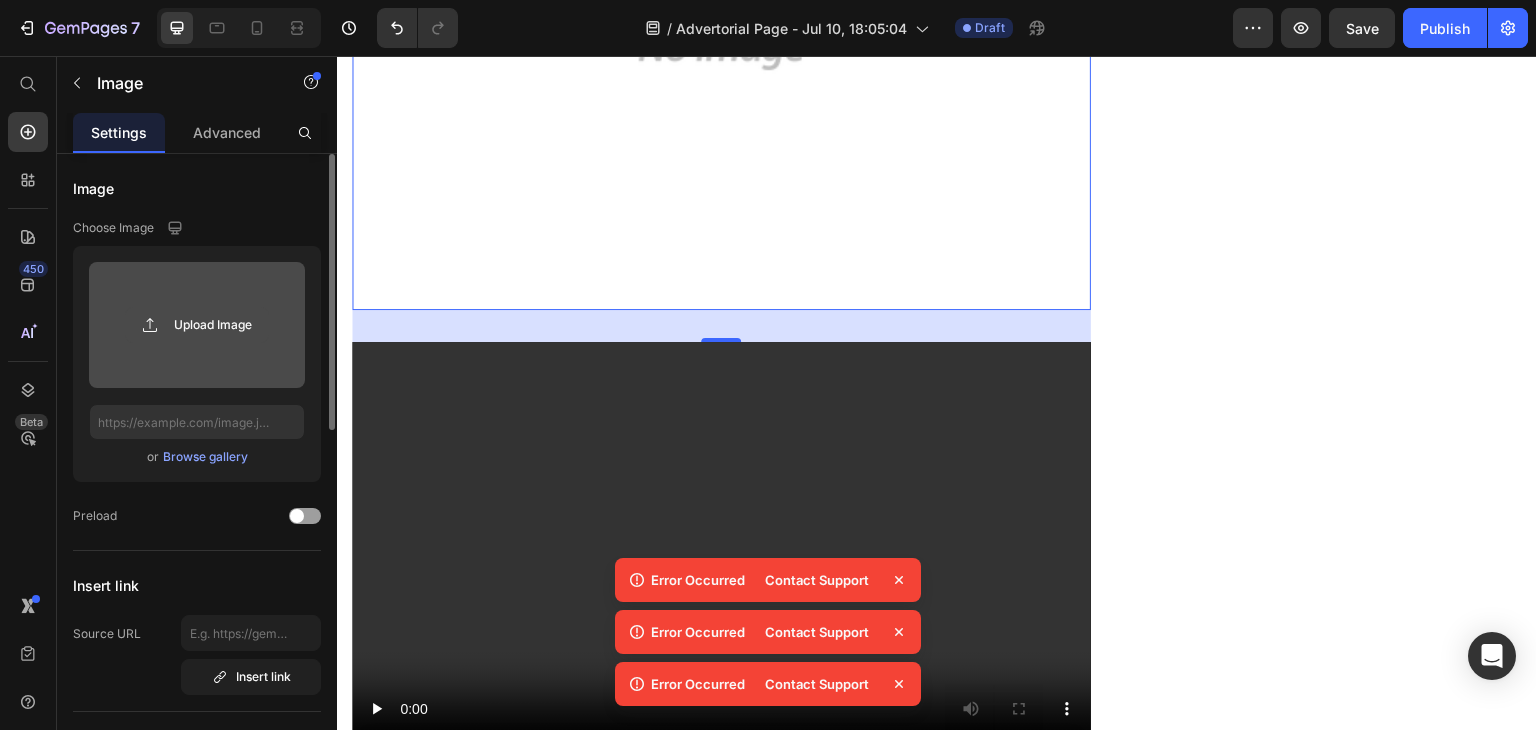 click 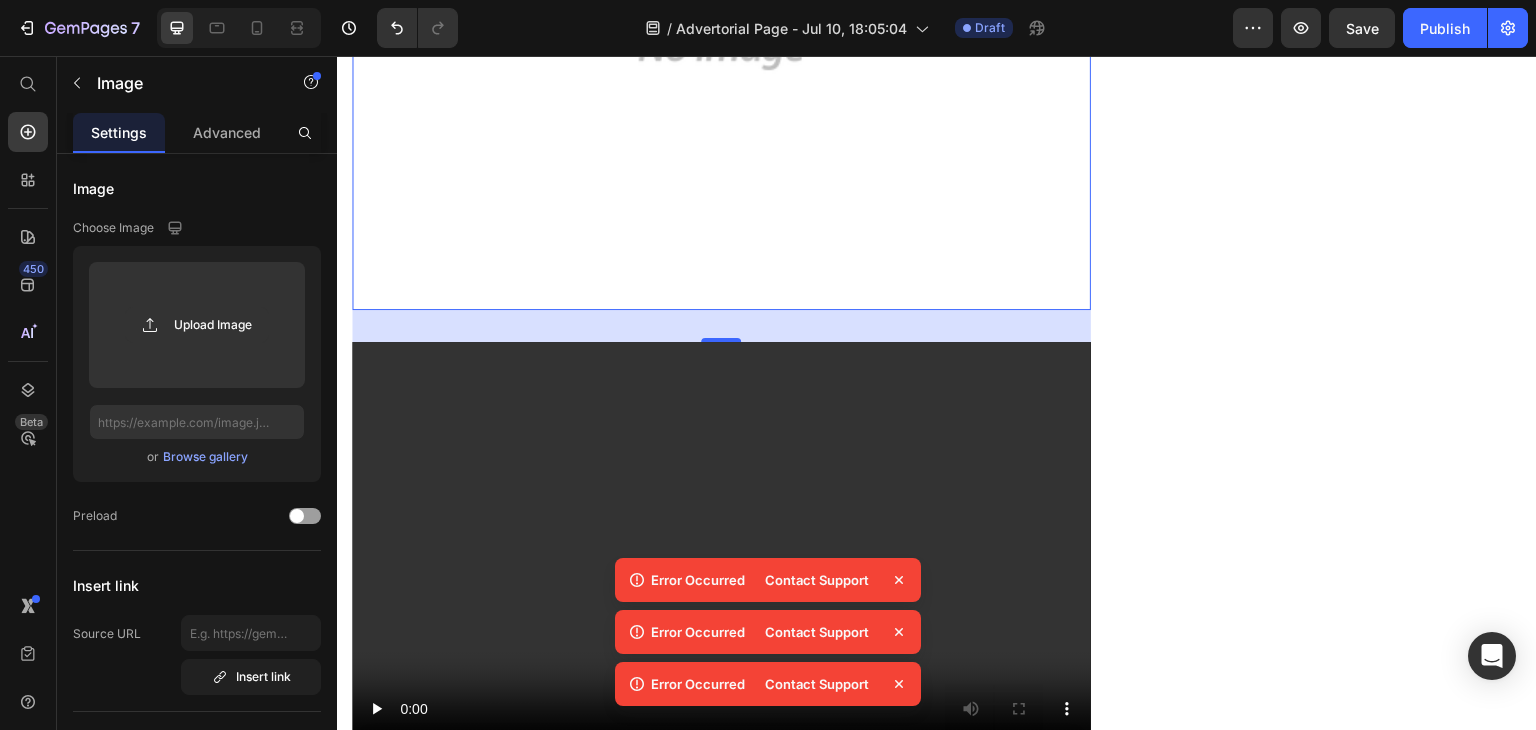 click at bounding box center (721, -60) 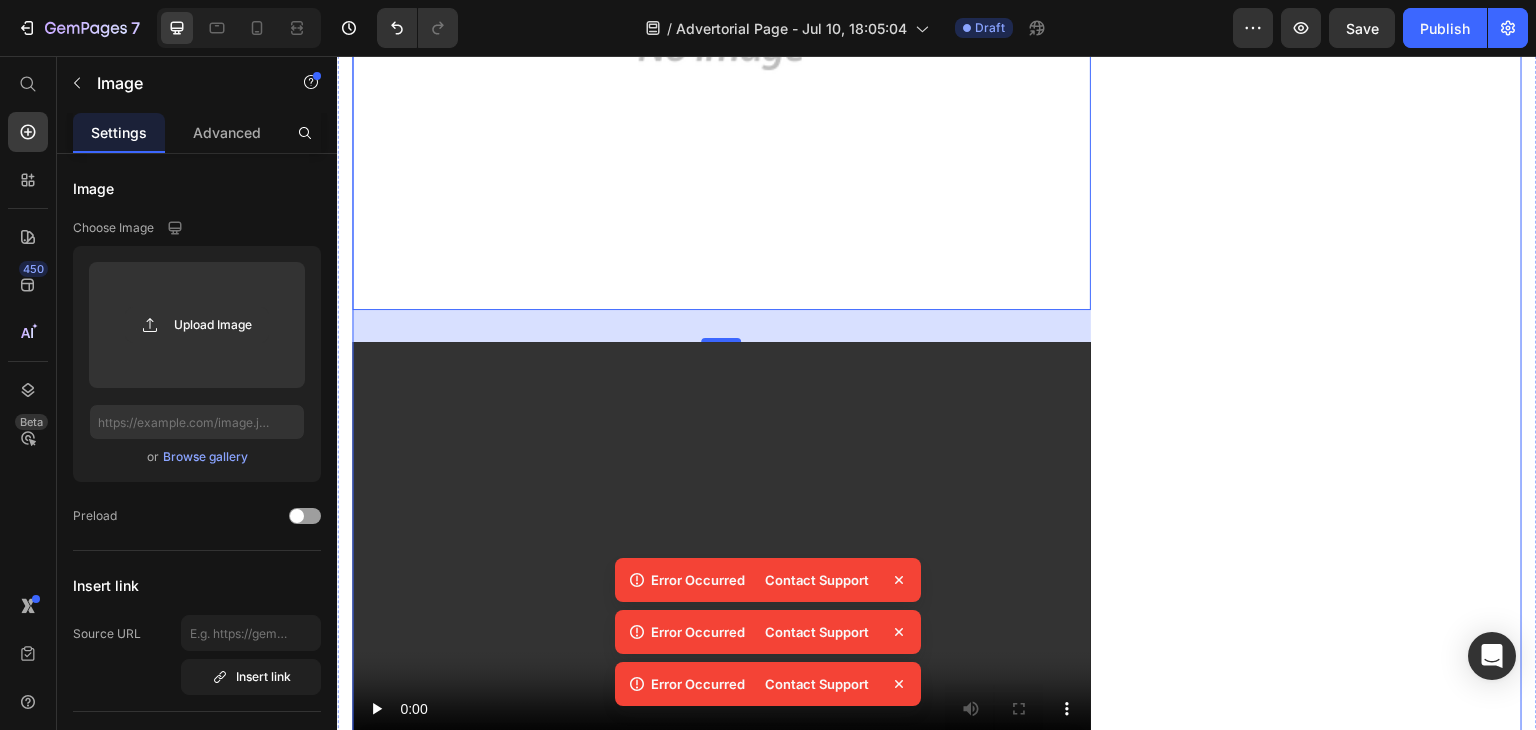 scroll, scrollTop: 1784, scrollLeft: 0, axis: vertical 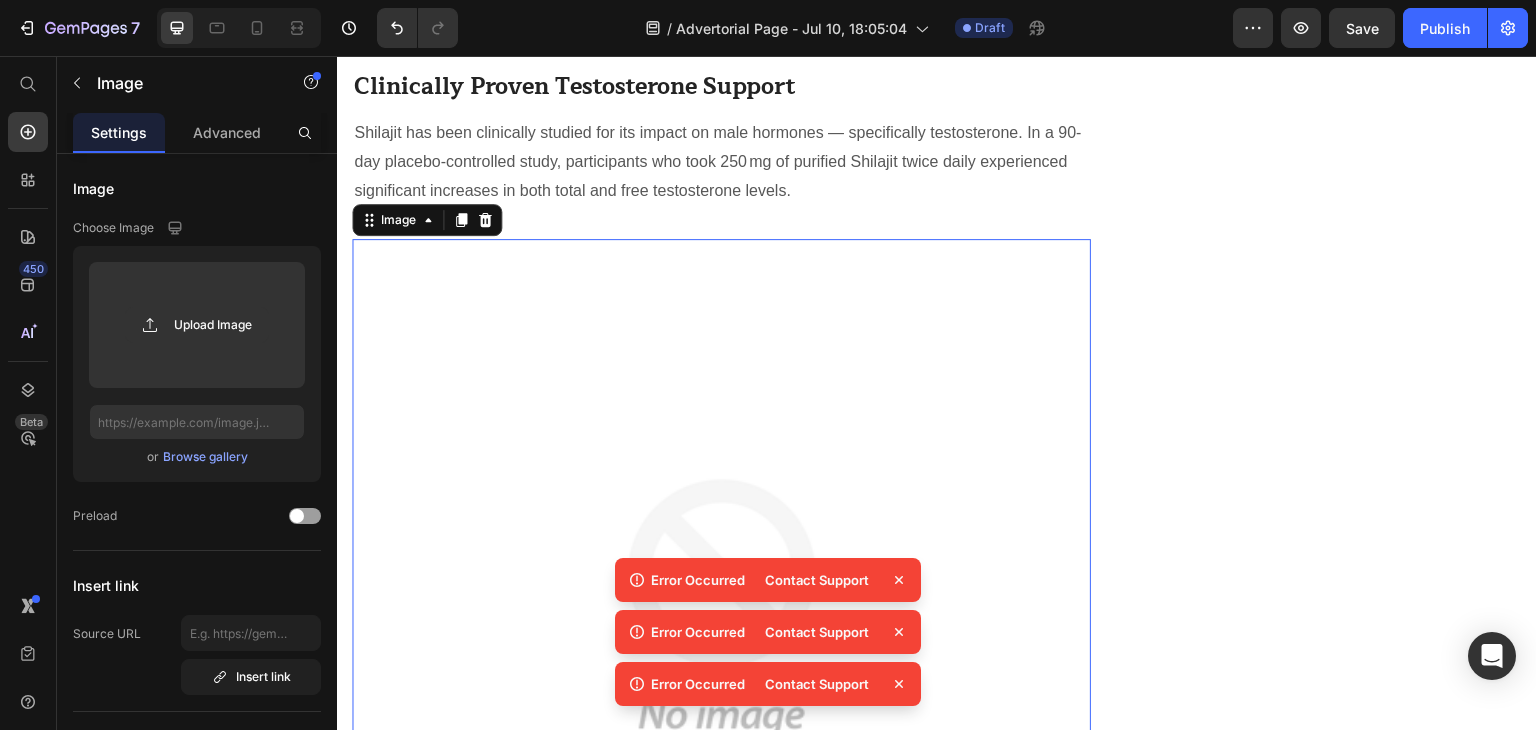 click at bounding box center [721, 608] 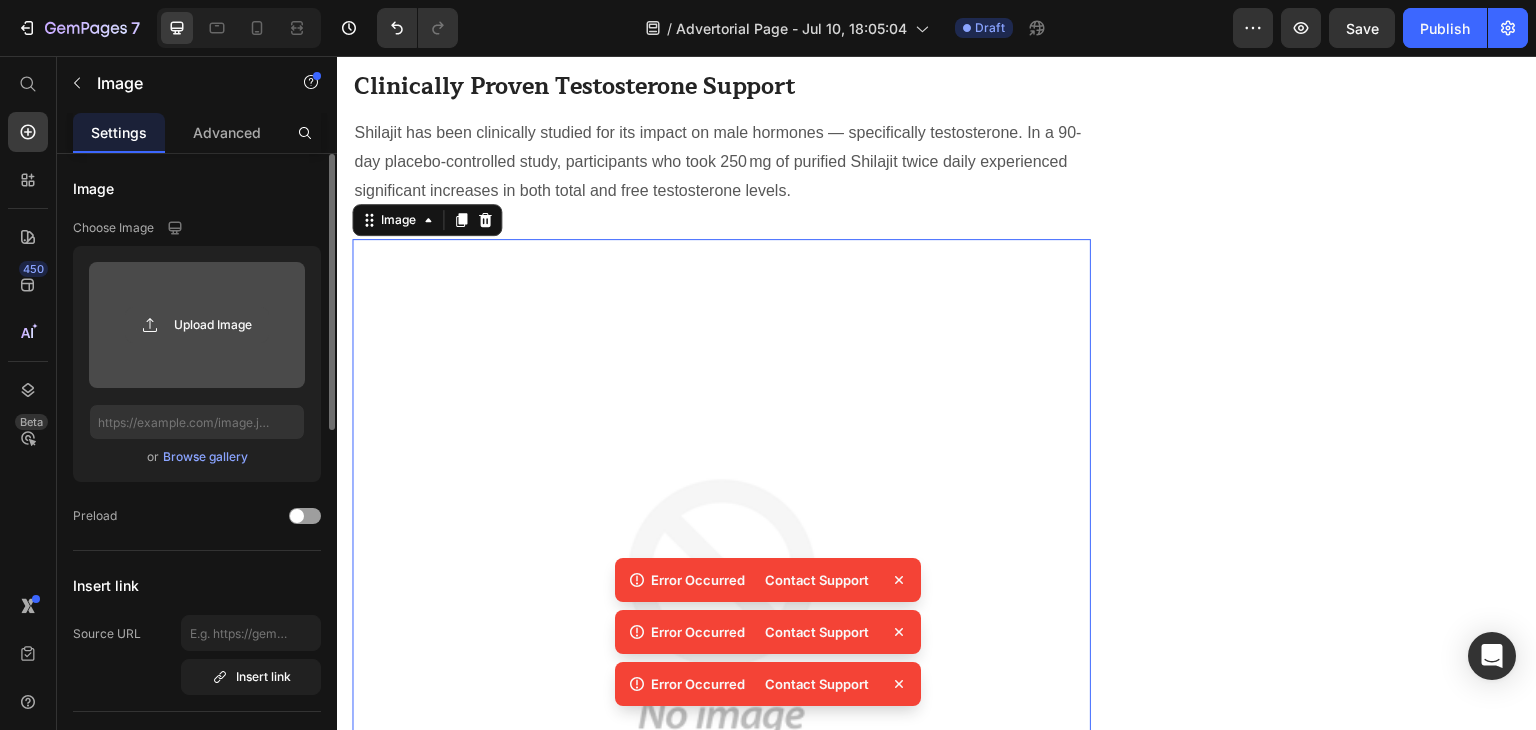 click 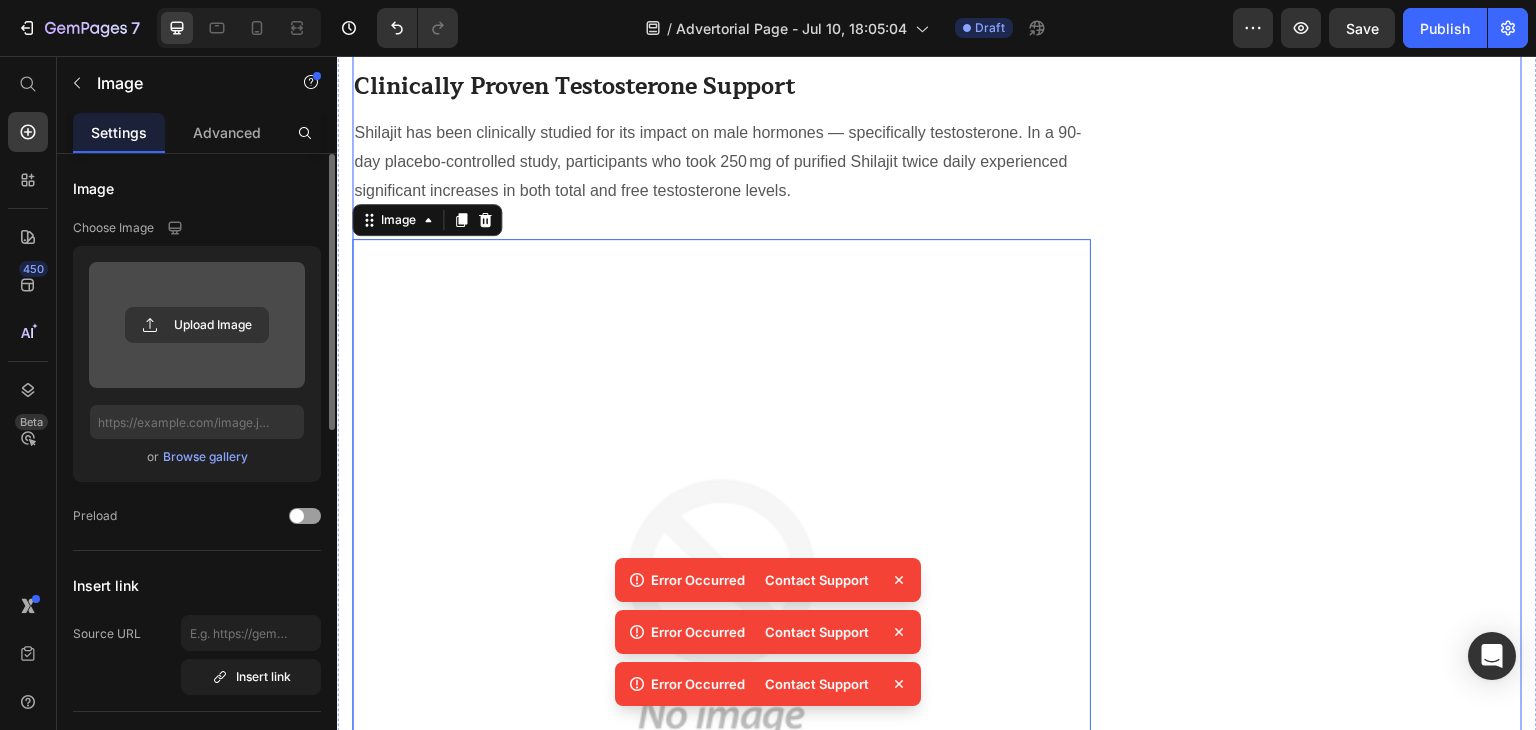 scroll, scrollTop: 2452, scrollLeft: 0, axis: vertical 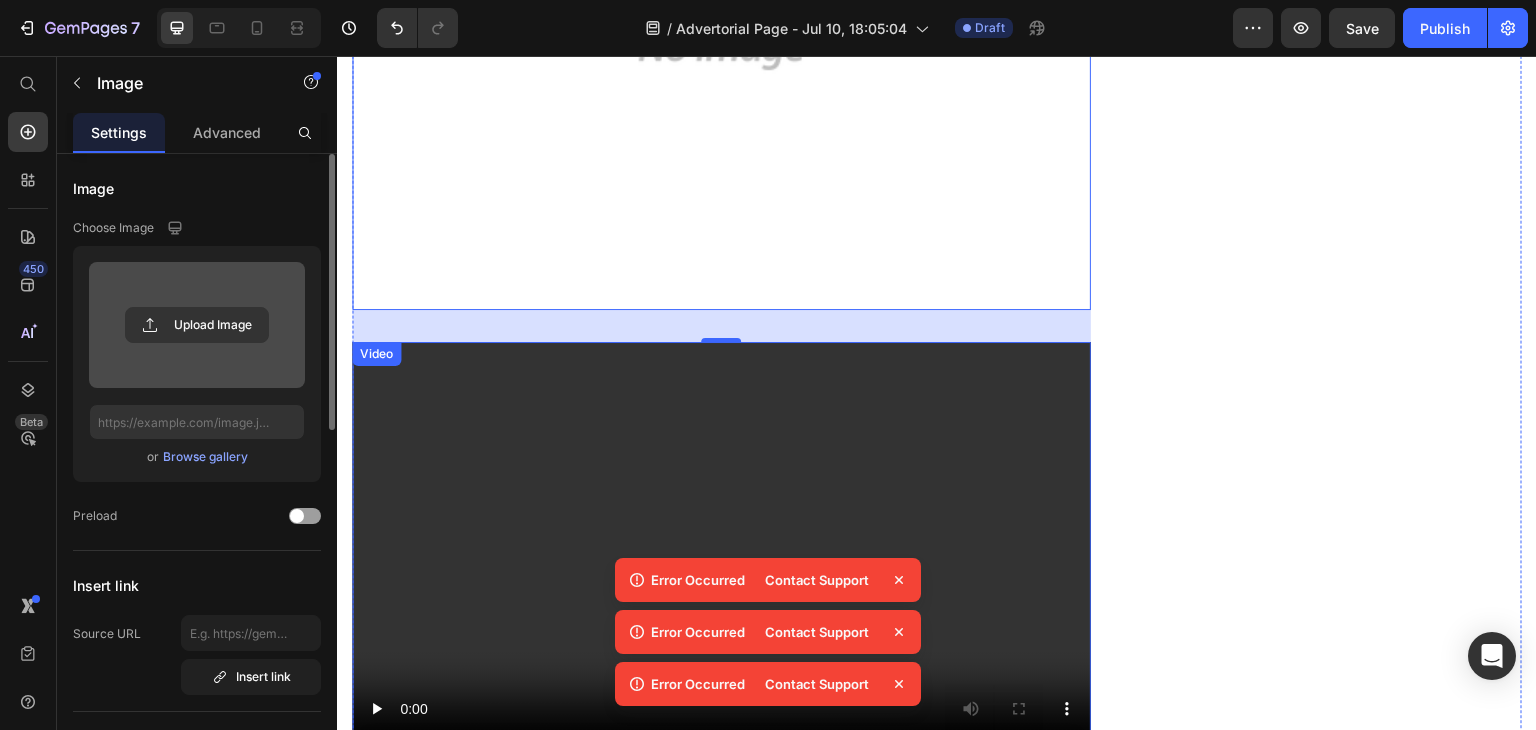 click at bounding box center [721, 549] 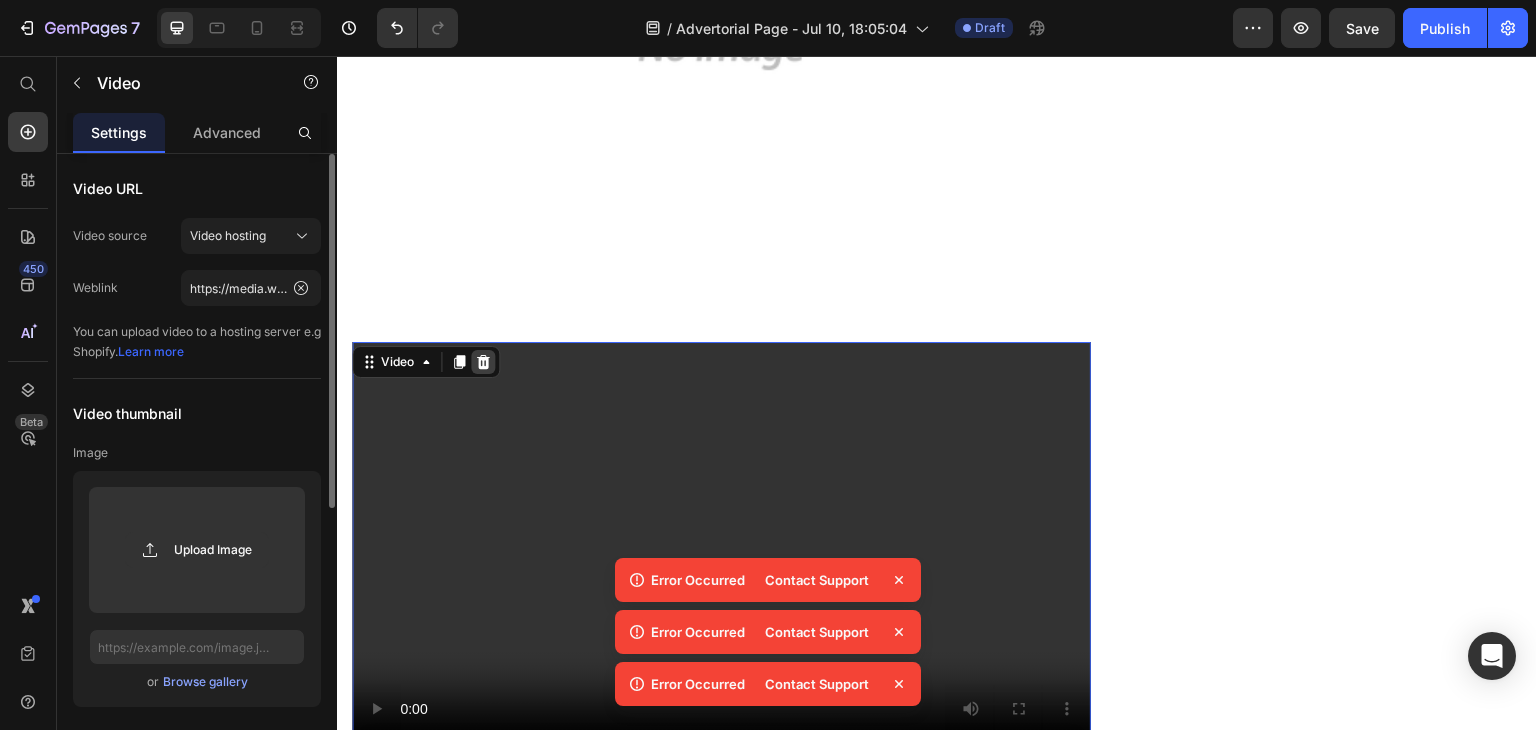 click 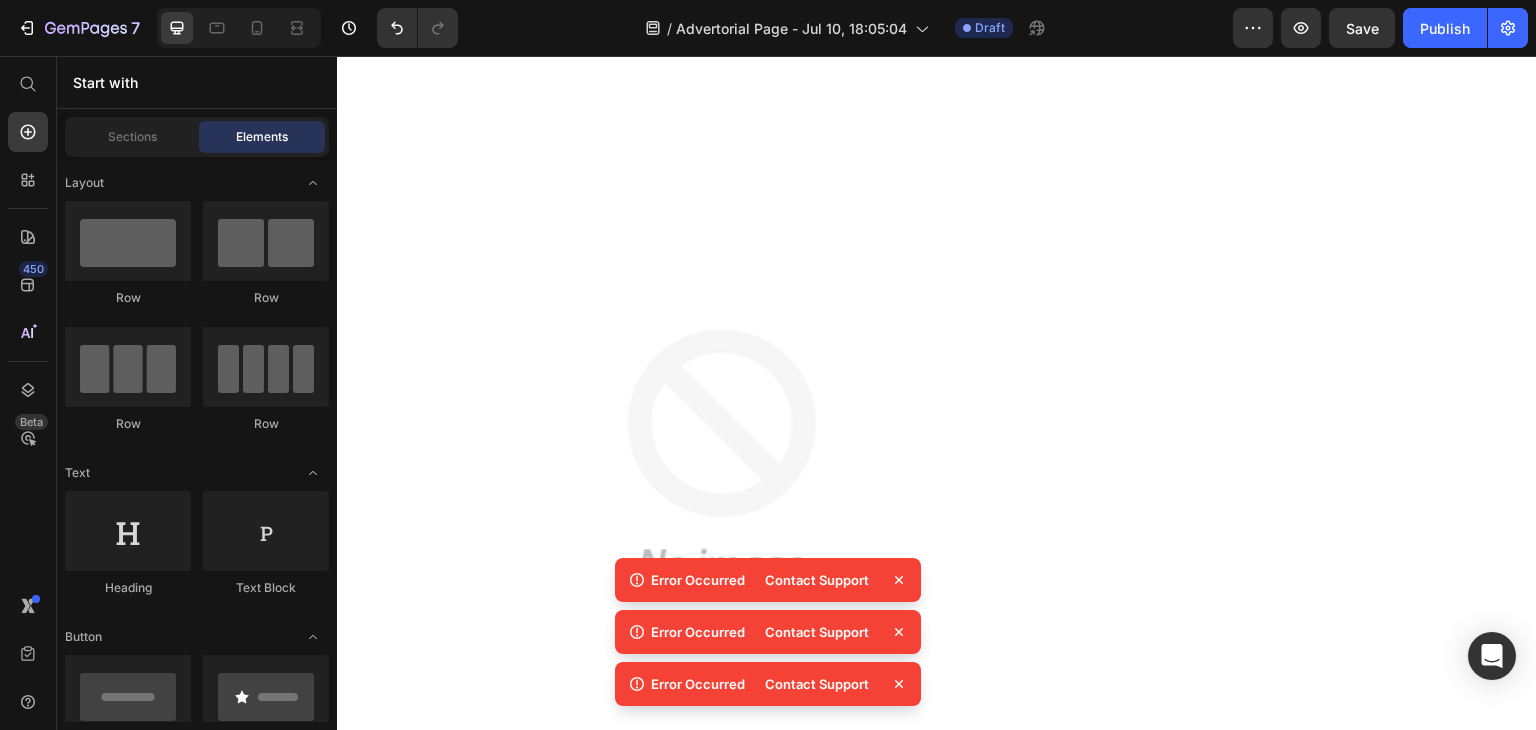 scroll, scrollTop: 1978, scrollLeft: 0, axis: vertical 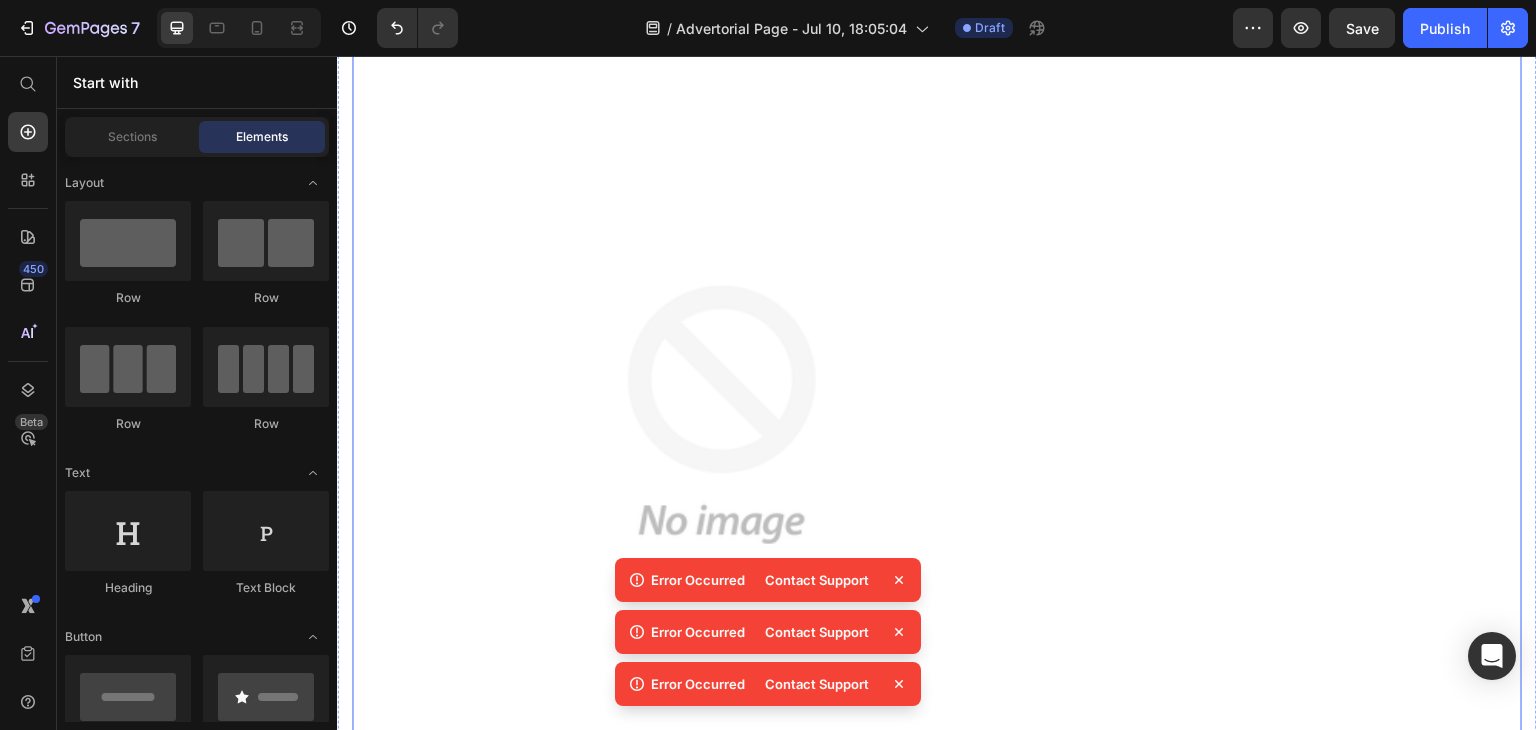 click at bounding box center [721, 414] 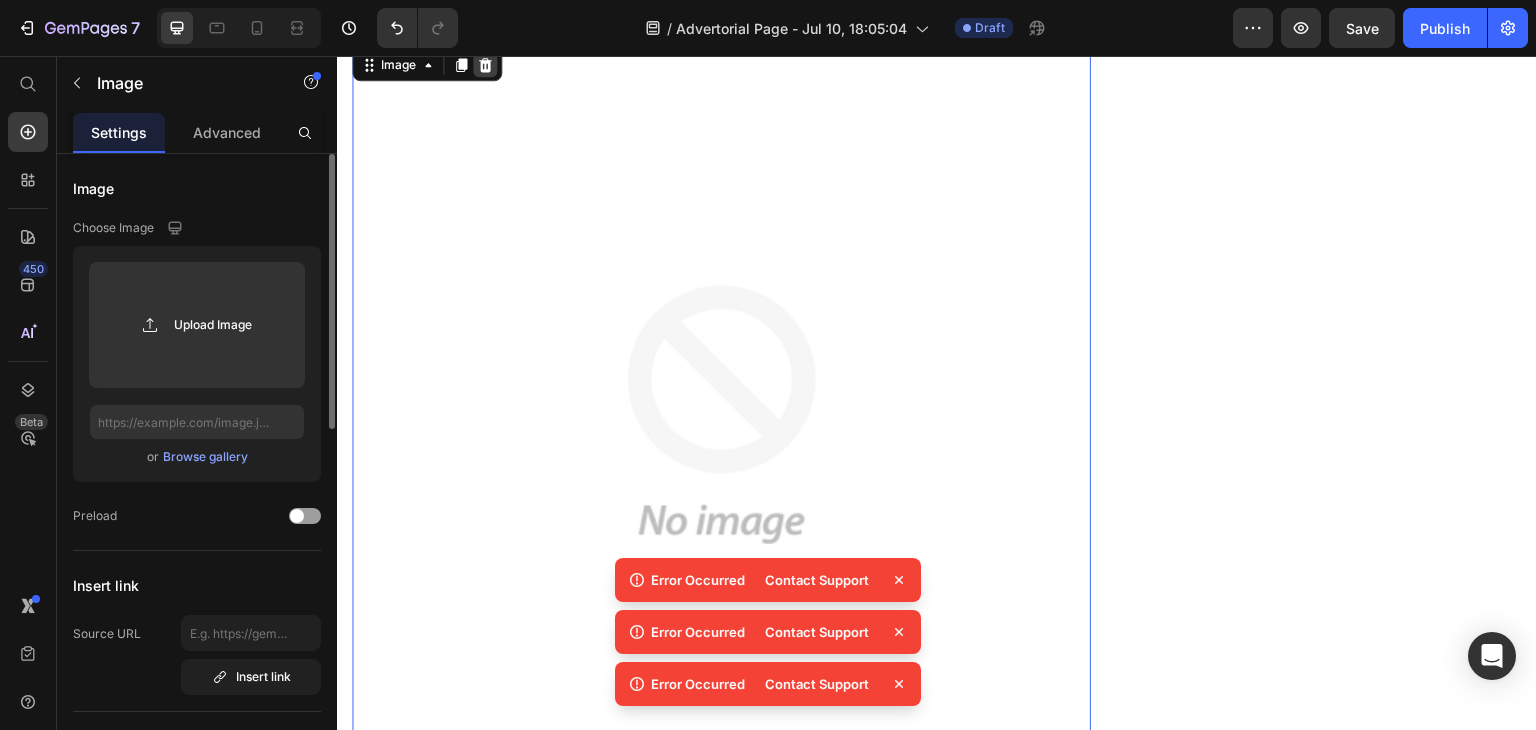 click 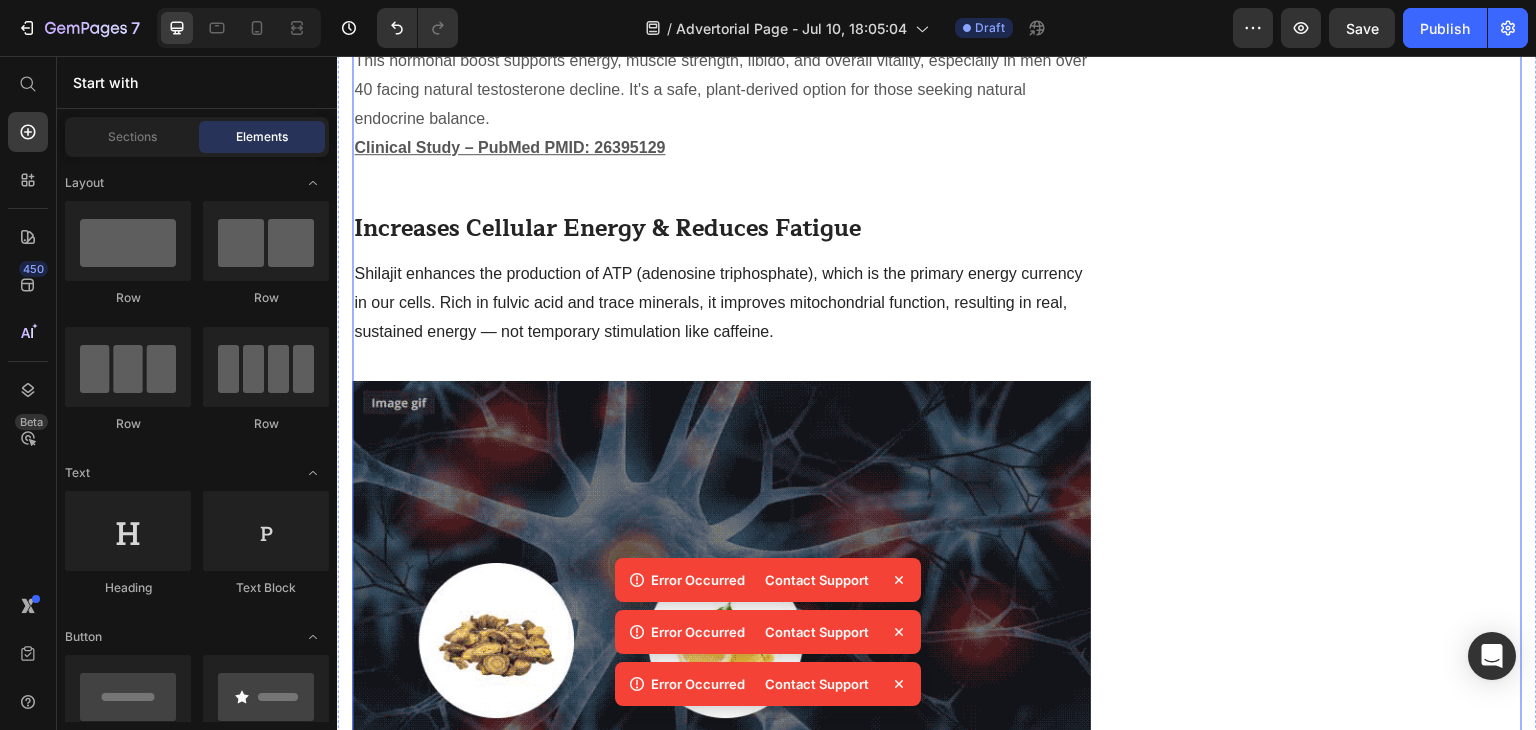 click on "Prime Gold Shilajit: The Most Researched Natural Supplement You’ve Never Tried Heading Written by Dr. [LAST] Text block Published on February 28, 2023 Text block Row Image Prime Gold Shilajit supports your body's stress response by balancing cortisol levels, improving oxygen flow to the brain, and calming the nervous system — without sedatives or side effects. Text block Feeling mentally overwhelmed or physically drained? Heading ✔️ Reduces daily anxiety and emotional fatigue ✔️ Supports deep, natural relaxation ✔️ Helps relieve tension headaches and mental fog ✔️ Enhances mood and clarity over time Clinically researched for cognitive support, anti-inflammation, and adaptogenic benefits. Text block
Icon Balances Stress Hormones: Shilajit supports healthy cortisol levels, helping your body stay calm under pressure and reducing the effects of daily stress. Text block Row
Icon Calms the Nervous System: Text block Row
Icon Text block Row Row" at bounding box center (721, 724) 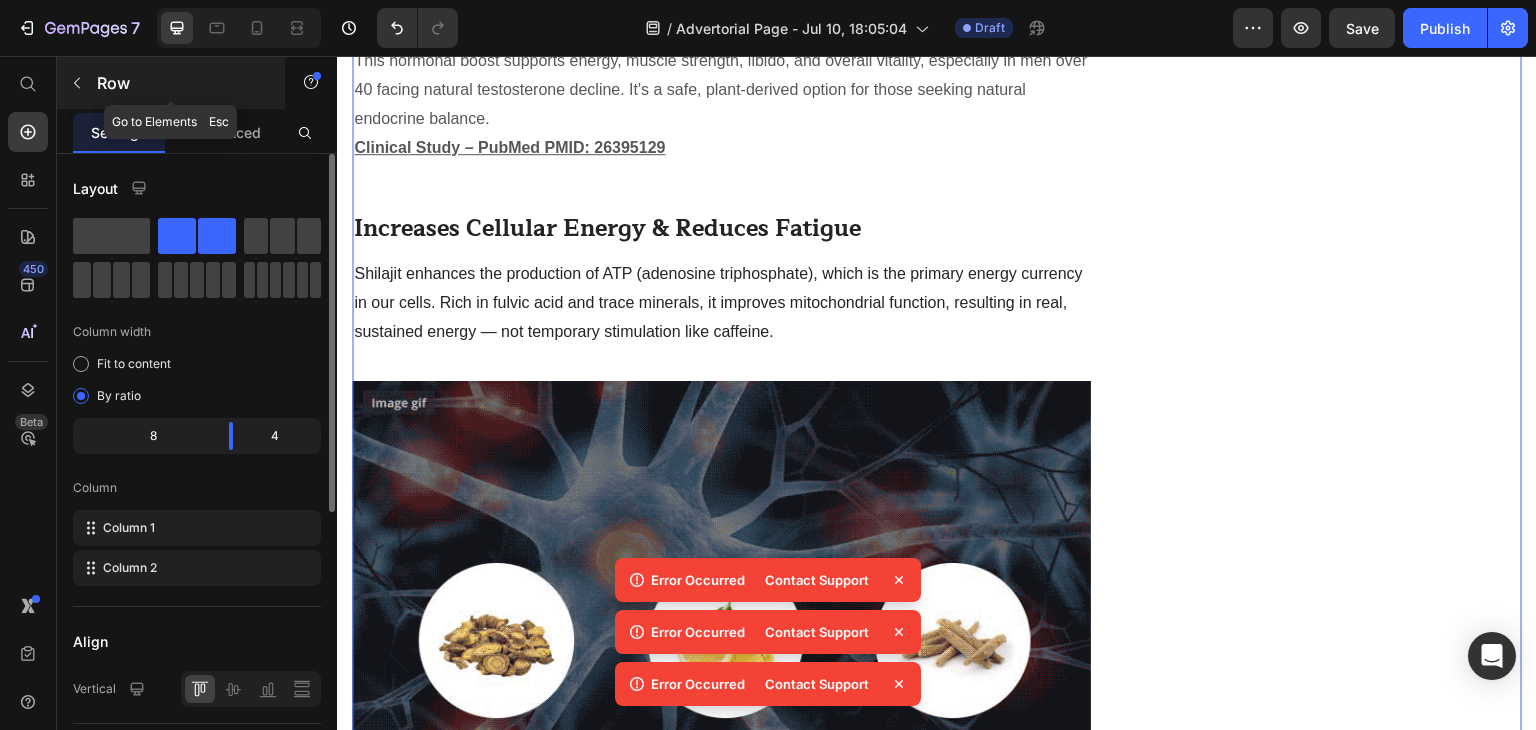 click 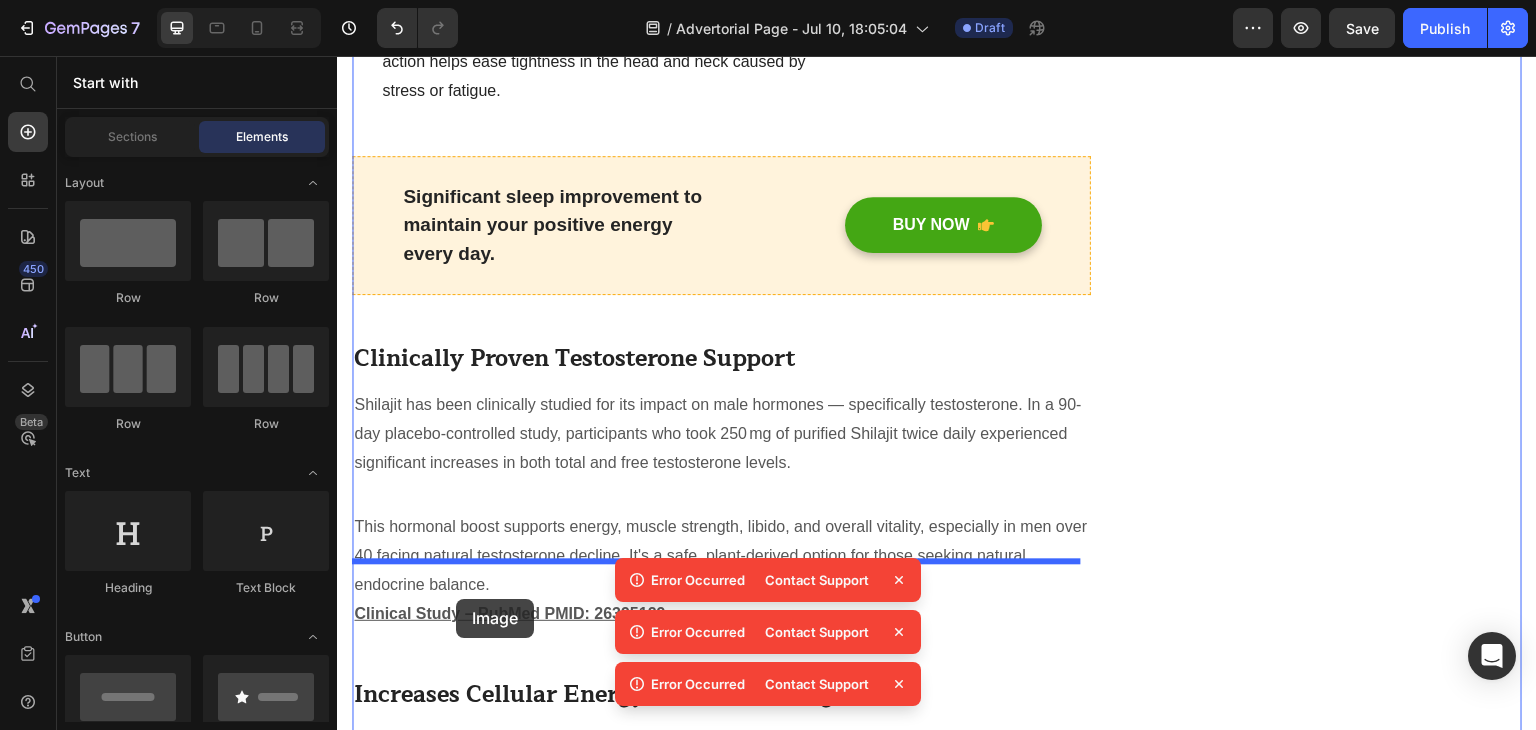 scroll, scrollTop: 1525, scrollLeft: 0, axis: vertical 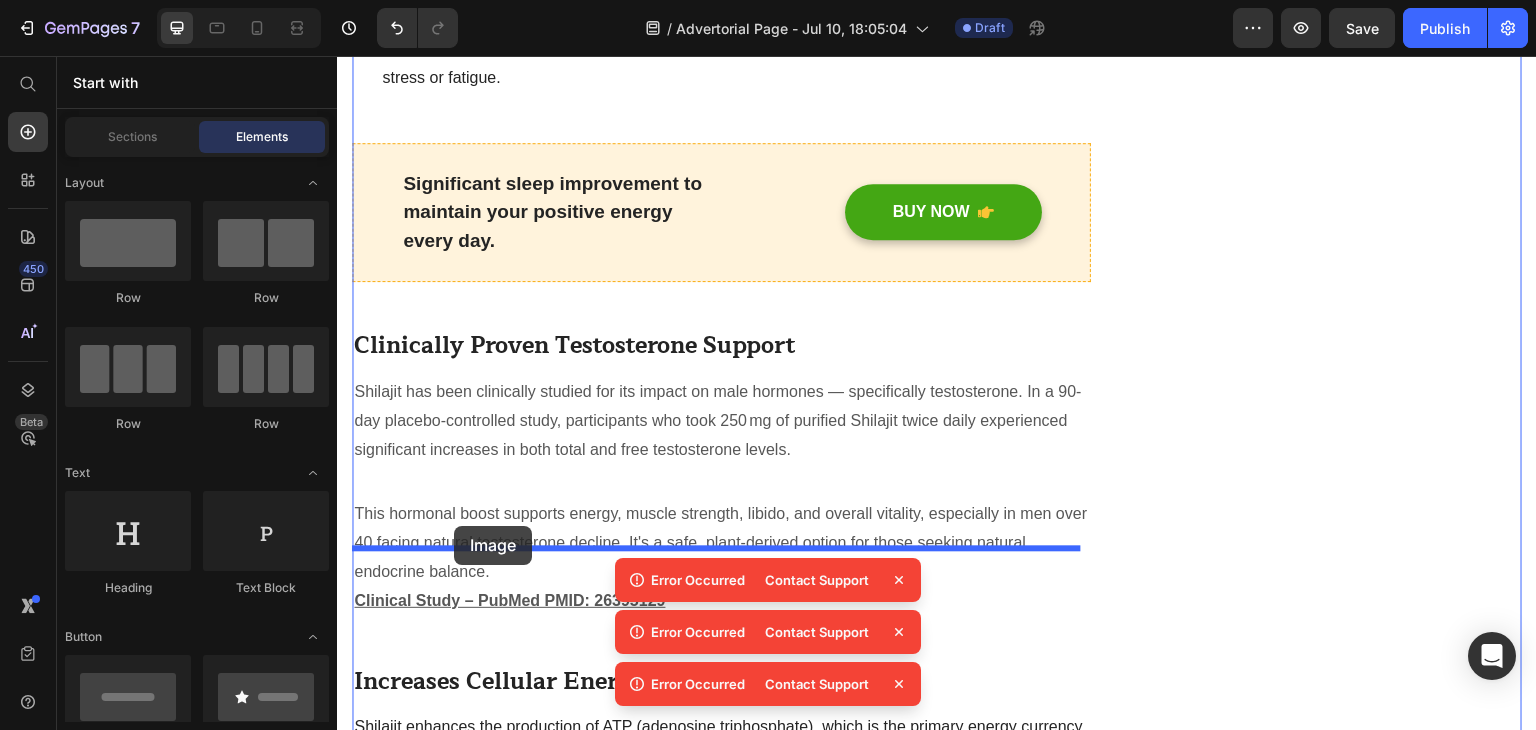drag, startPoint x: 479, startPoint y: 340, endPoint x: 454, endPoint y: 522, distance: 183.70901 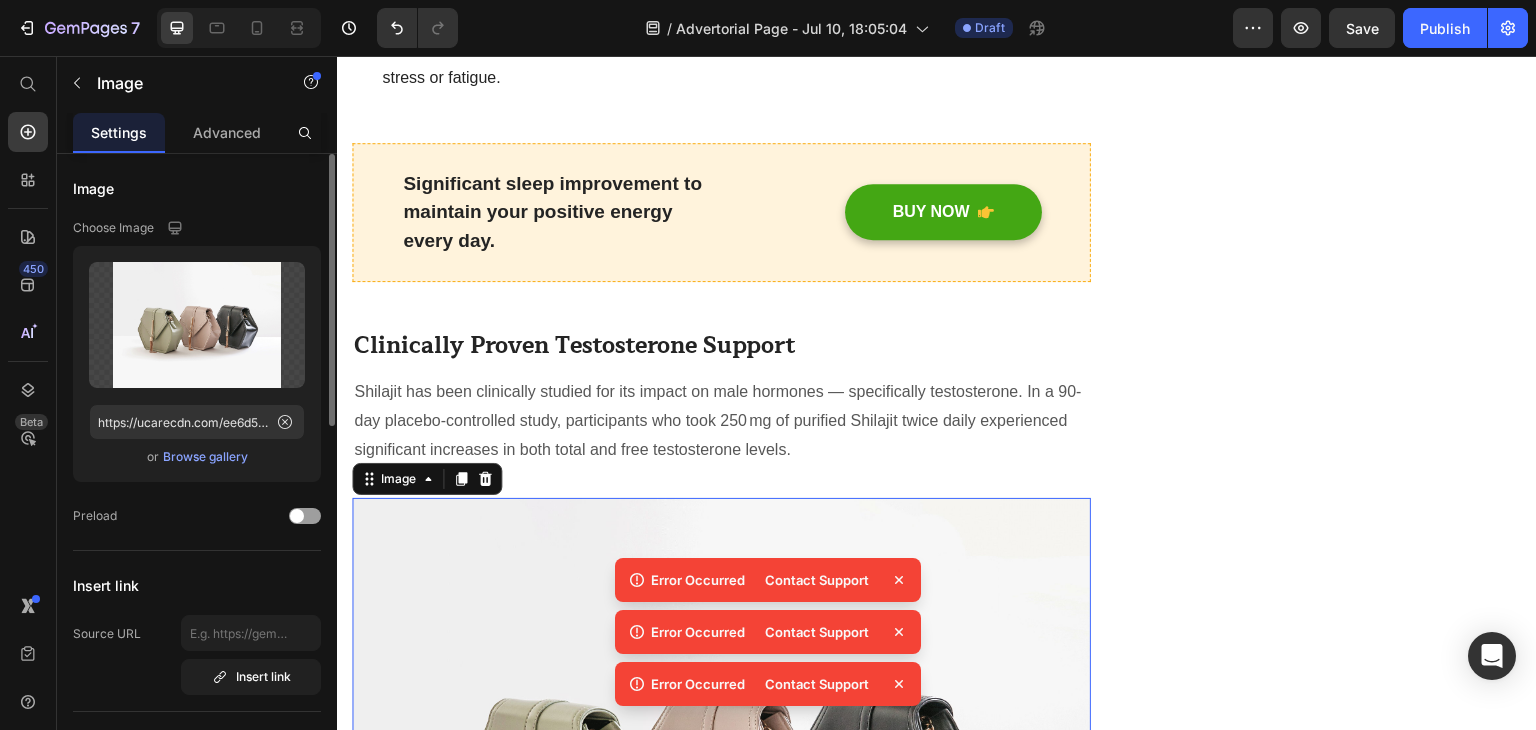 click on "Browse gallery" at bounding box center [205, 457] 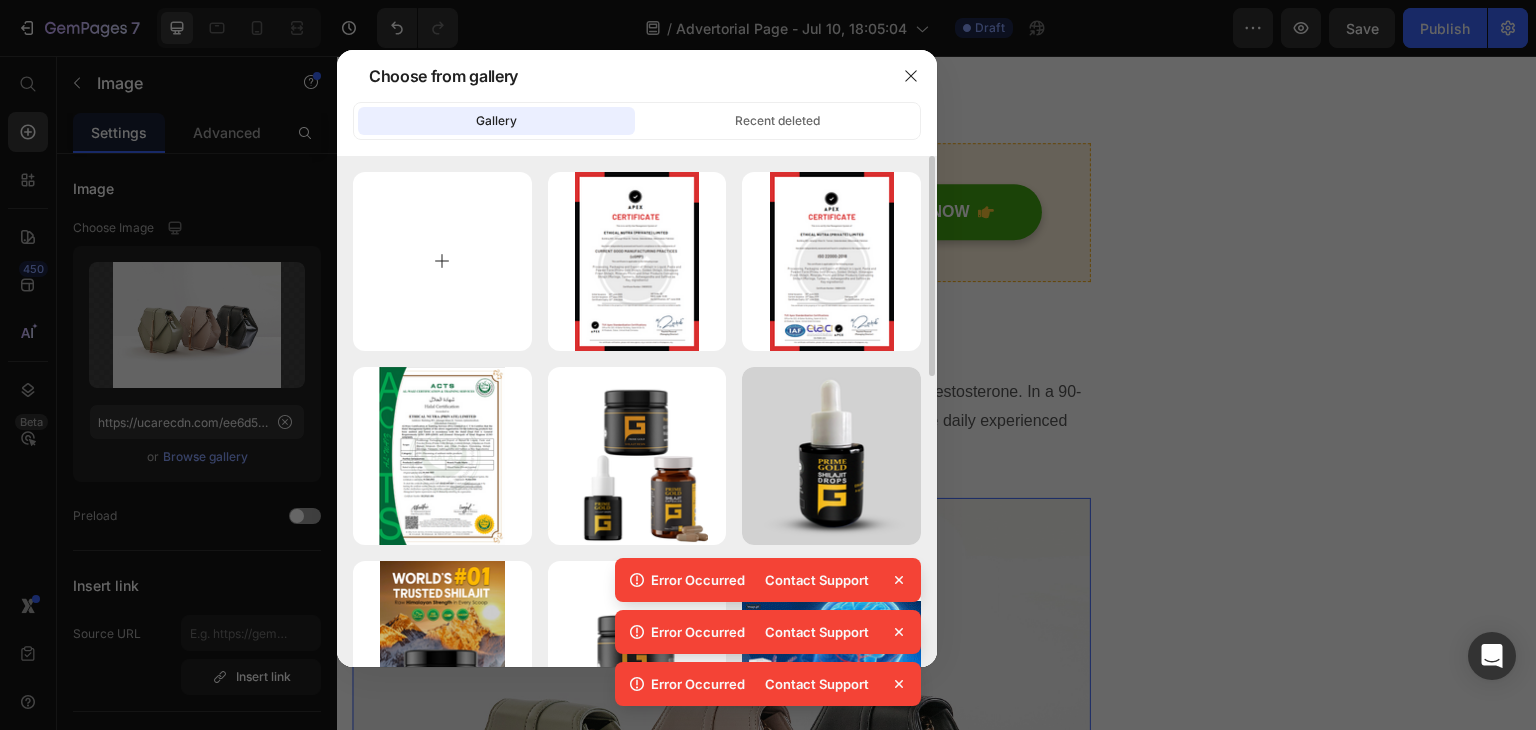 click at bounding box center [442, 261] 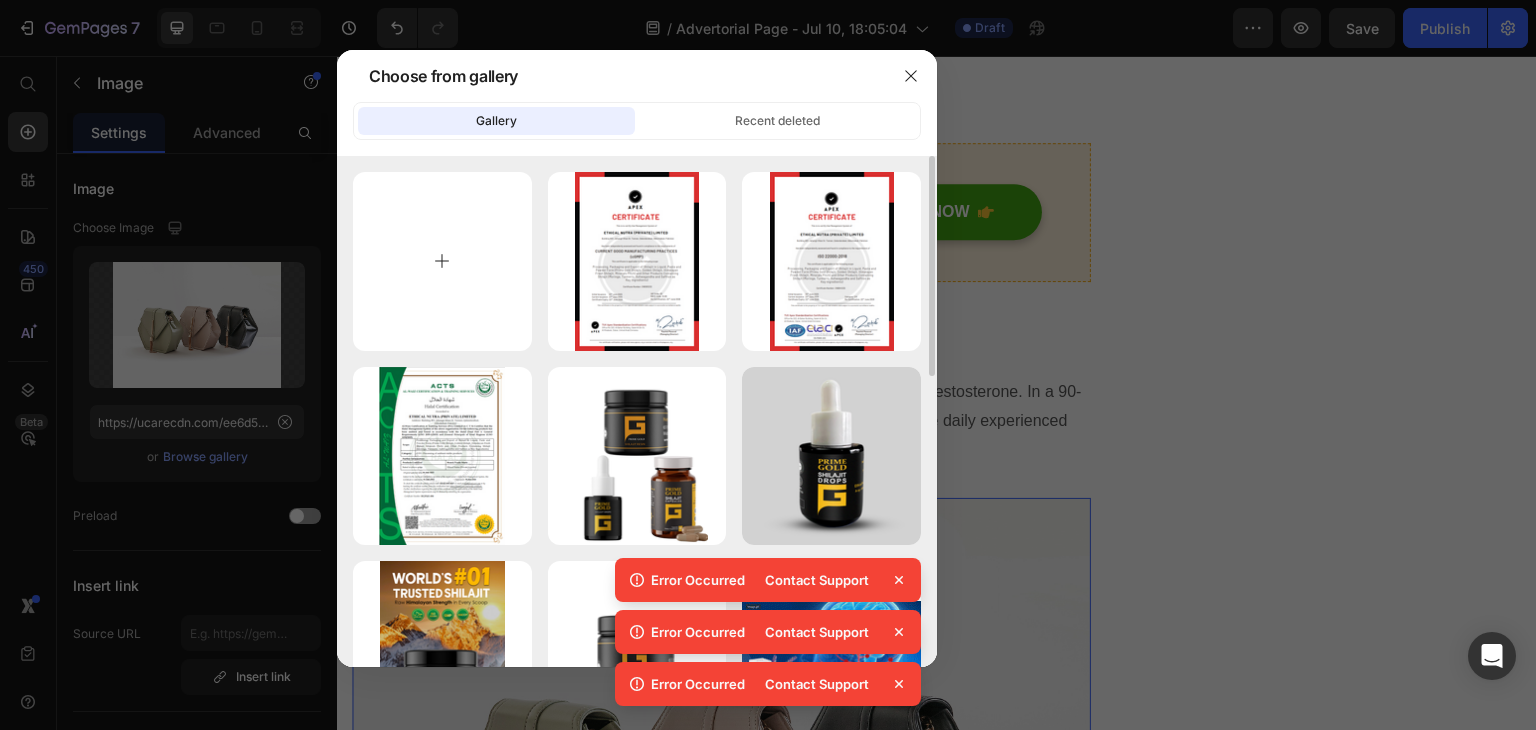 type on "C:\fakepath\ChatGPT Image Jul 11, 2025, 02_18_16 PM.png" 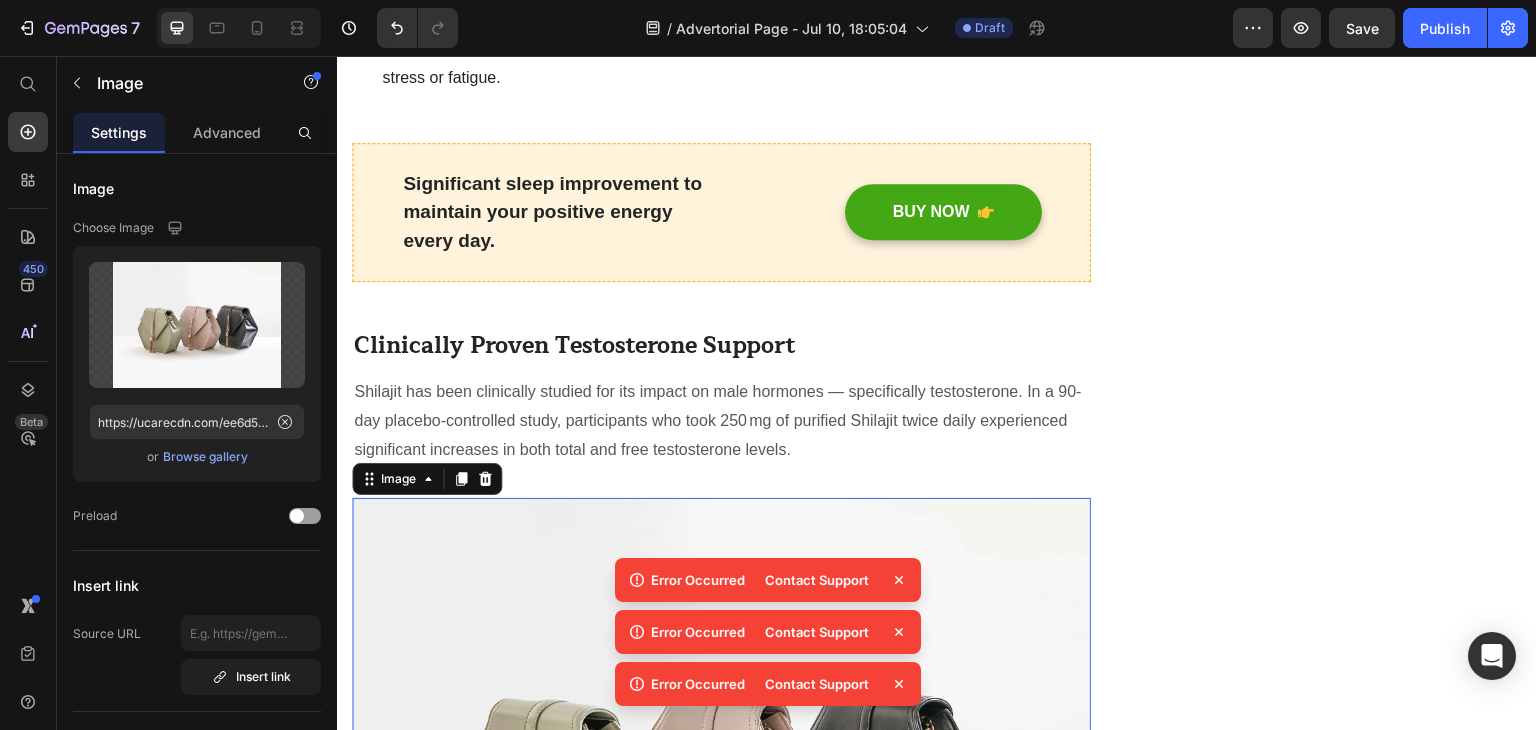 click 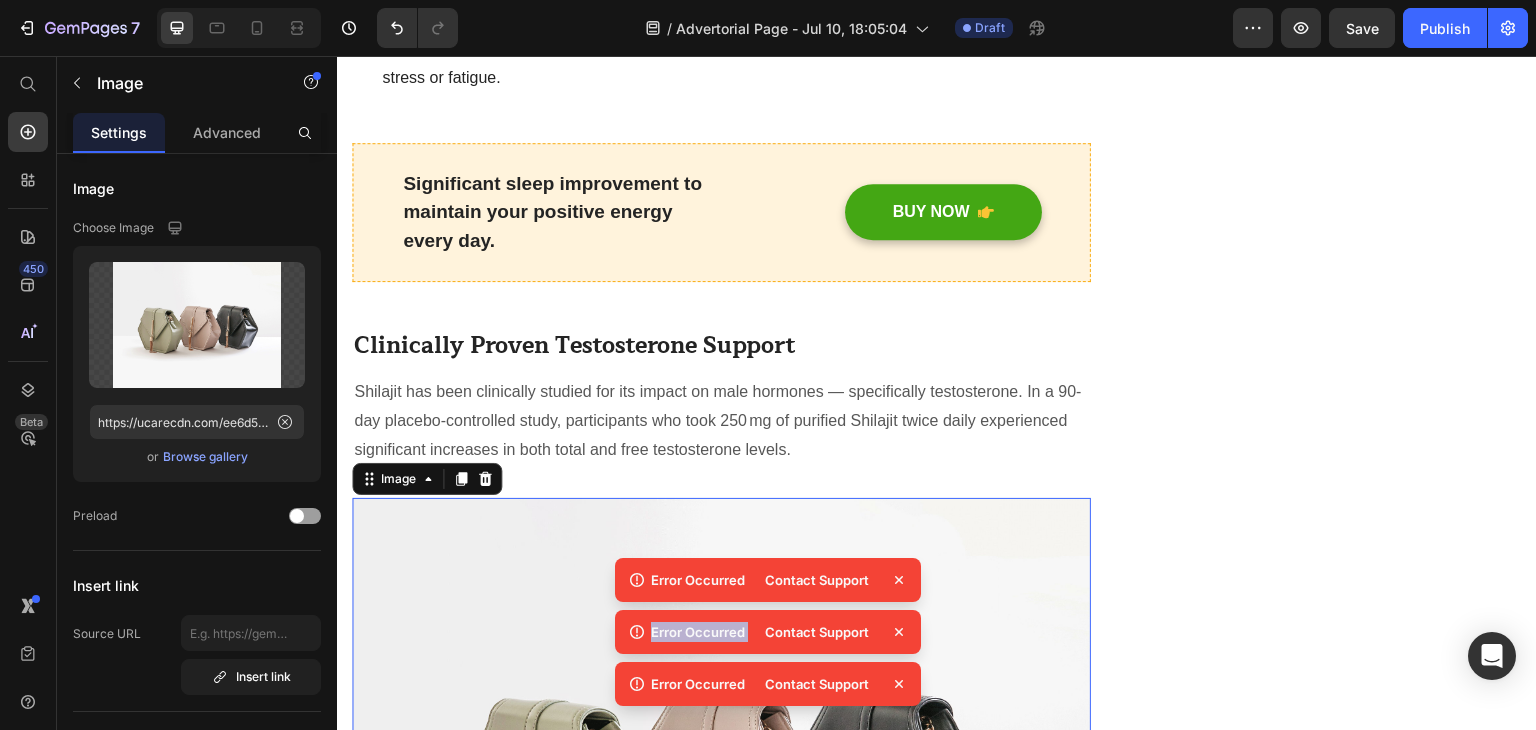 click 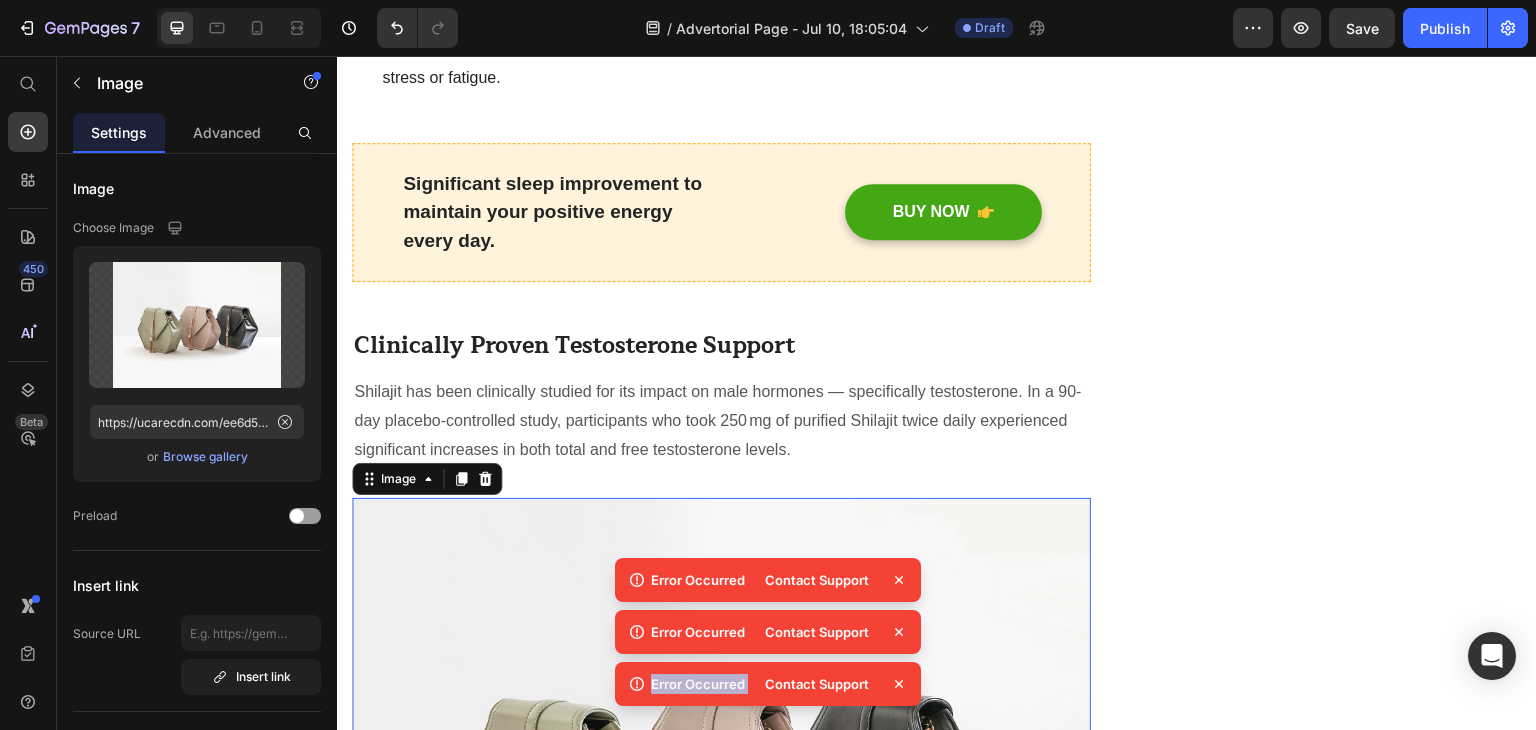 click 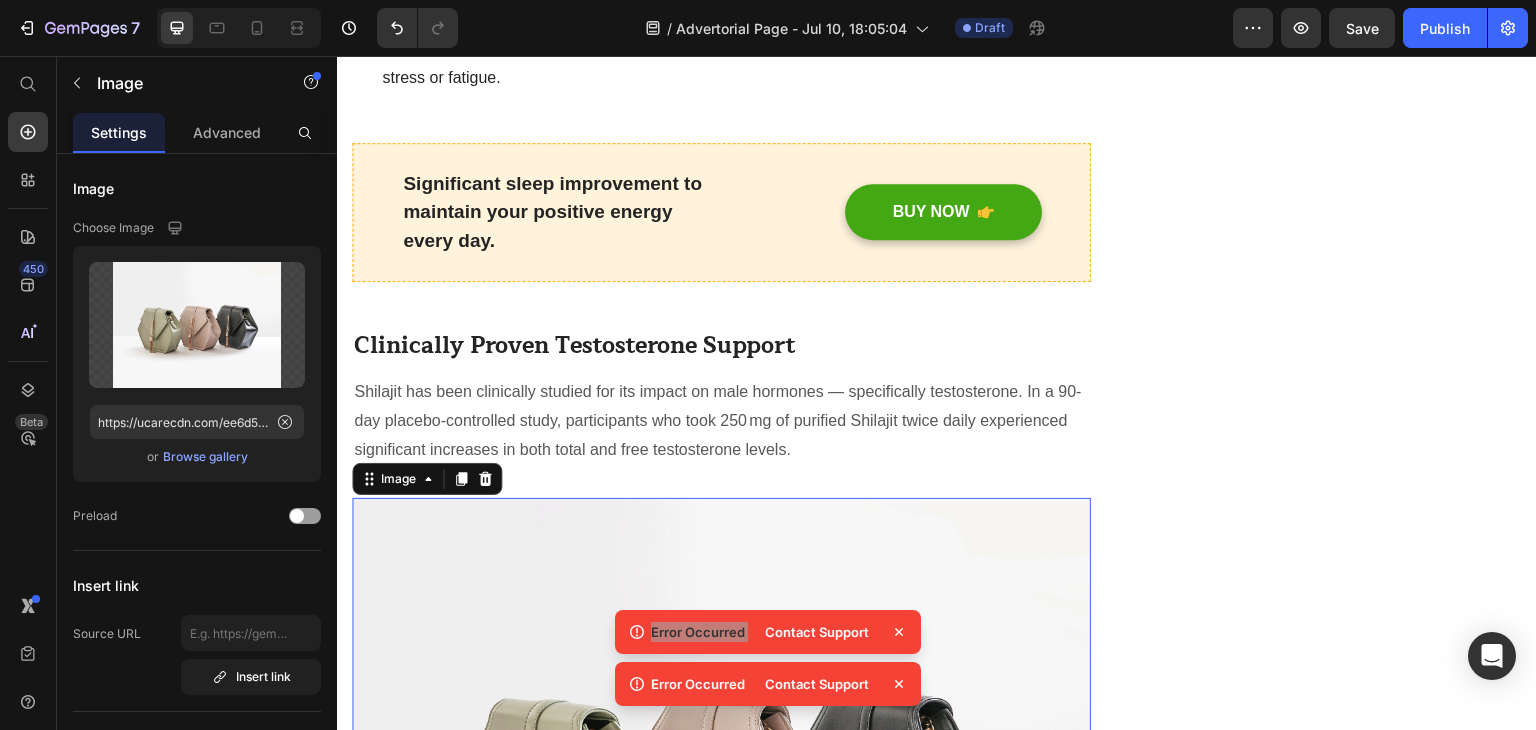 click at bounding box center [721, 775] 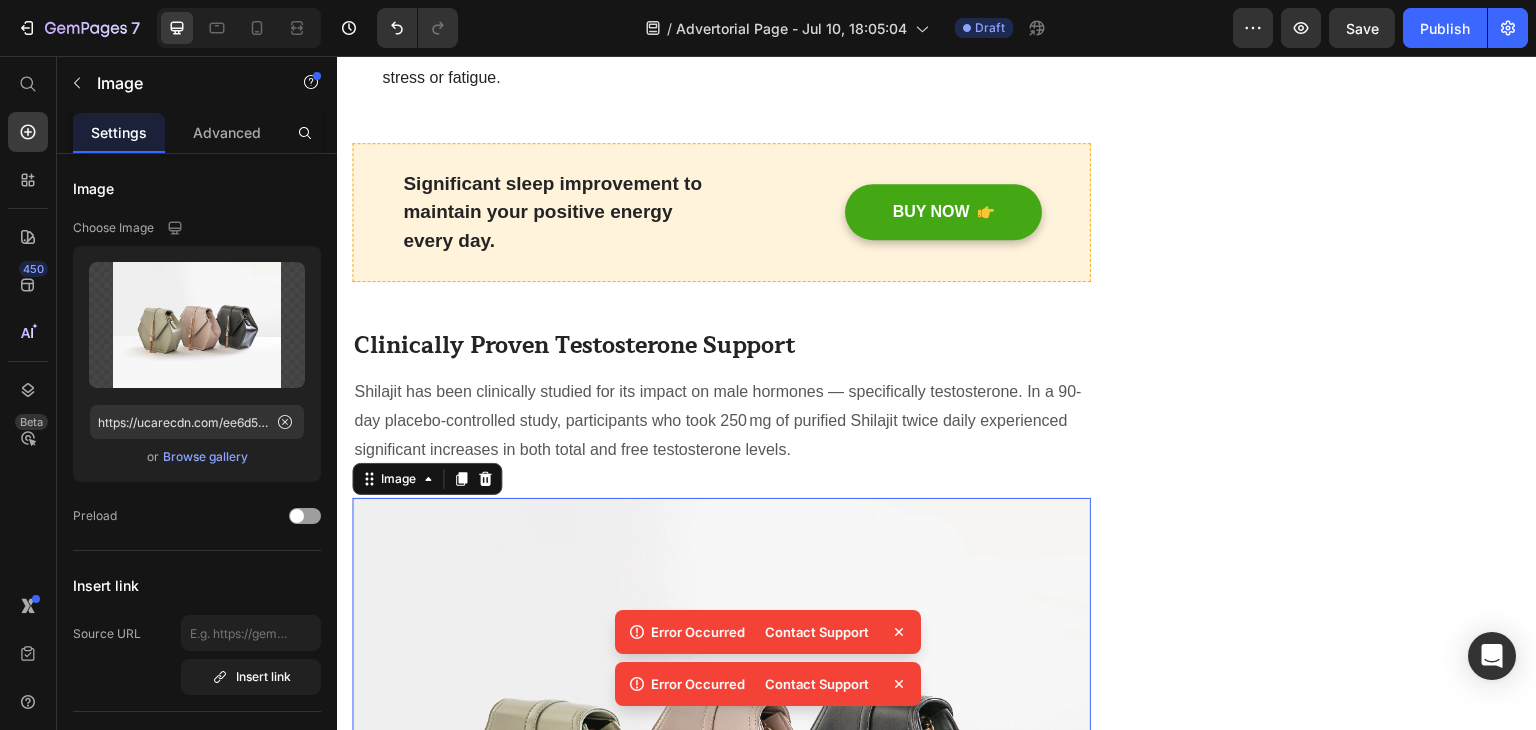 click 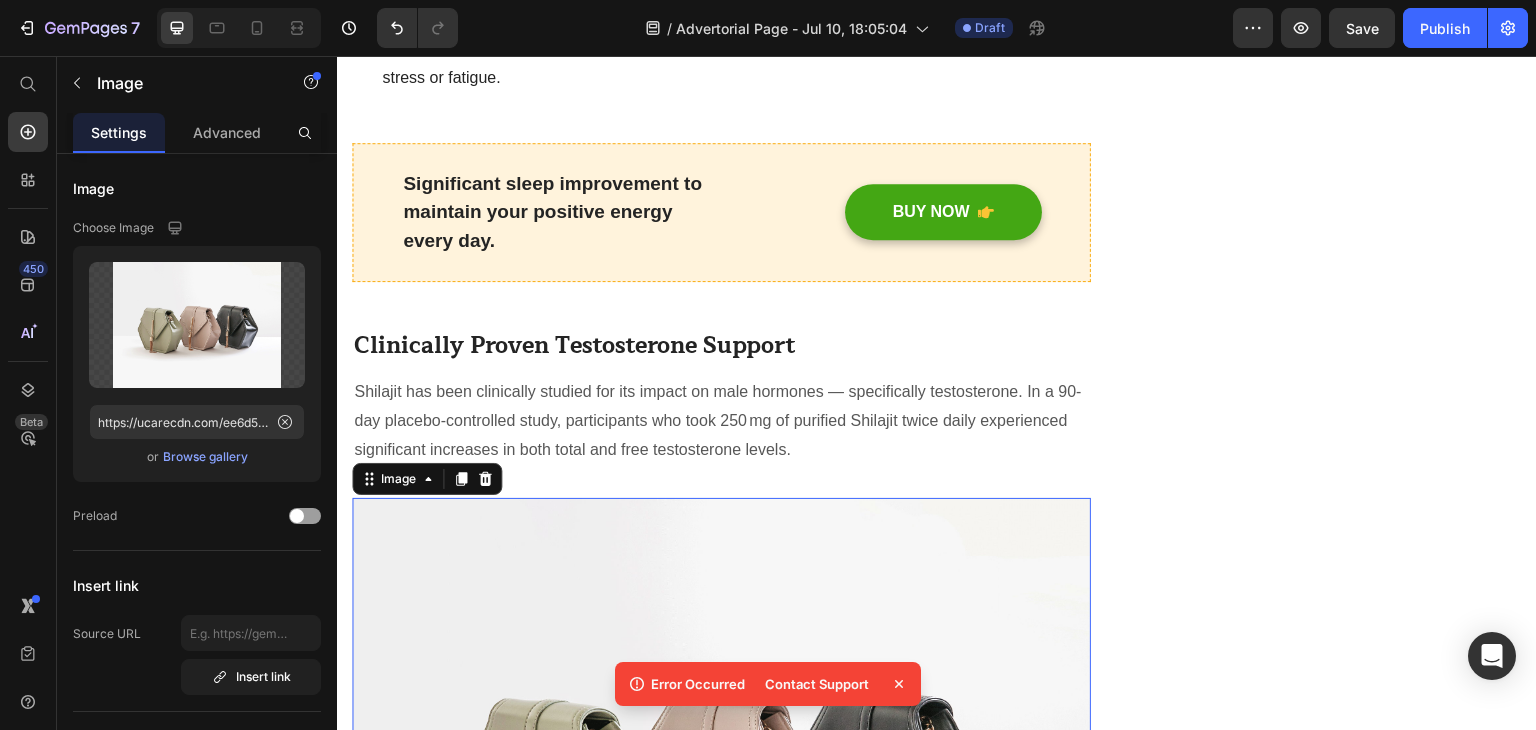 click 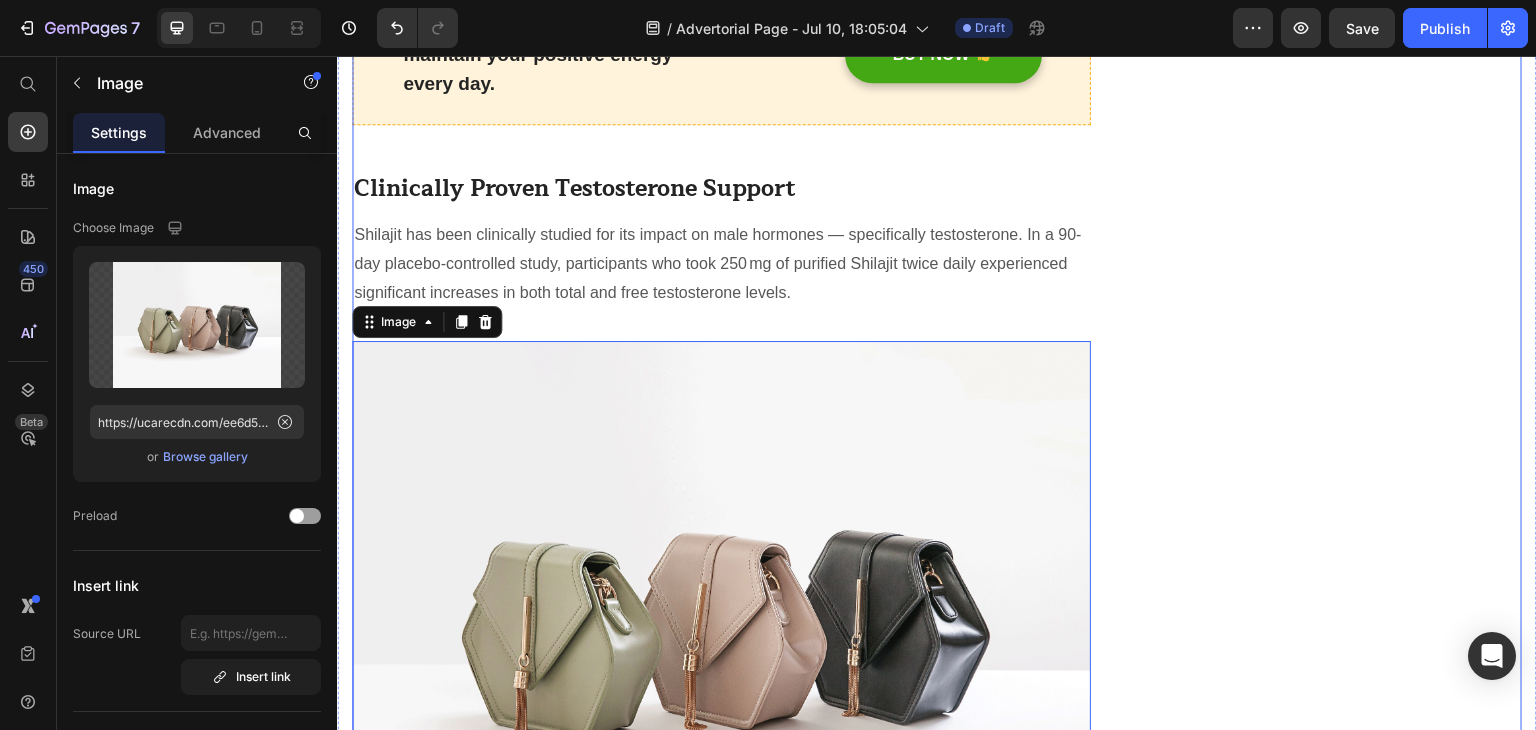 scroll, scrollTop: 2192, scrollLeft: 0, axis: vertical 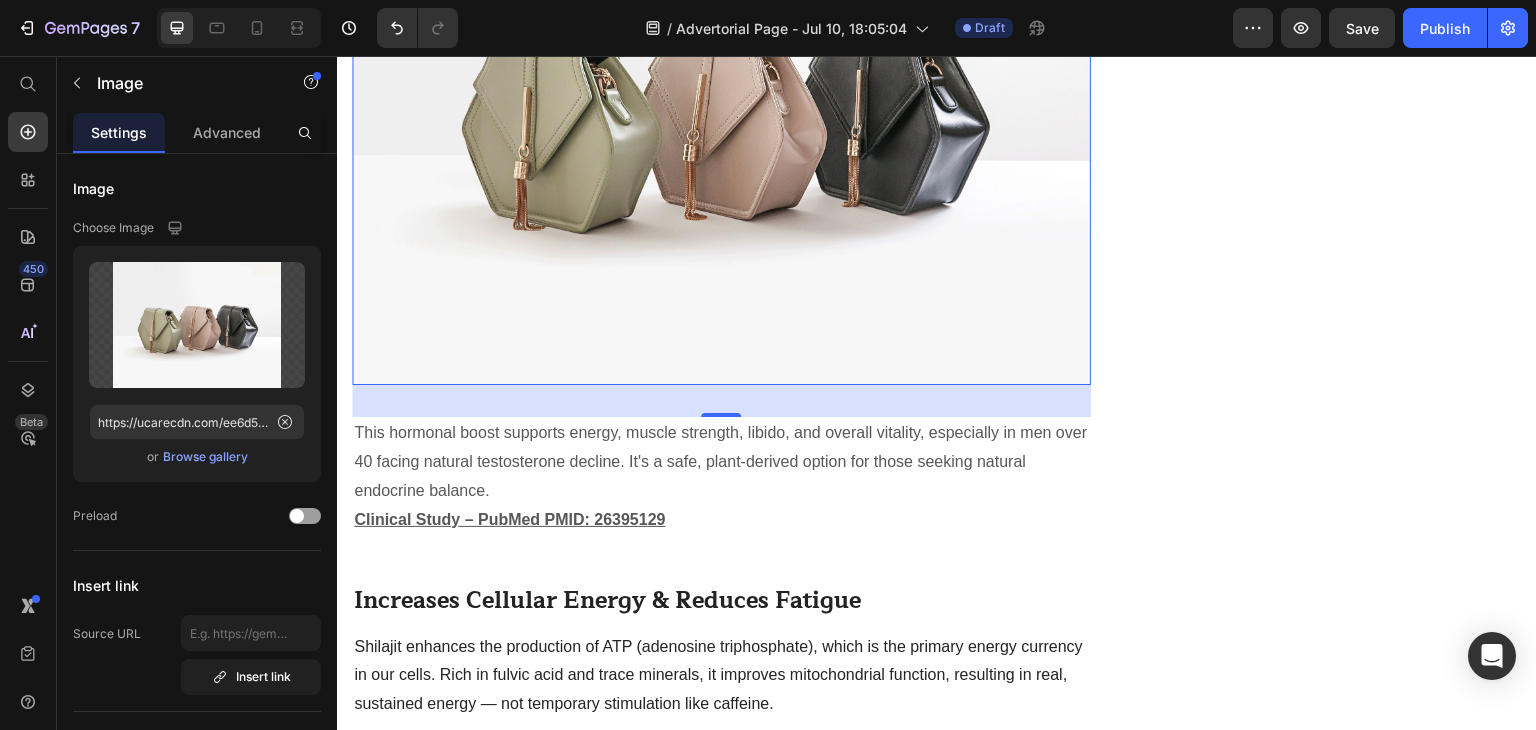 click at bounding box center [721, 108] 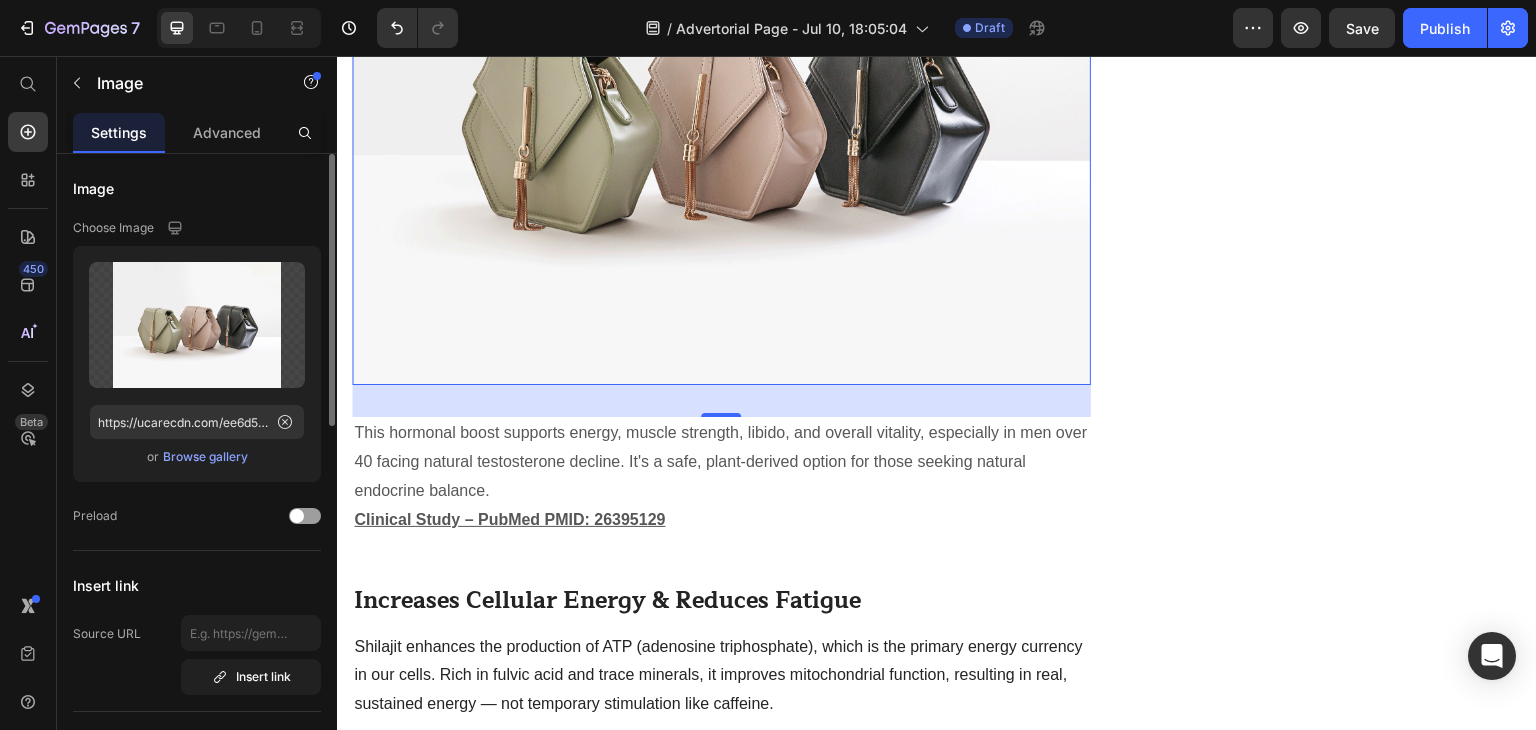 click on "Browse gallery" at bounding box center [205, 457] 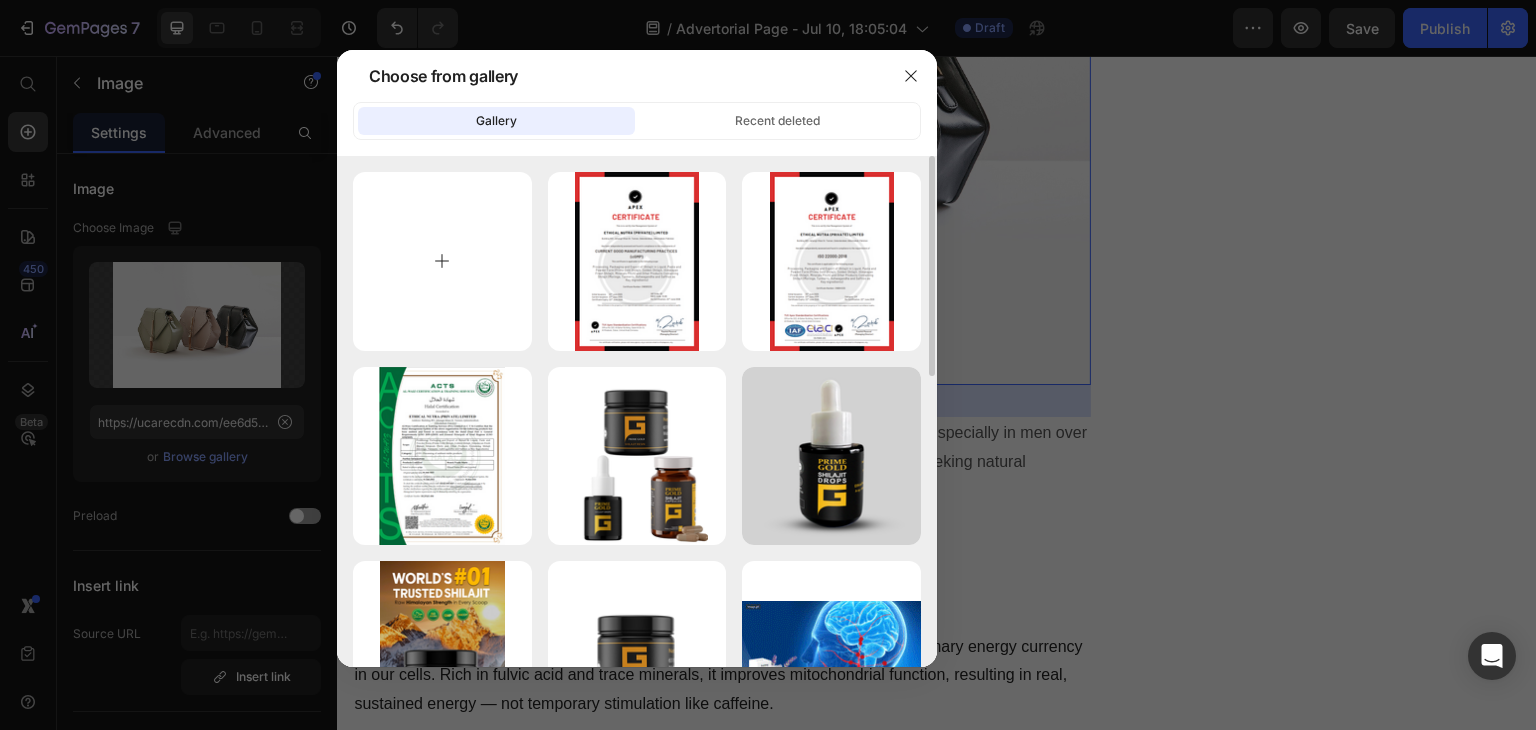 click at bounding box center [442, 261] 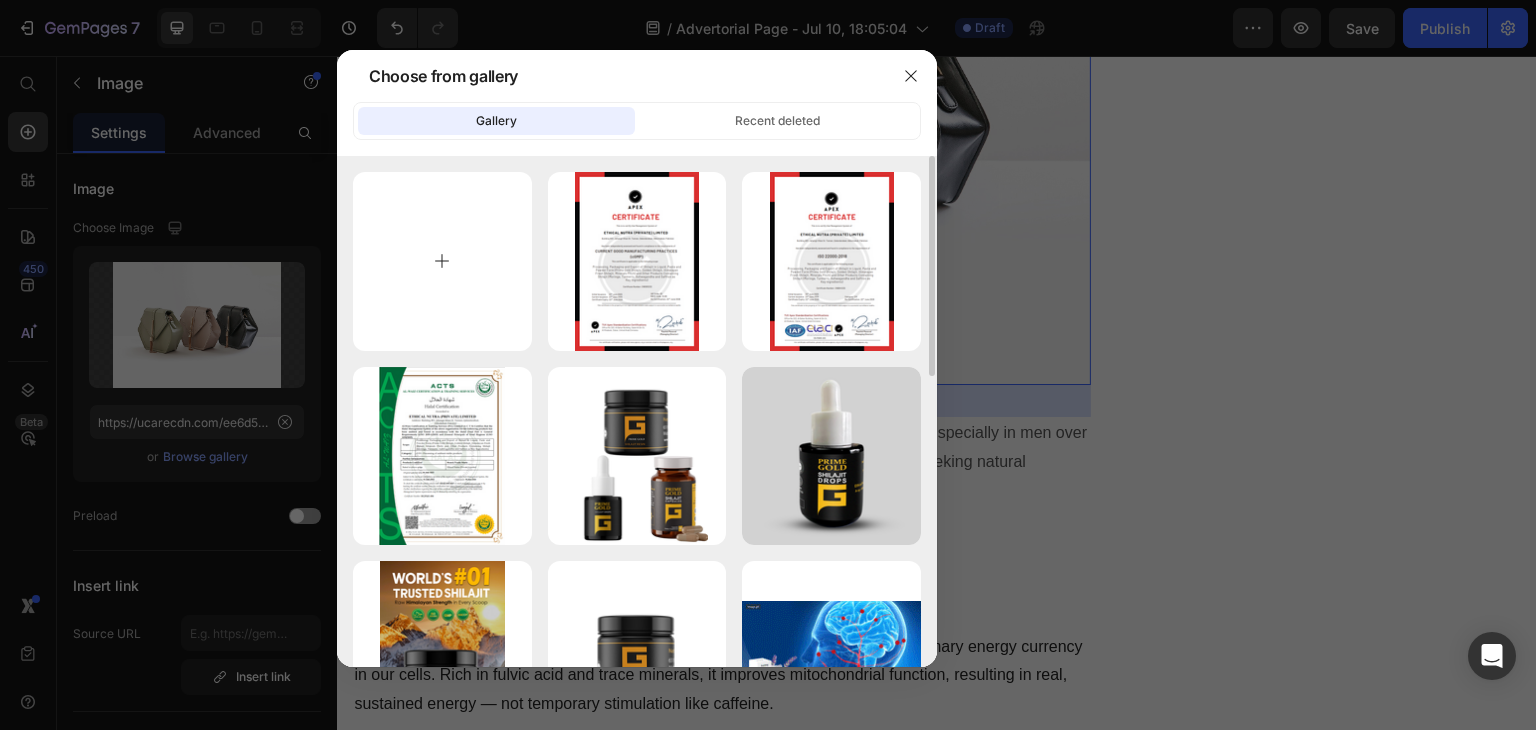 type on "C:\fakepath\ChatGPT Image Jul 11, 2025, 02_18_16 PM.png" 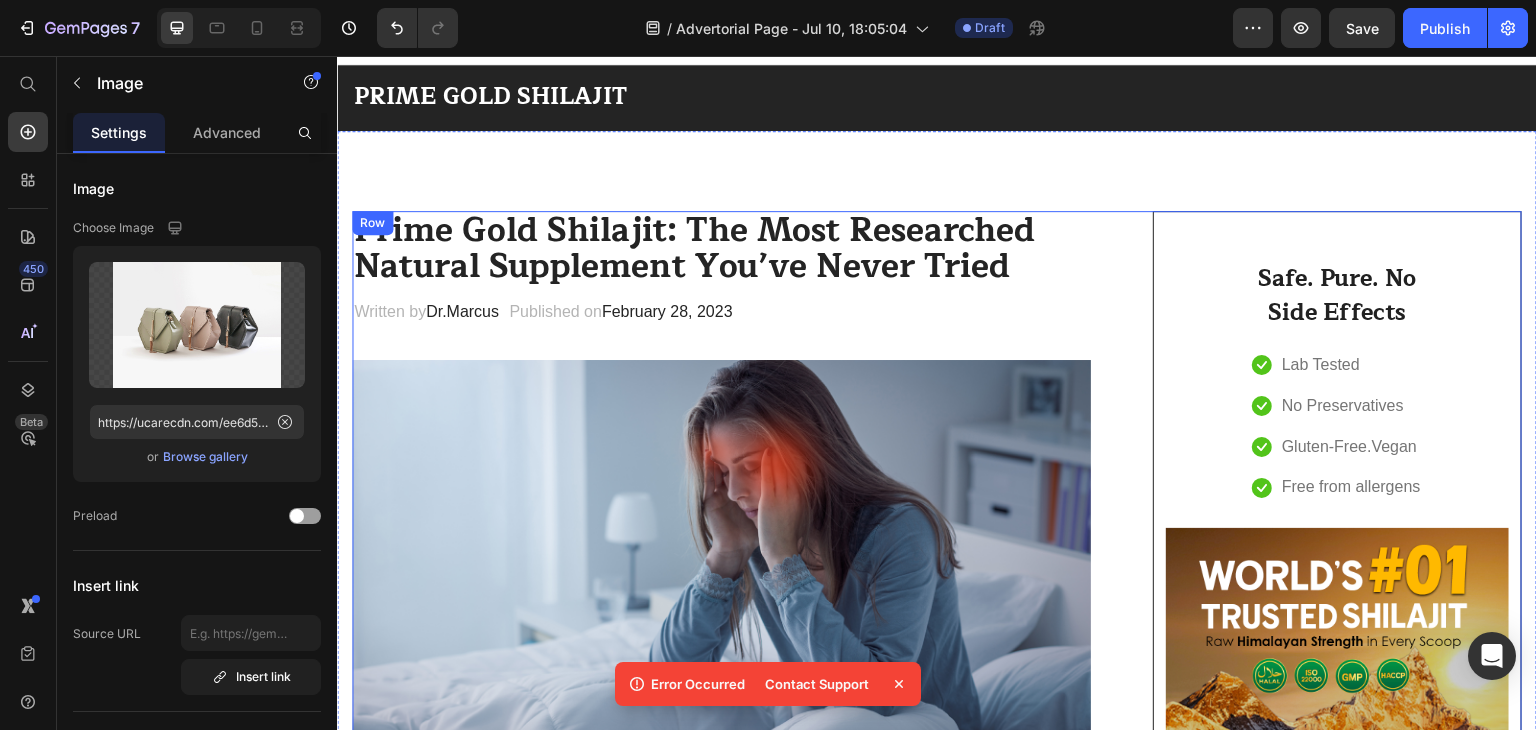 scroll, scrollTop: 0, scrollLeft: 0, axis: both 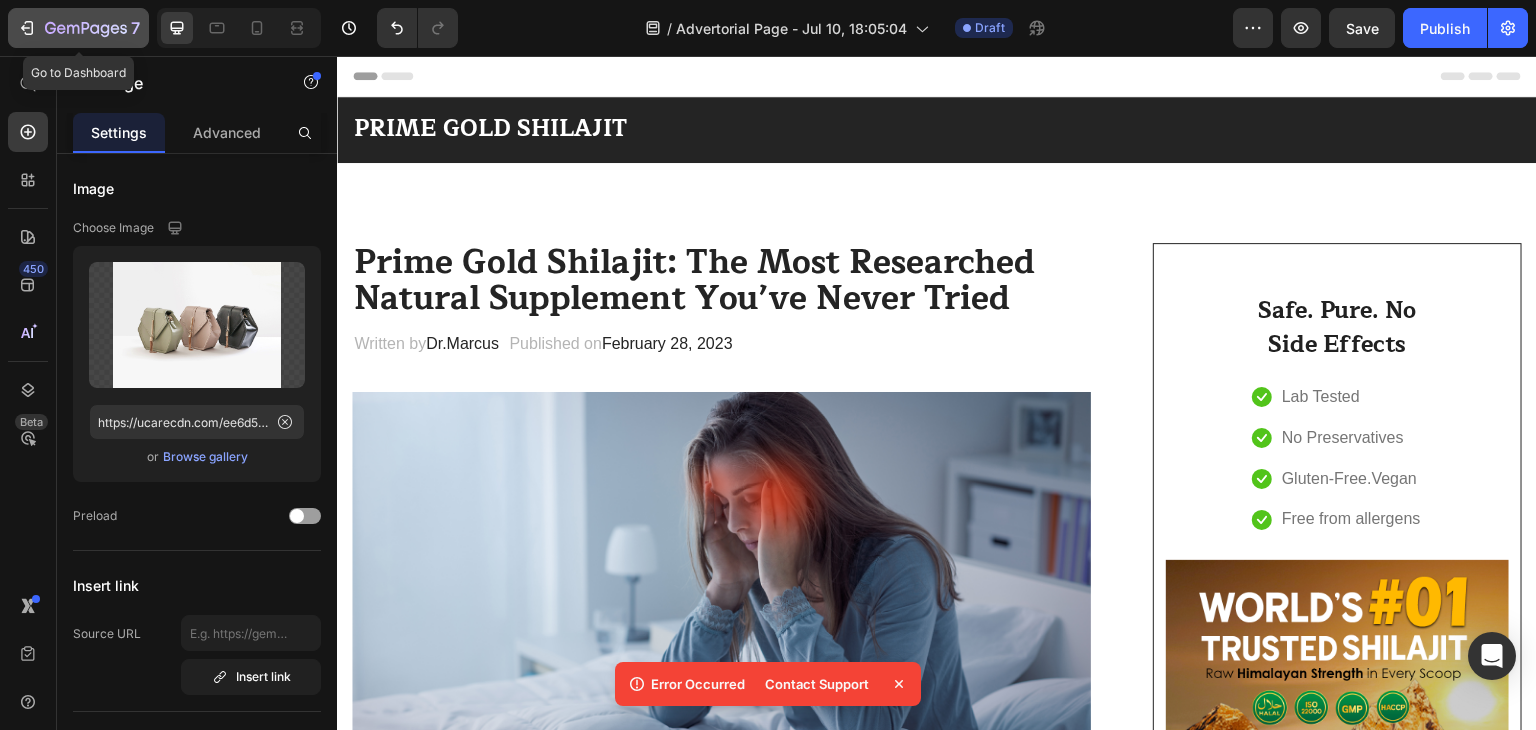 click 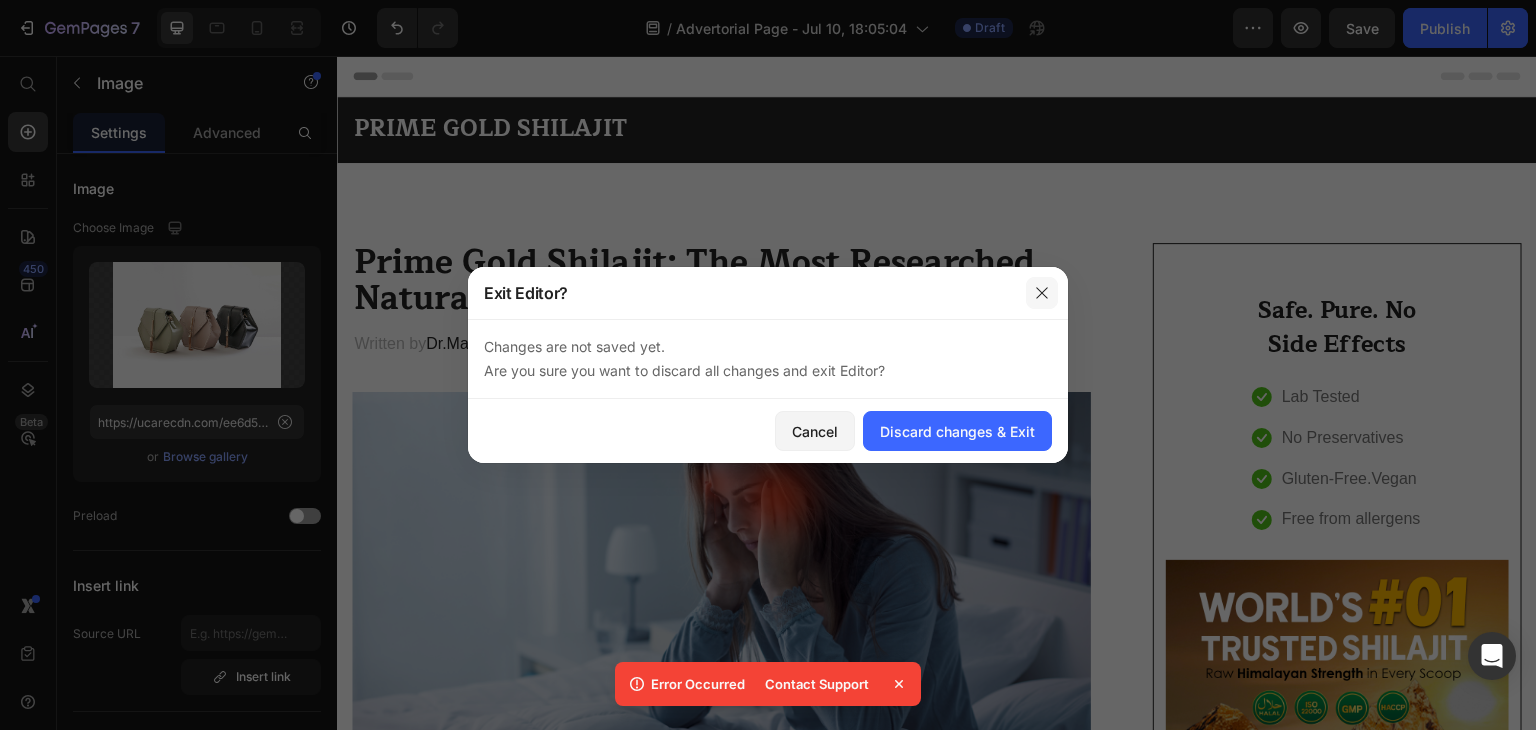 drag, startPoint x: 1040, startPoint y: 292, endPoint x: 585, endPoint y: 328, distance: 456.42197 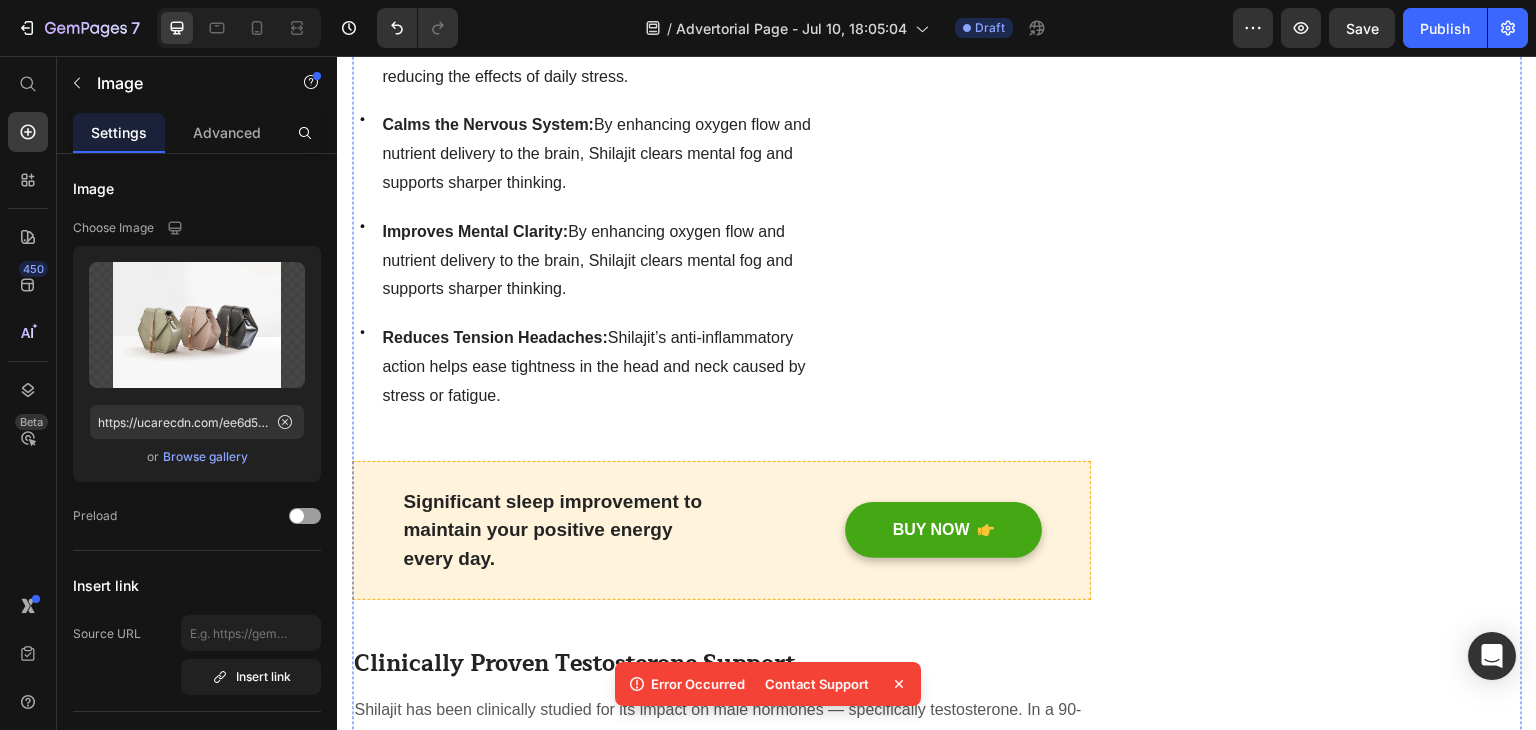 scroll, scrollTop: 2000, scrollLeft: 0, axis: vertical 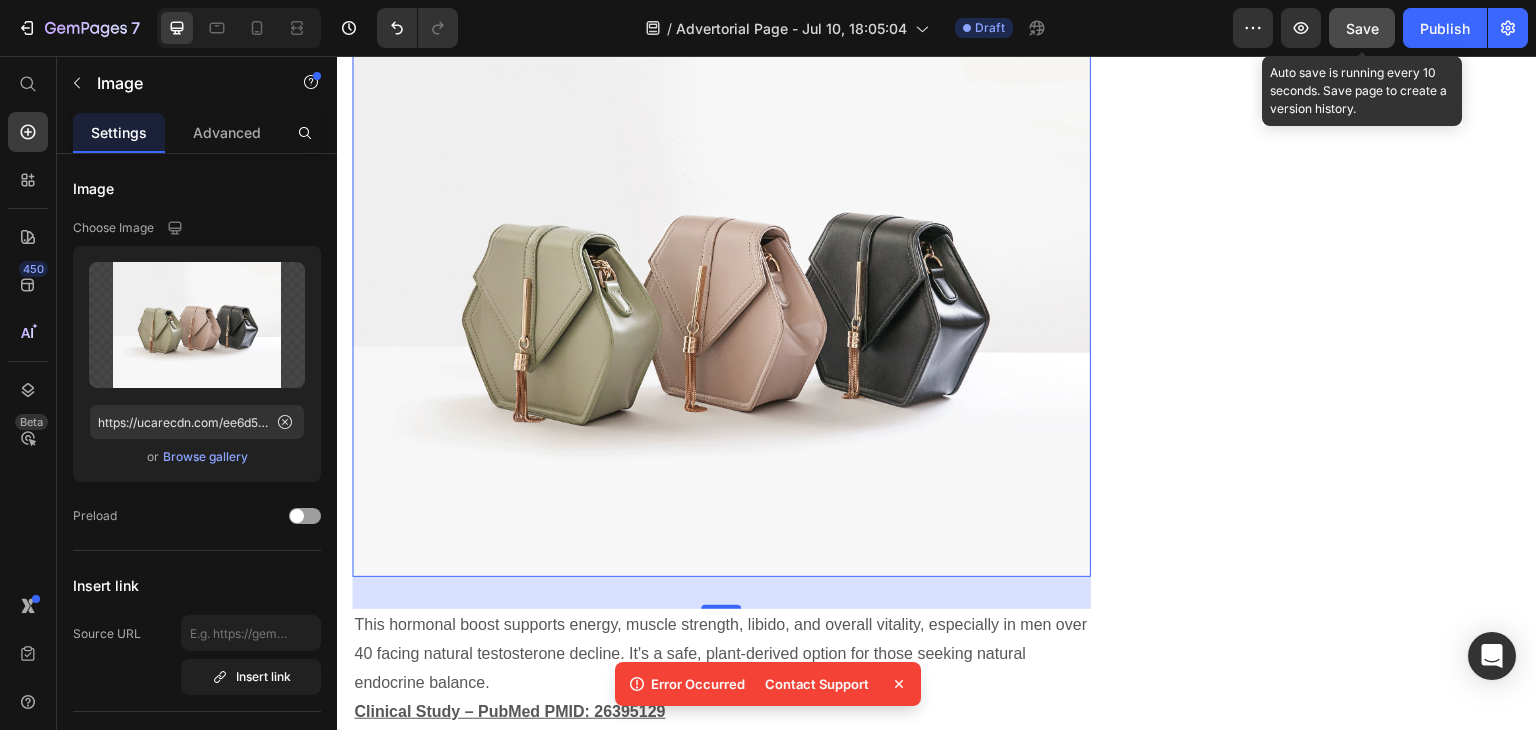 click on "Save" at bounding box center (1362, 28) 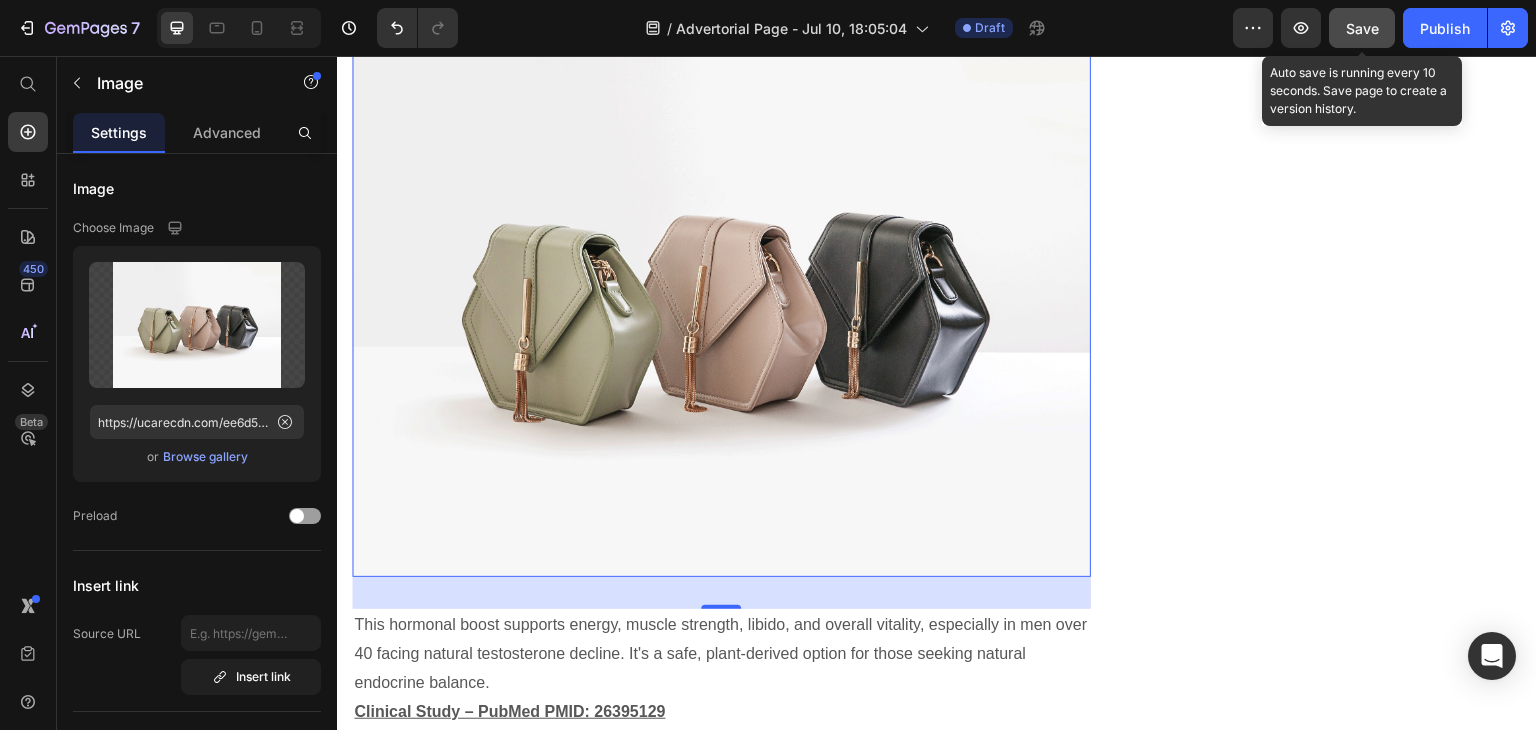 click at bounding box center (721, 300) 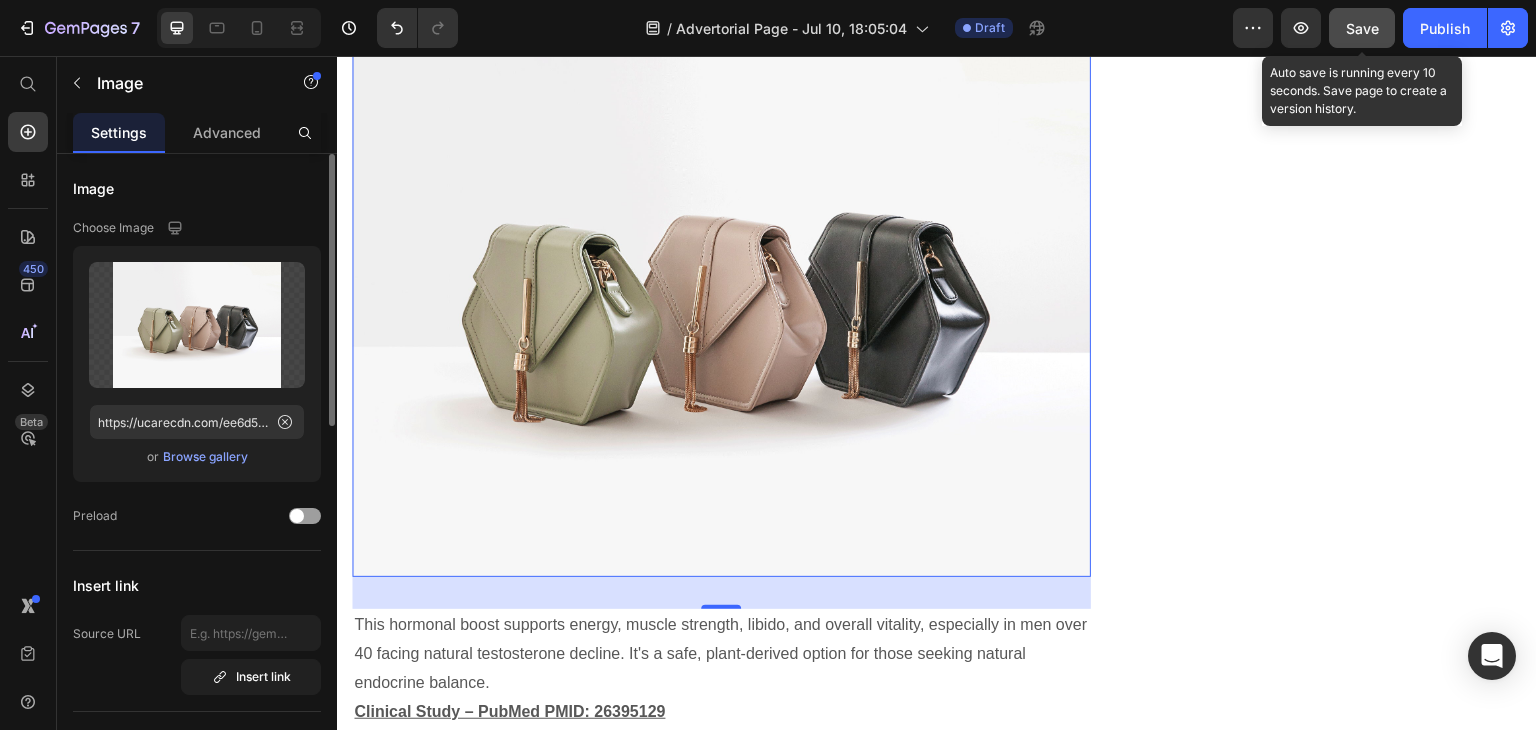 click on "Browse gallery" at bounding box center [205, 457] 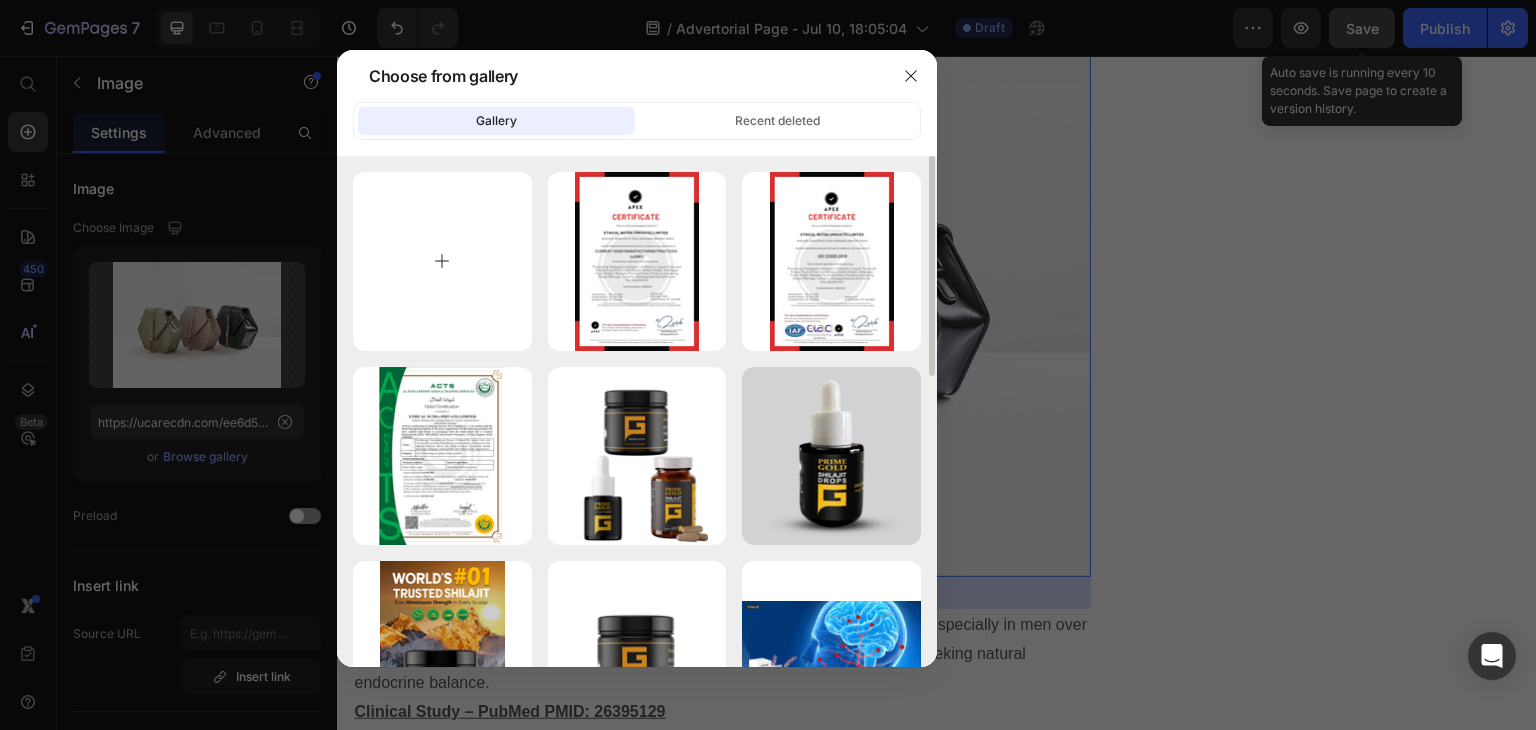 click at bounding box center (442, 261) 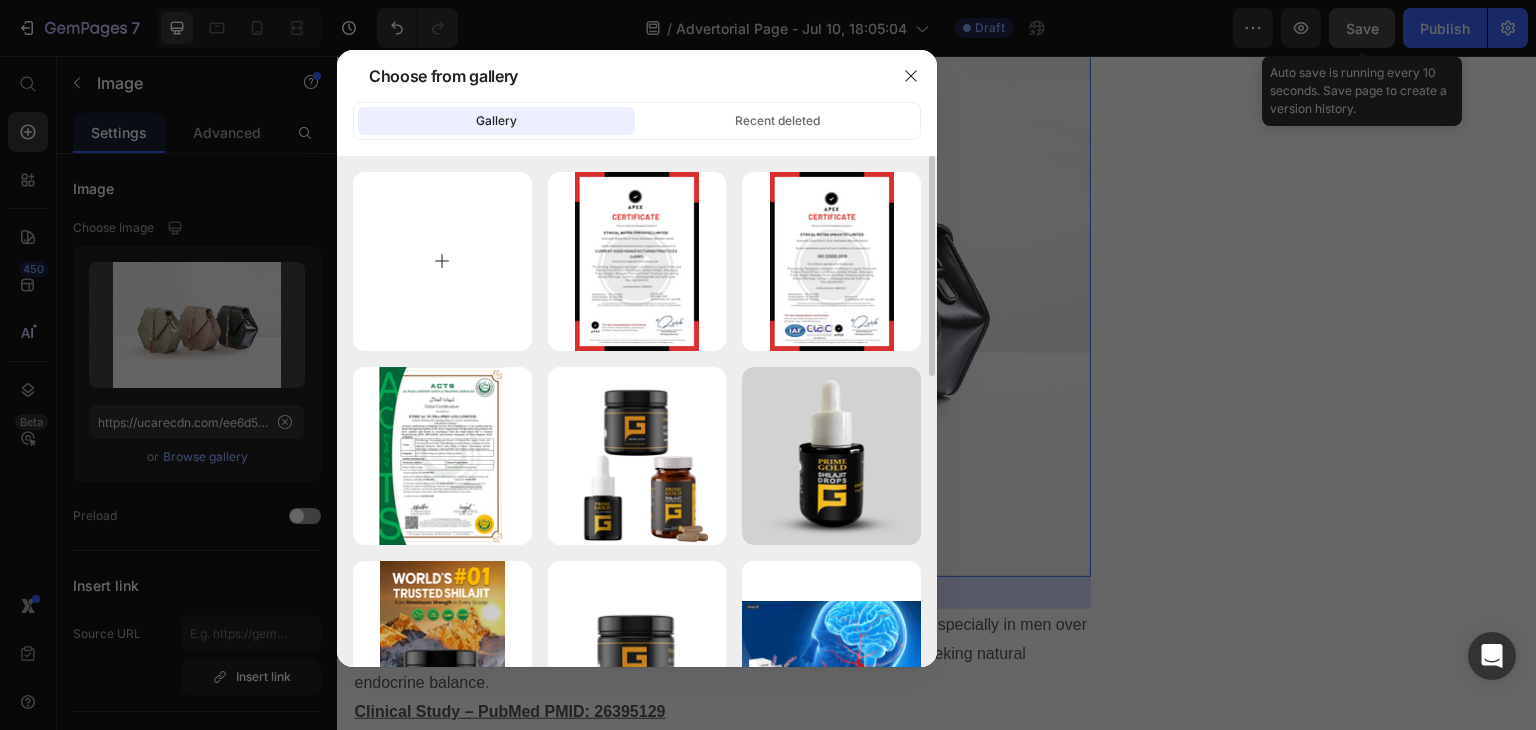 type on "C:\fakepath\ChatGPT Image Jul 11, 2025, 02_18_16 PM.png" 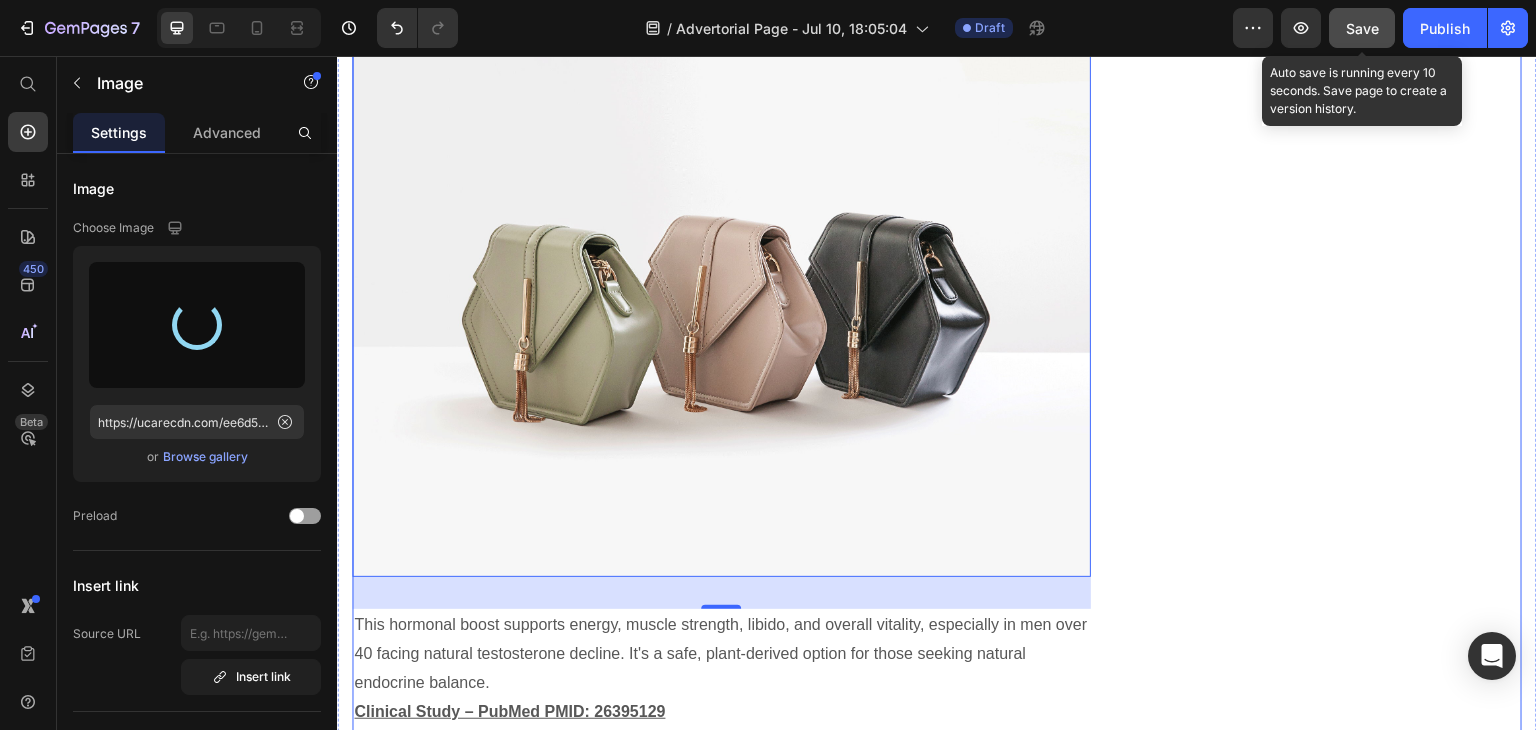 type on "https://cdn.shopify.com/s/files/1/0796/2411/0429/files/gempages_547377742321026216-93351ed3-3a4d-4de4-9185-7f01a5d4d236.png" 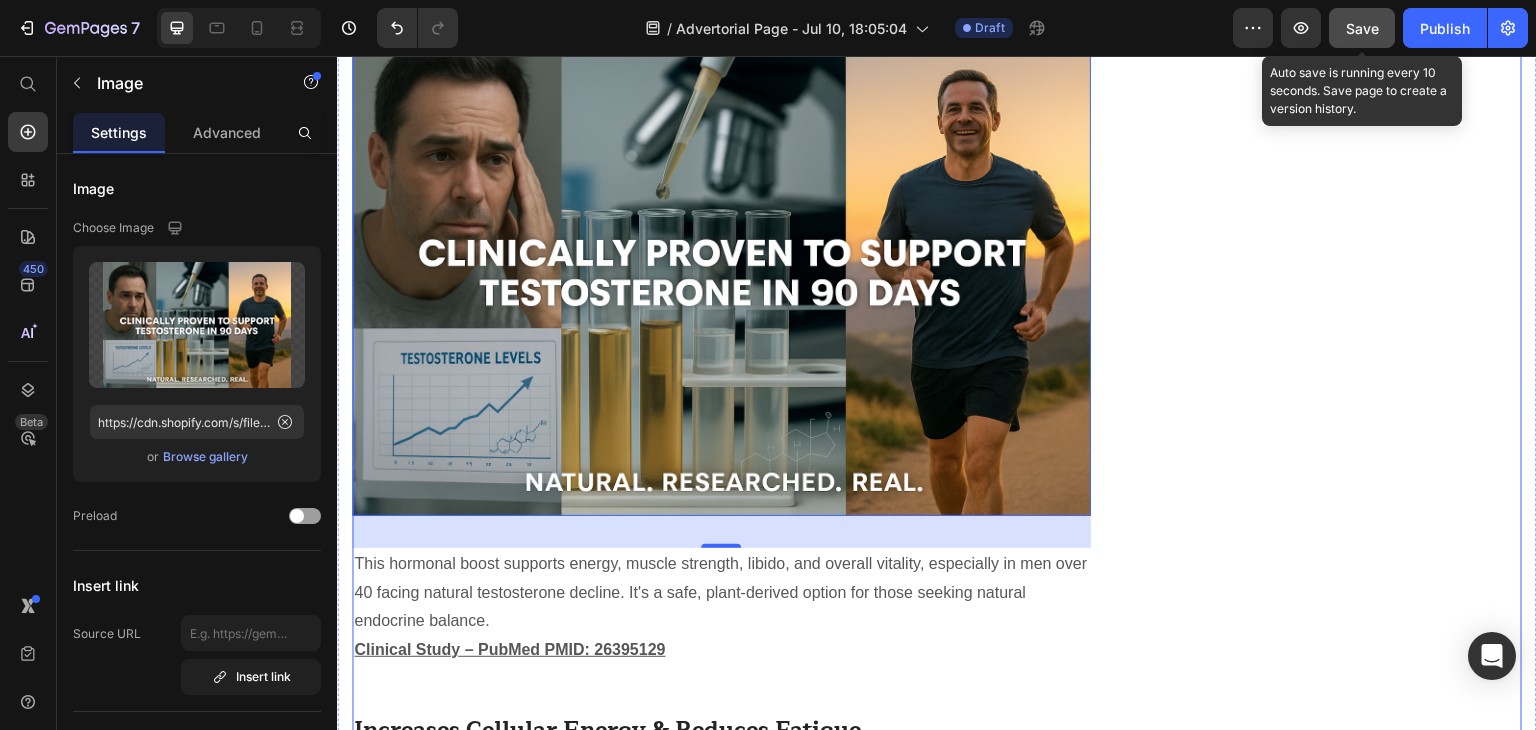 click on "Safe. Pure. No Side Effects Heading
Icon Lab Tested Text block
Icon No Preservatives Text block
Icon Gluten-Free.Vegan Text block
Icon Free from allergens Text block Icon List Row Image  	   BUY NOW Button ✔️ 30-Day Money-Back Guarantee Text block Row
Publish the page to see the content.
Sticky sidebar" at bounding box center [1337, 965] 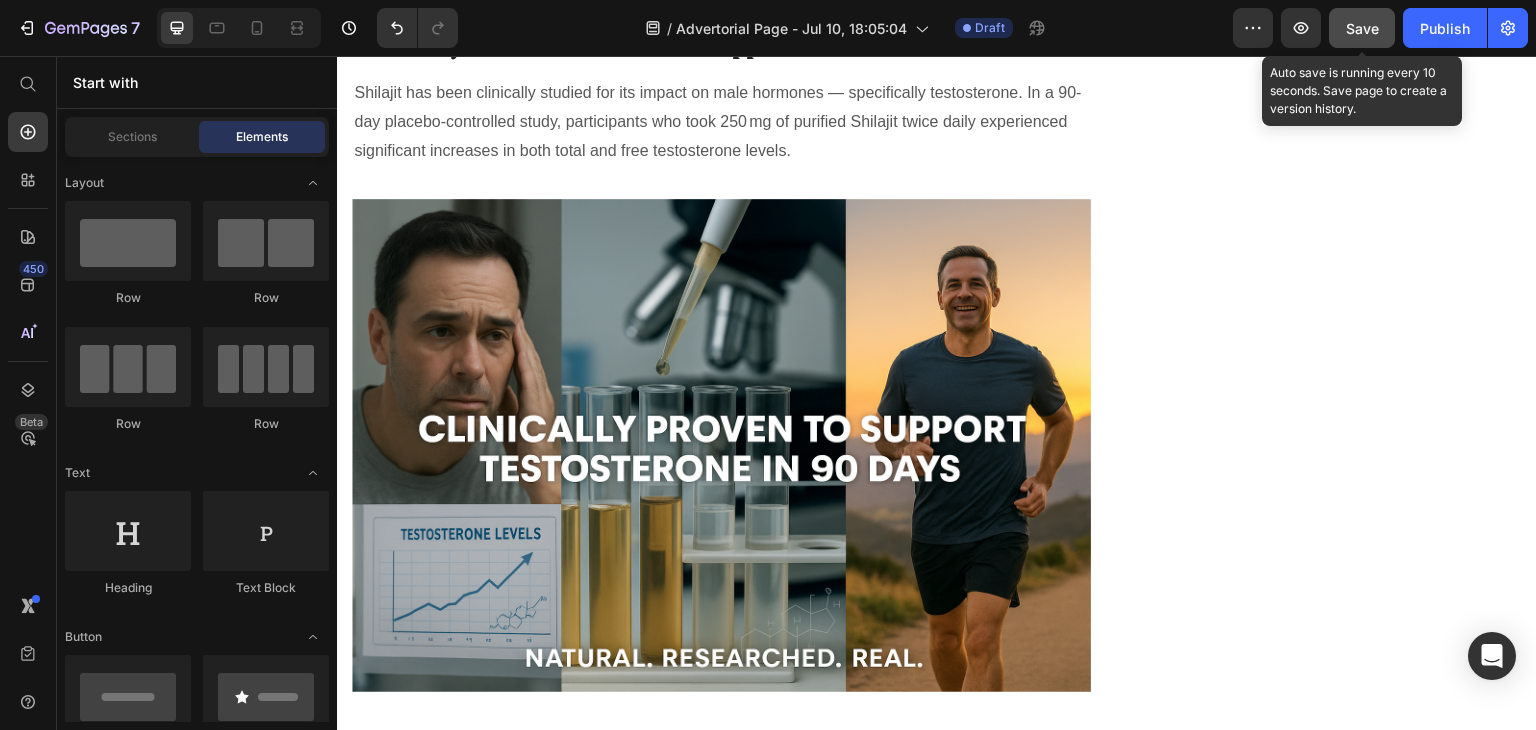 scroll, scrollTop: 1910, scrollLeft: 0, axis: vertical 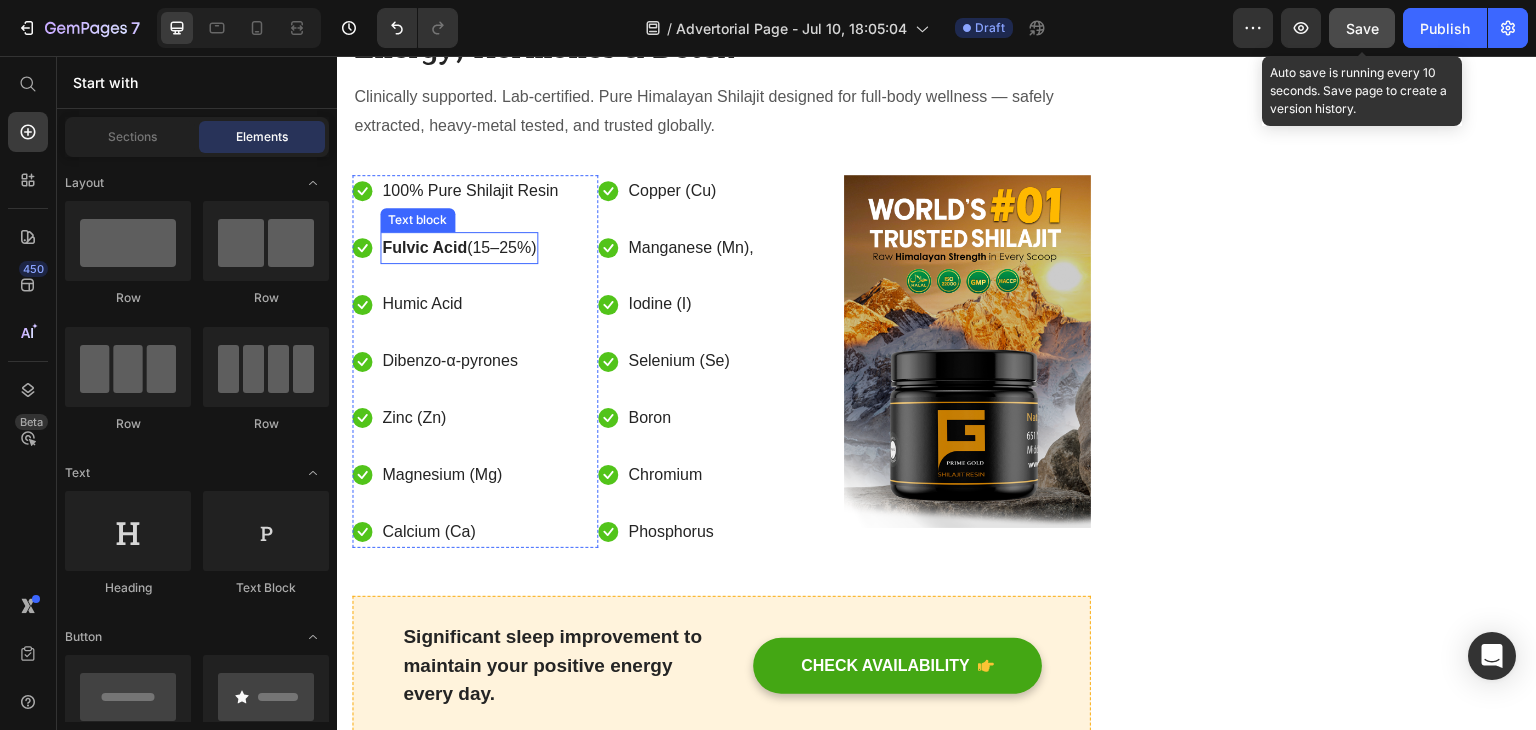 click on "Fulvic Acid" at bounding box center [424, 247] 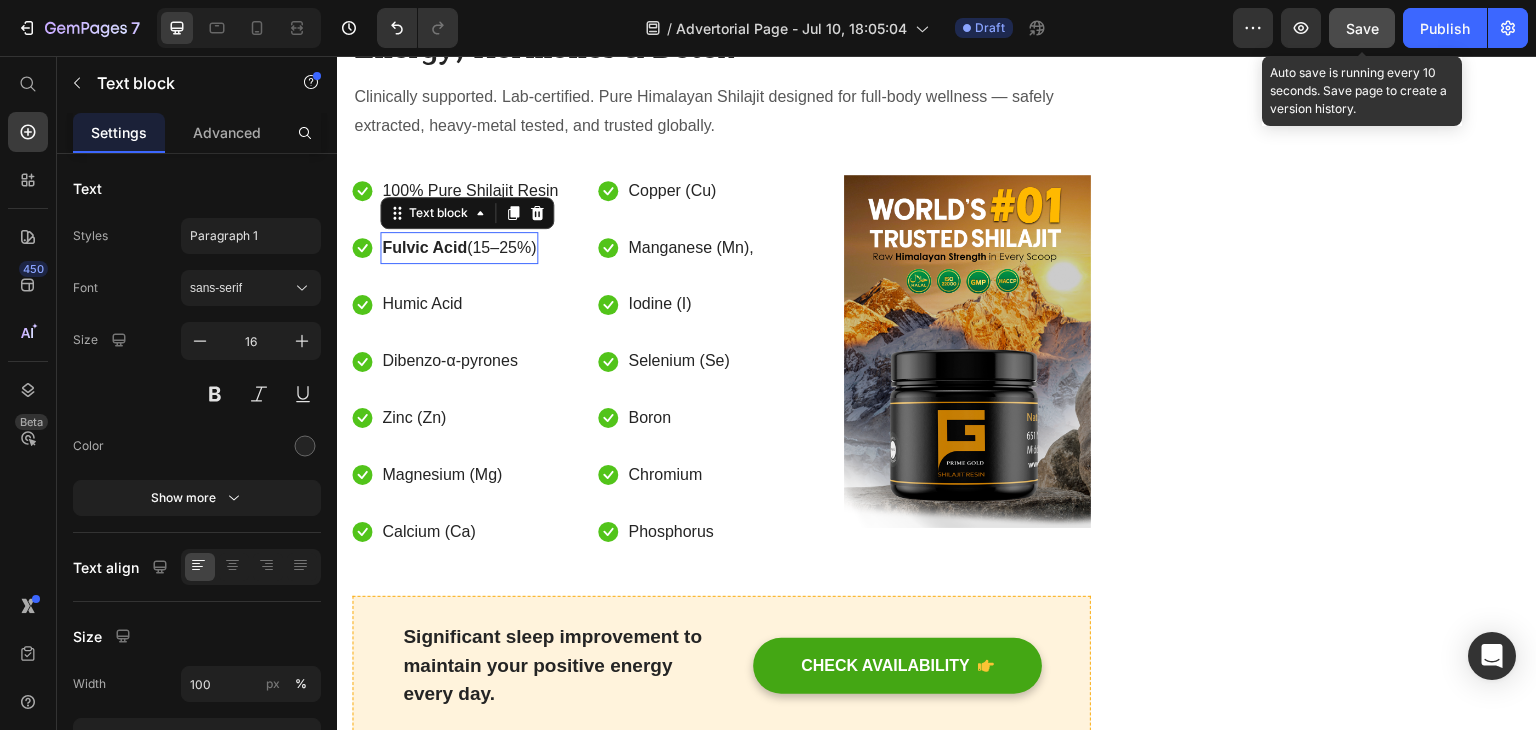 click on "Fulvic Acid" at bounding box center (424, 247) 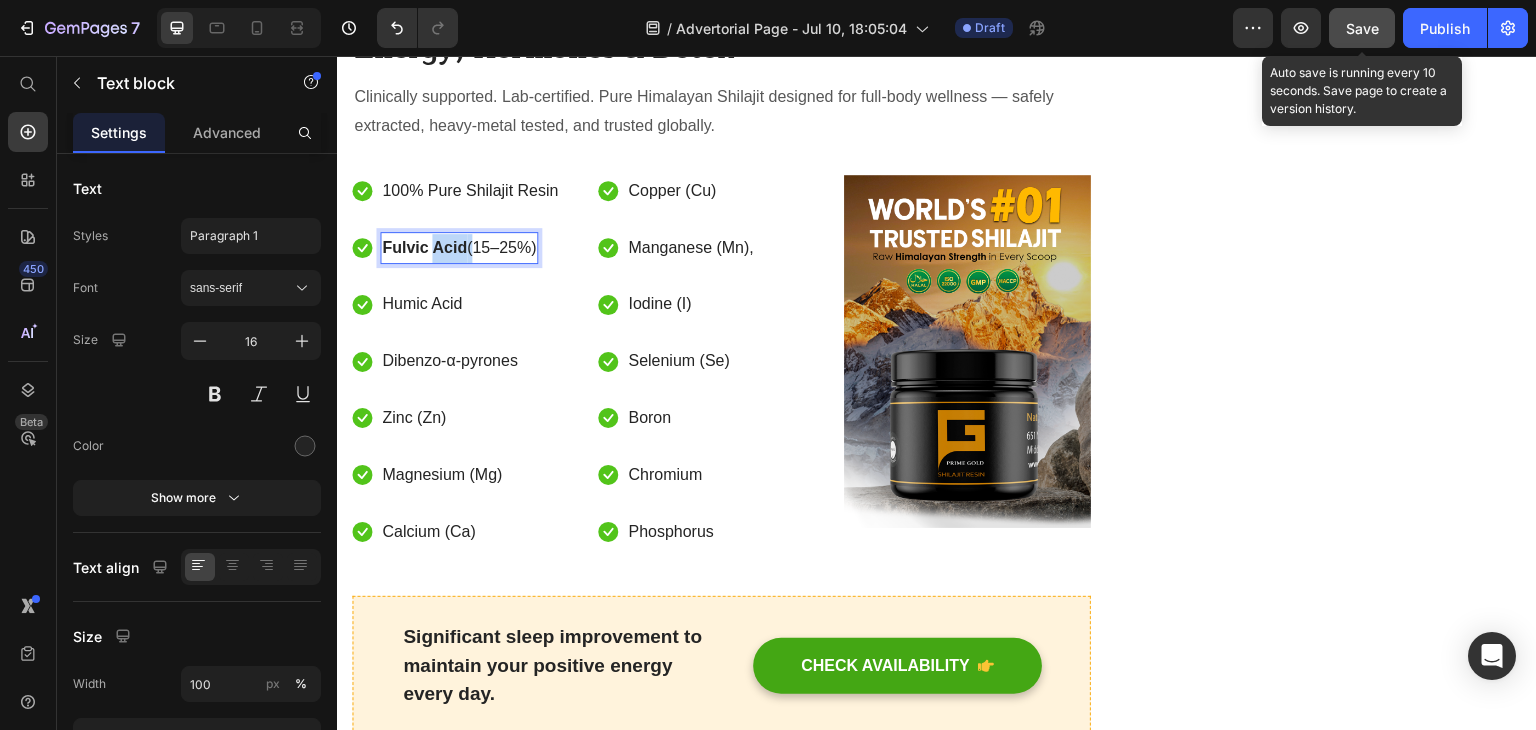 click on "Fulvic Acid" at bounding box center (424, 247) 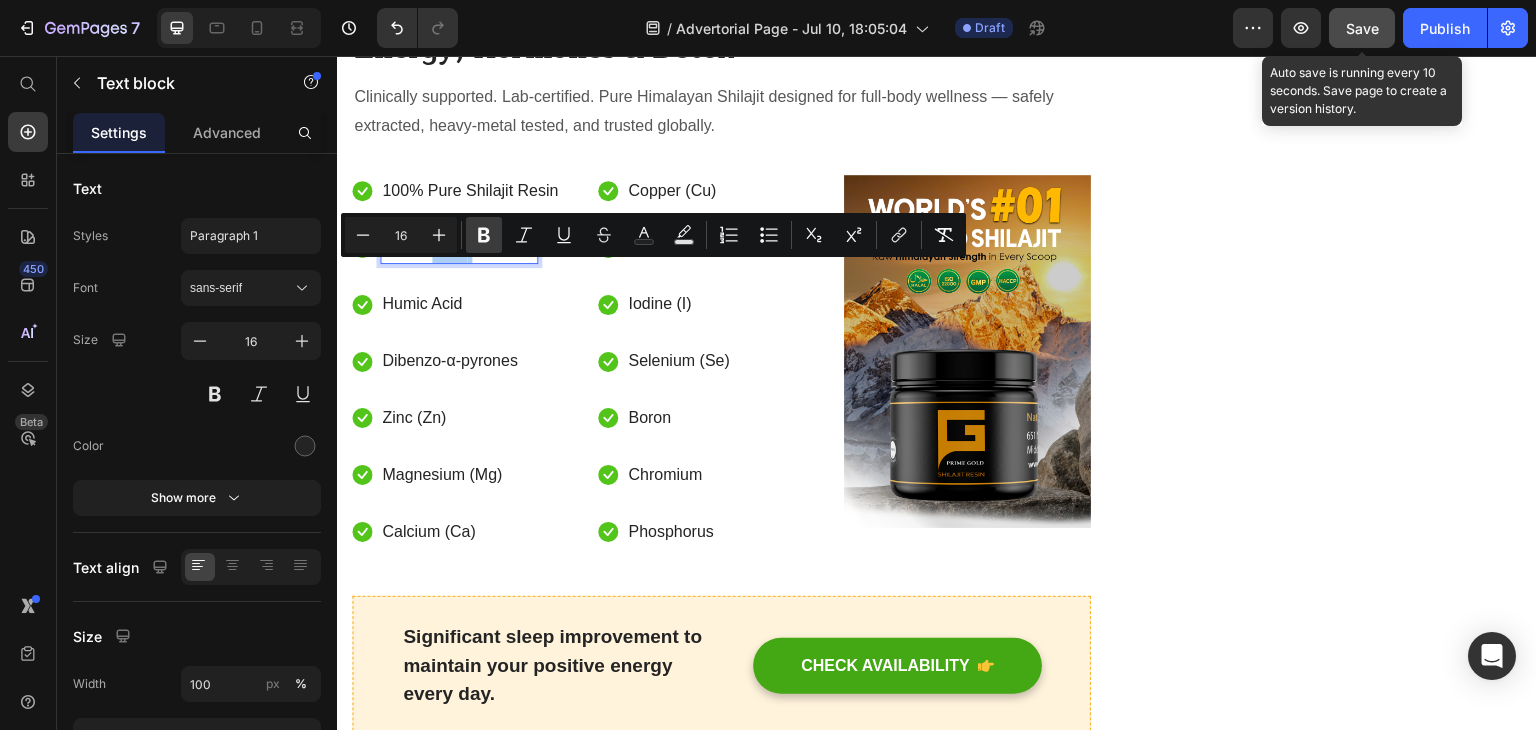 click 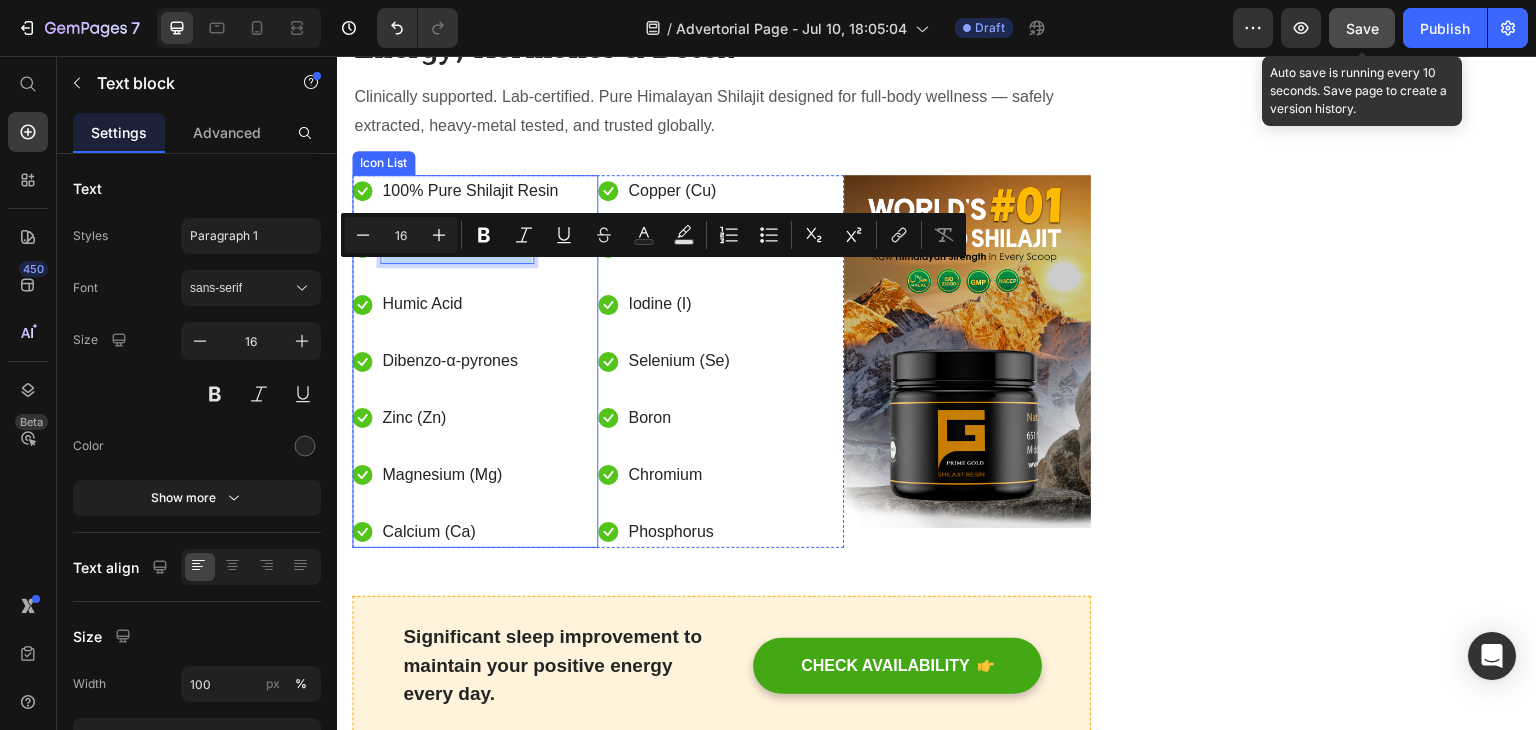 click on "Icon Humic Acid Text block" at bounding box center (456, 304) 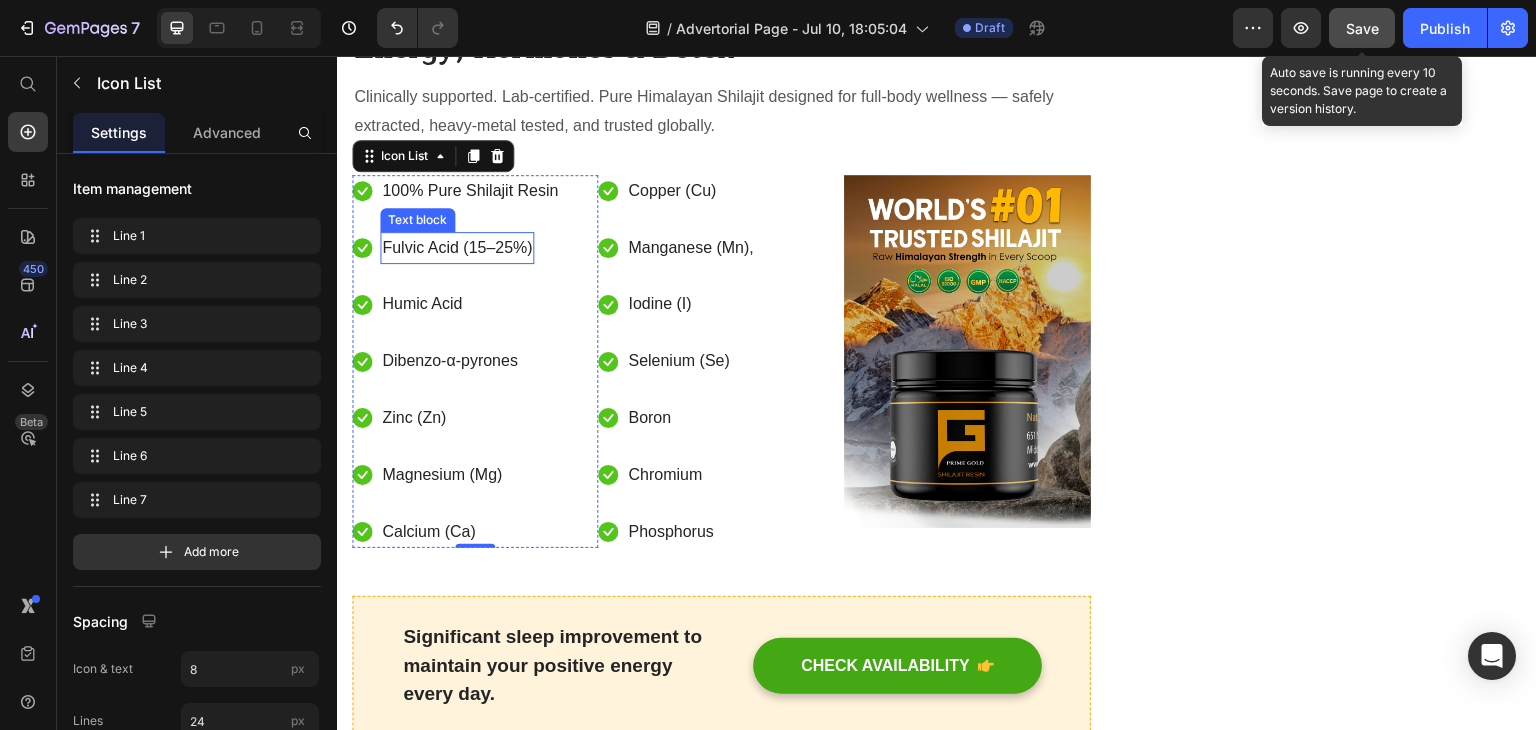 click on "Fulvic Acid (15–25%)" at bounding box center [457, 248] 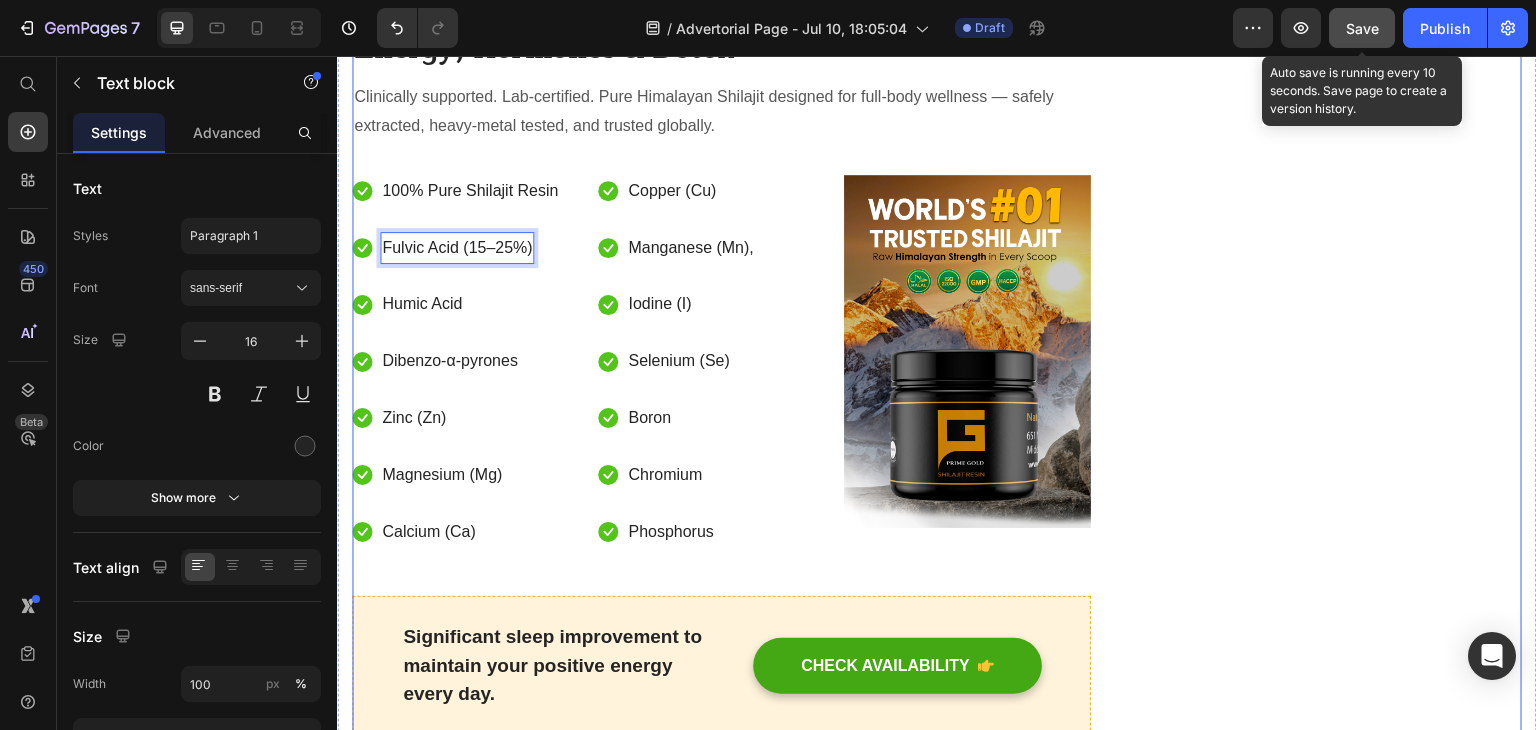 click on "Safe. Pure. No Side Effects Heading
Icon Lab Tested Text block
Icon No Preservatives Text block
Icon Gluten-Free.Vegan Text block
Icon Free from allergens Text block Icon List Row Image  	   BUY NOW Button ✔️ 30-Day Money-Back Guarantee Text block Row
Publish the page to see the content.
Sticky sidebar" at bounding box center [1337, -1720] 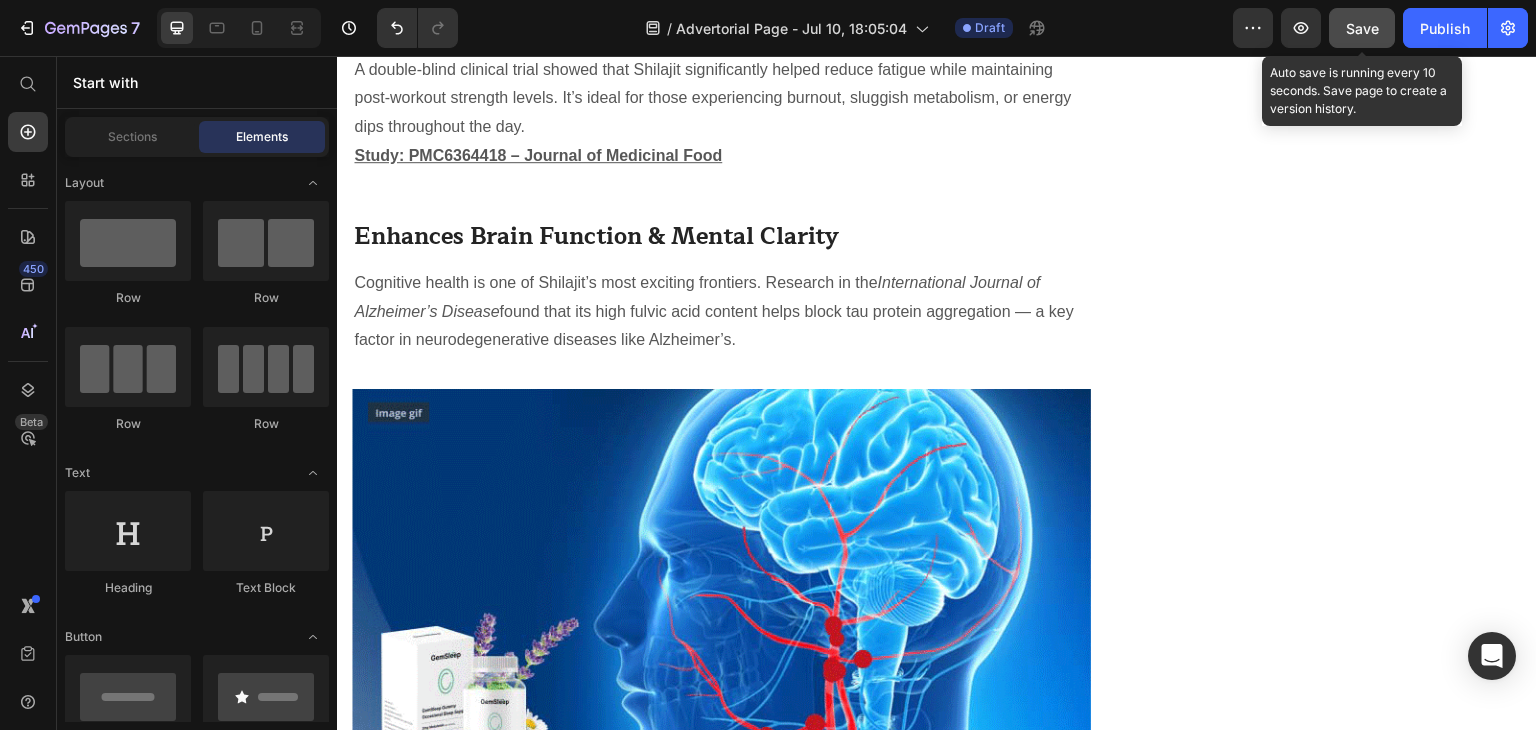scroll, scrollTop: 3377, scrollLeft: 0, axis: vertical 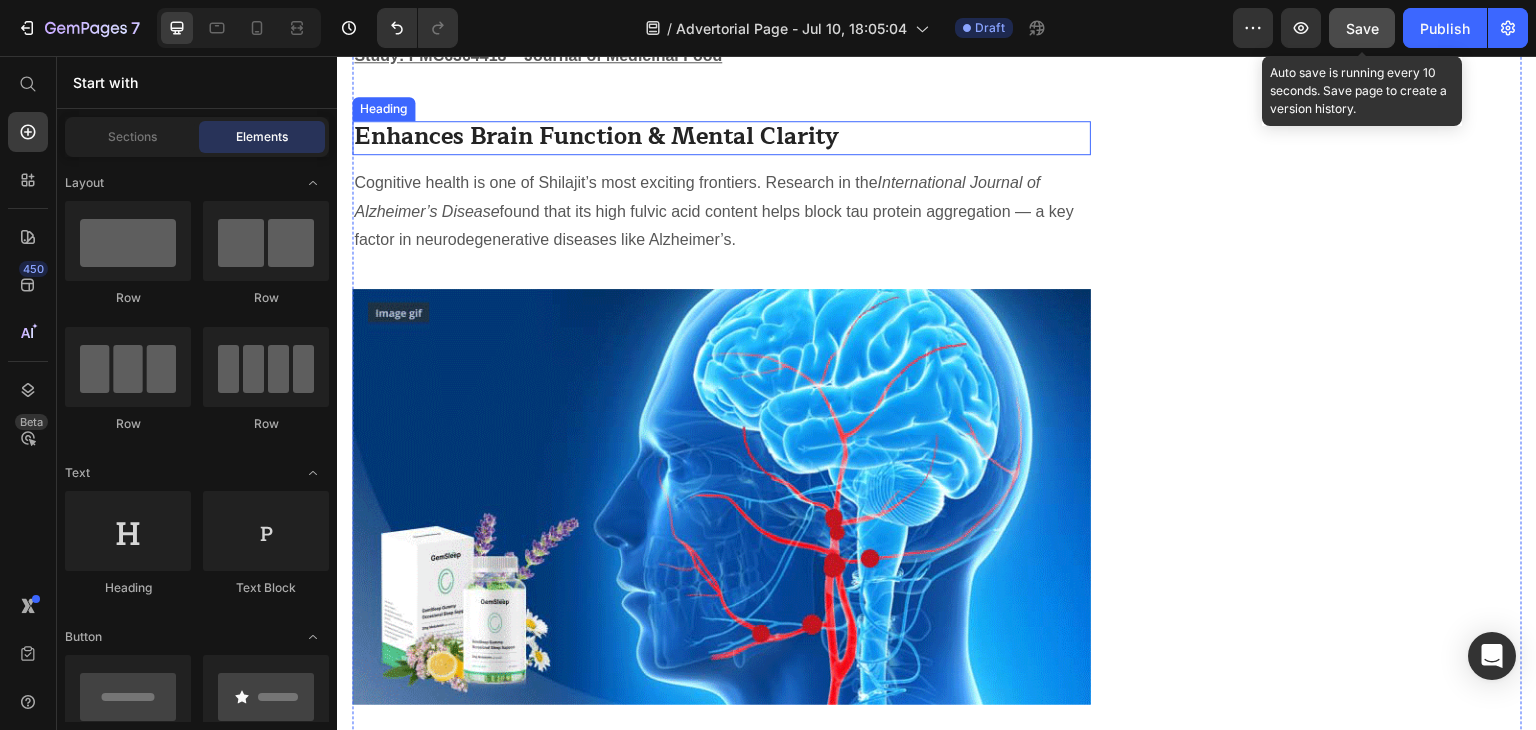click on "Enhances Brain Function & Mental Clarity" at bounding box center [721, 138] 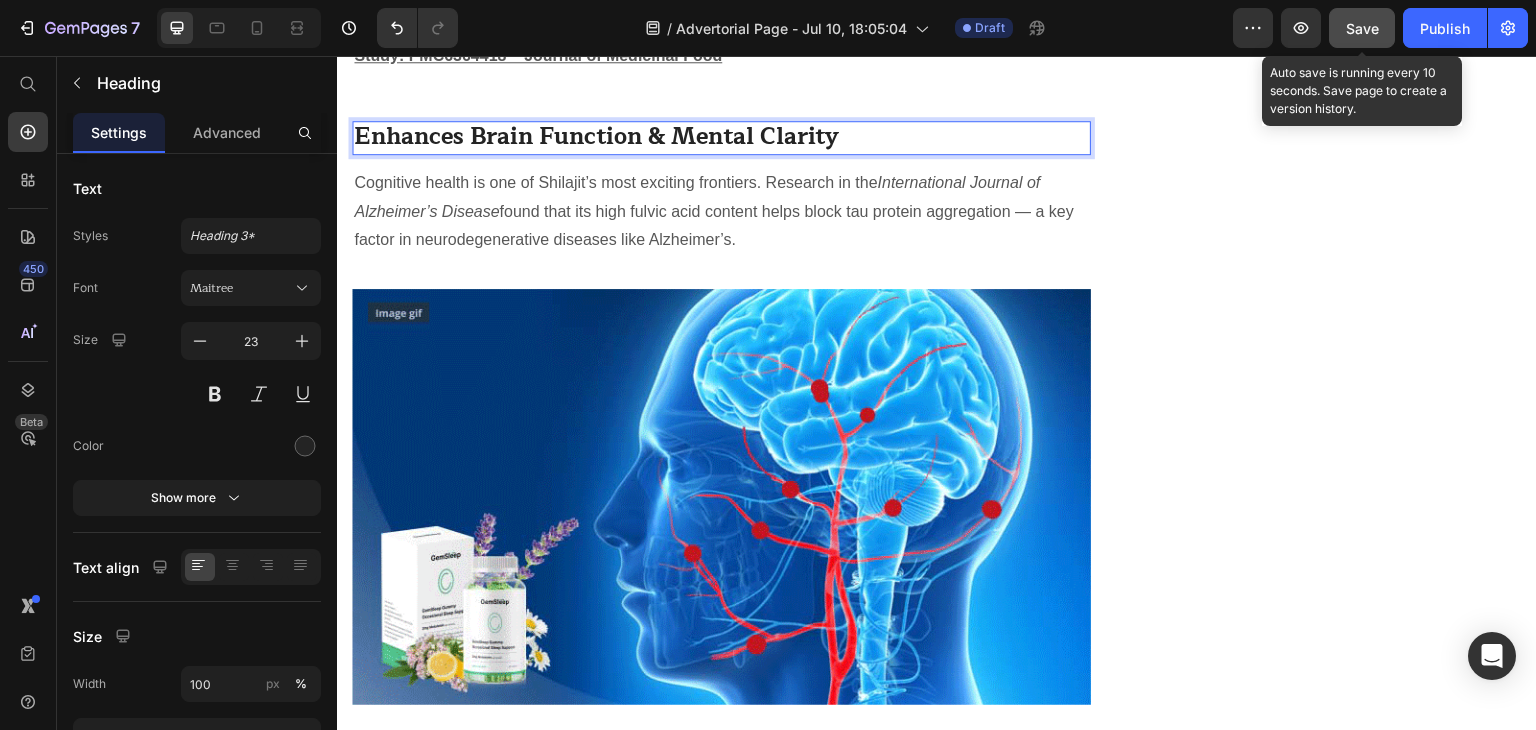 click on "Enhances Brain Function & Mental Clarity" at bounding box center (721, 138) 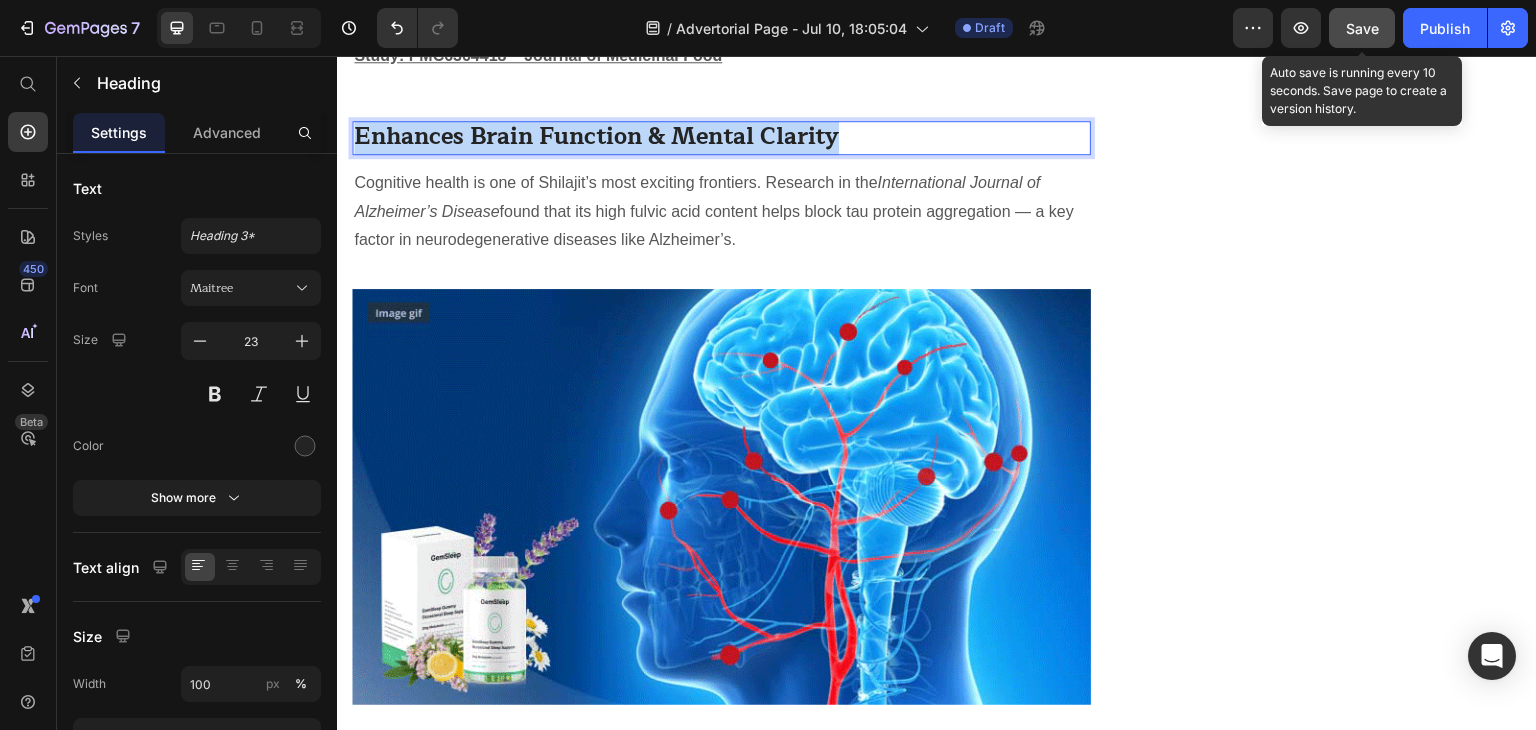 click on "Enhances Brain Function & Mental Clarity" at bounding box center (721, 138) 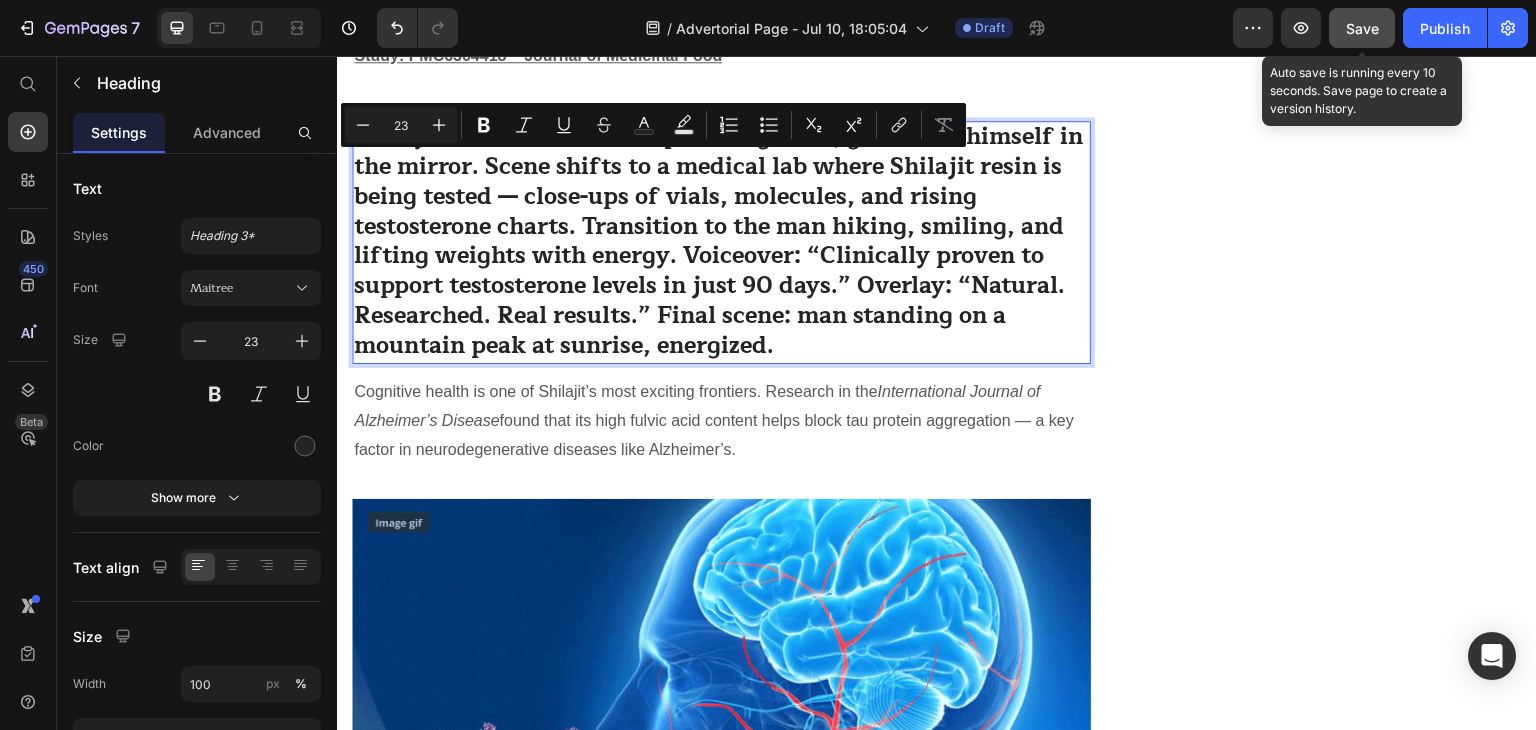 scroll, scrollTop: 1, scrollLeft: 0, axis: vertical 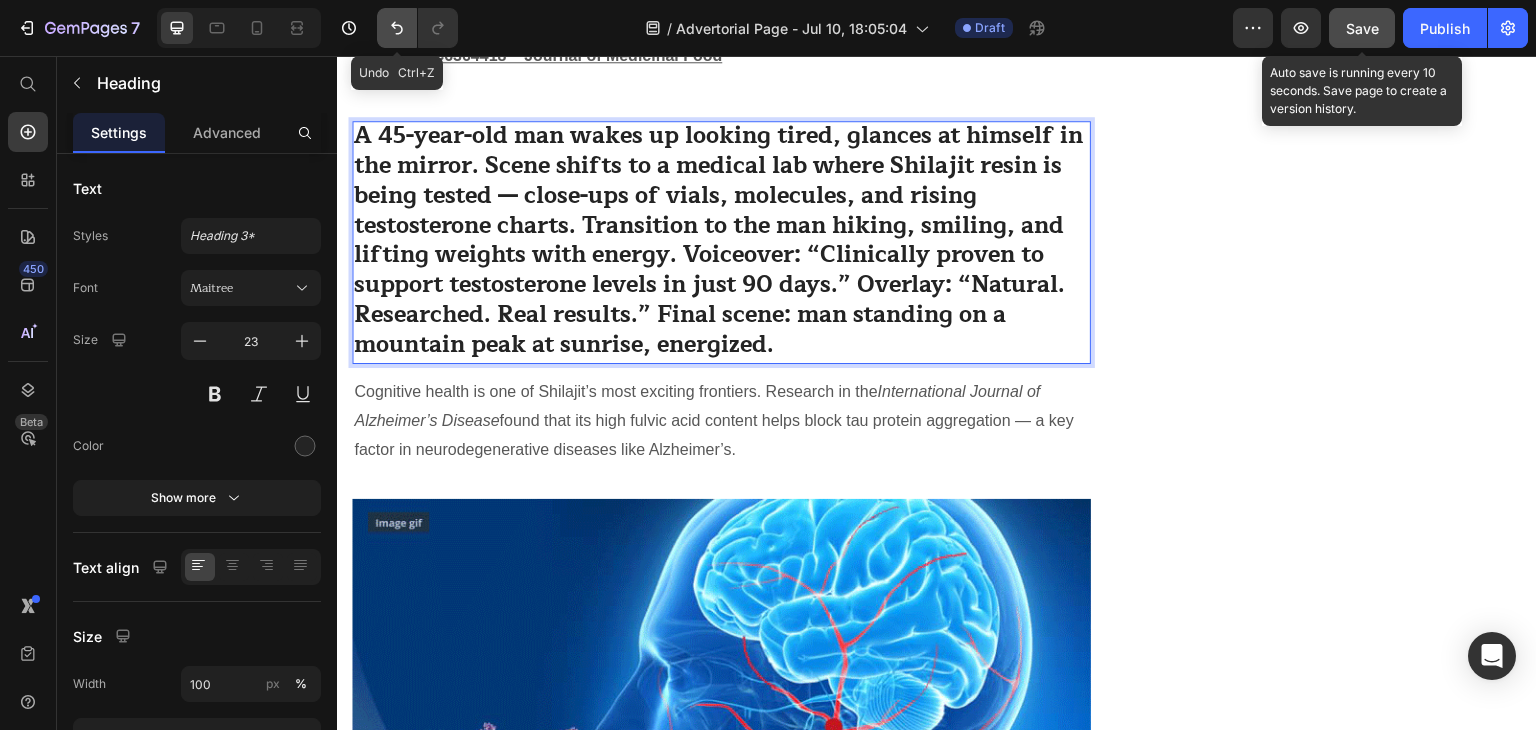 click 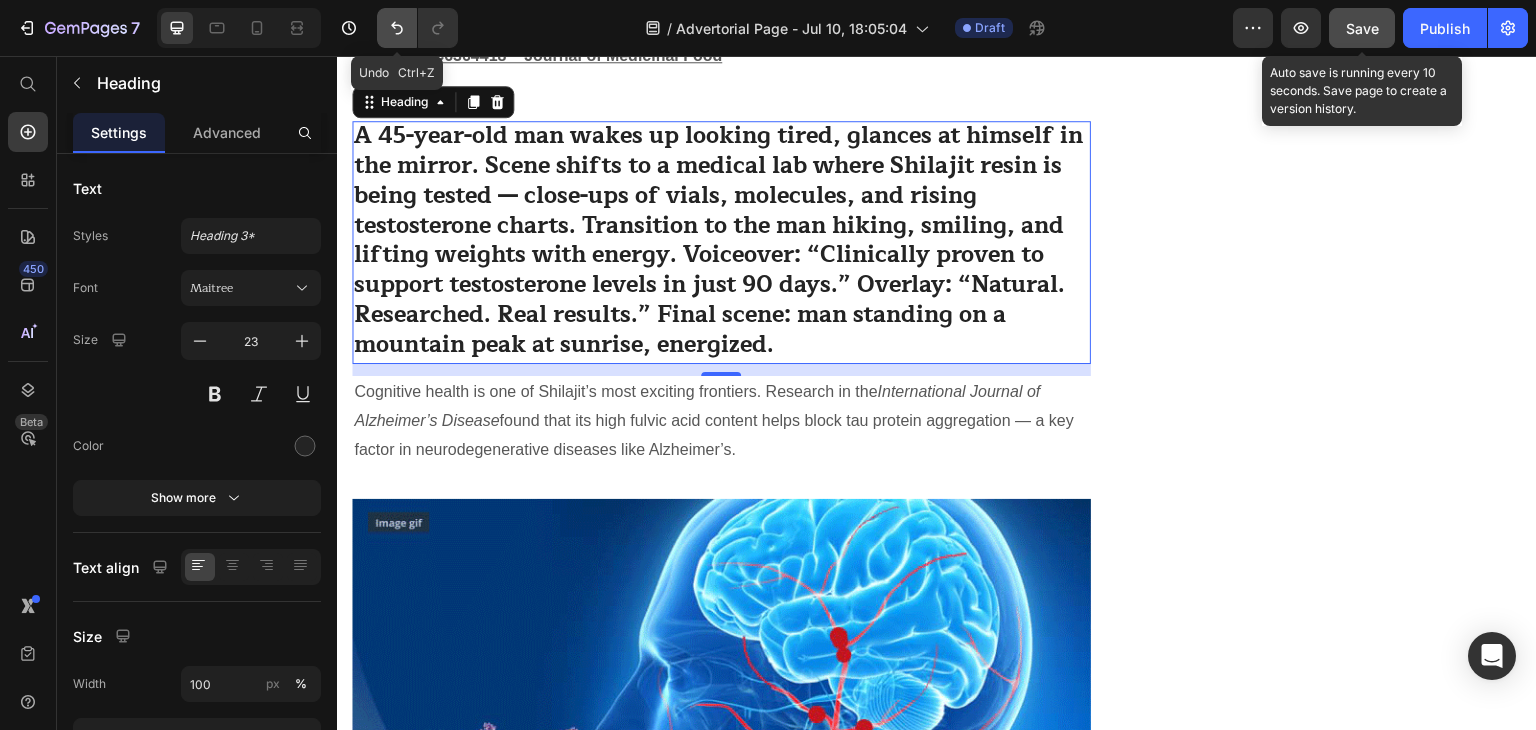 click 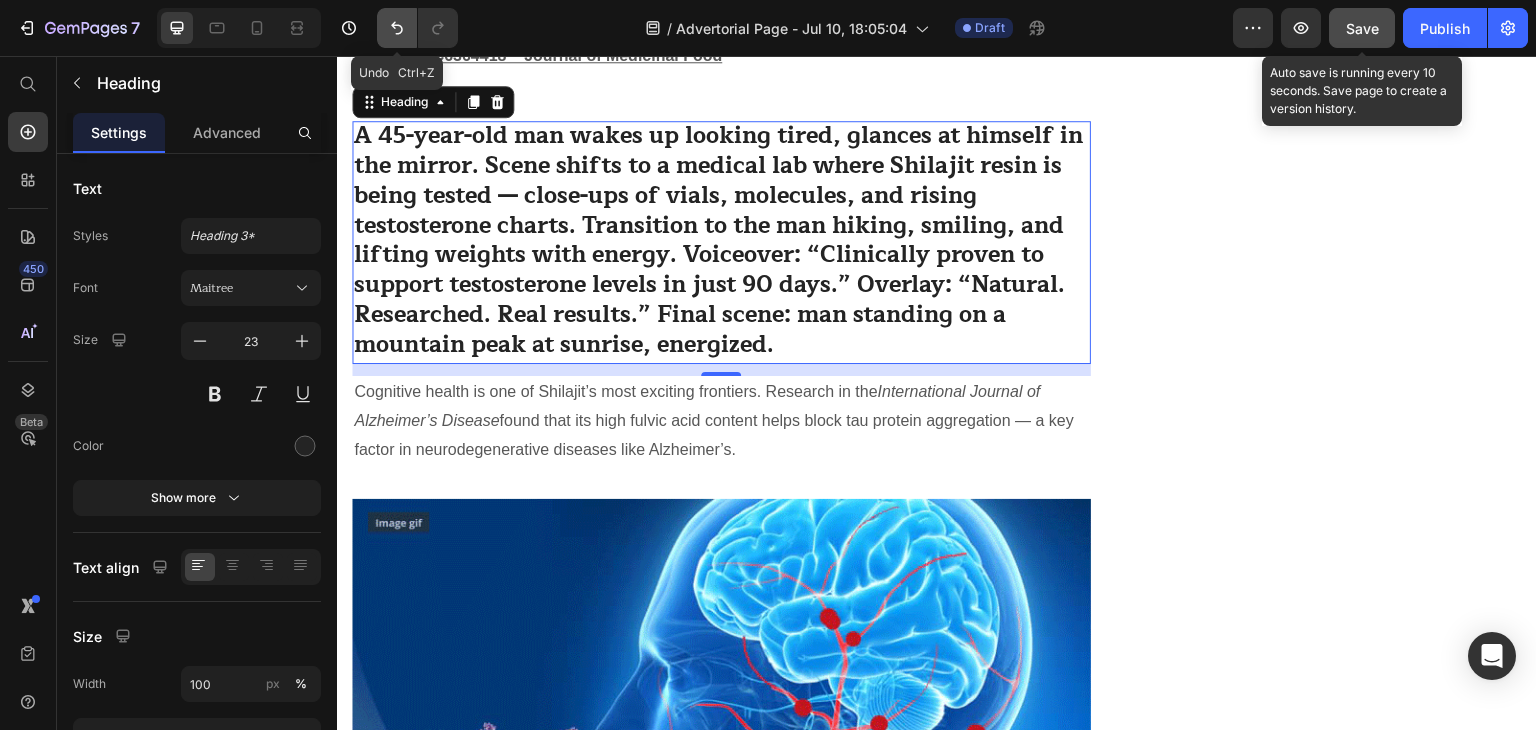 click 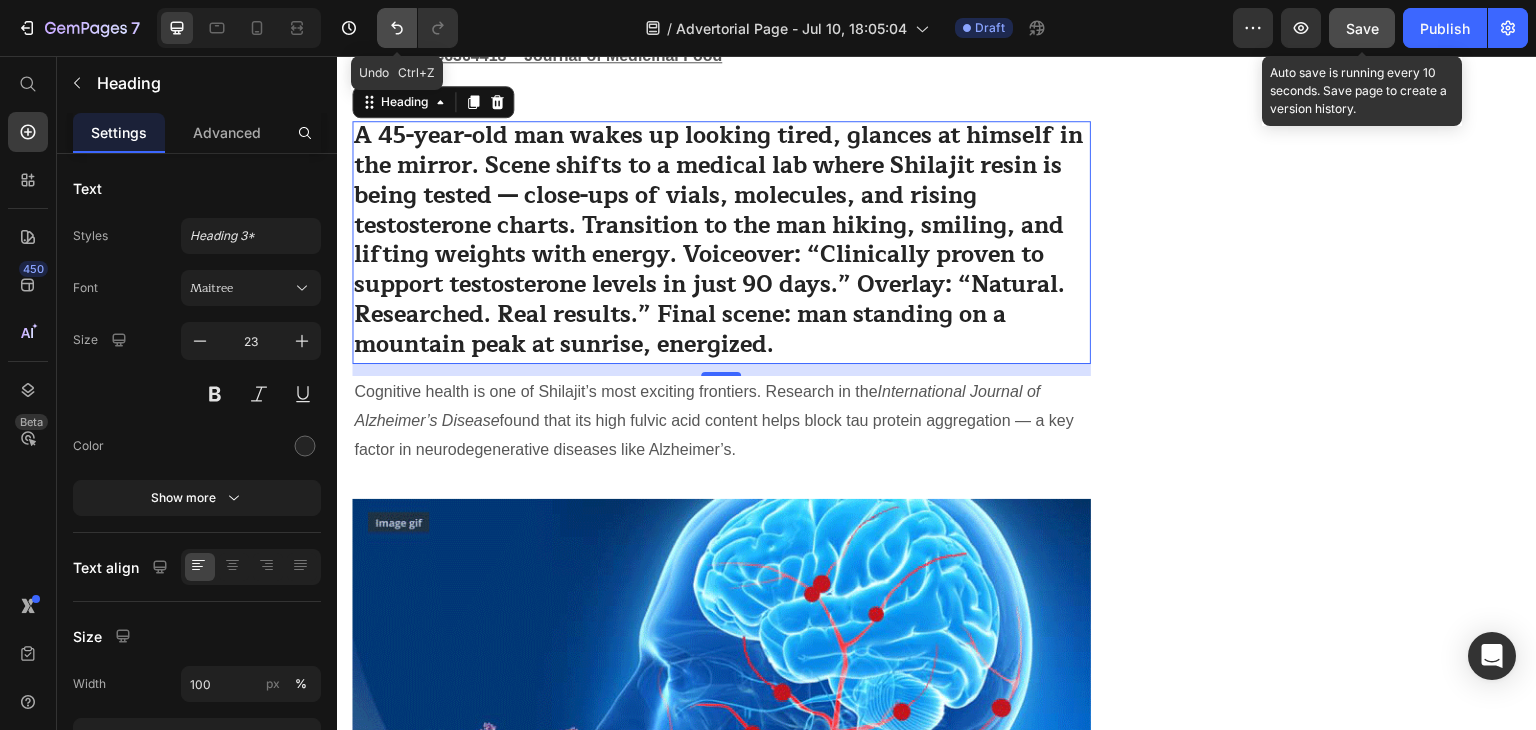 click 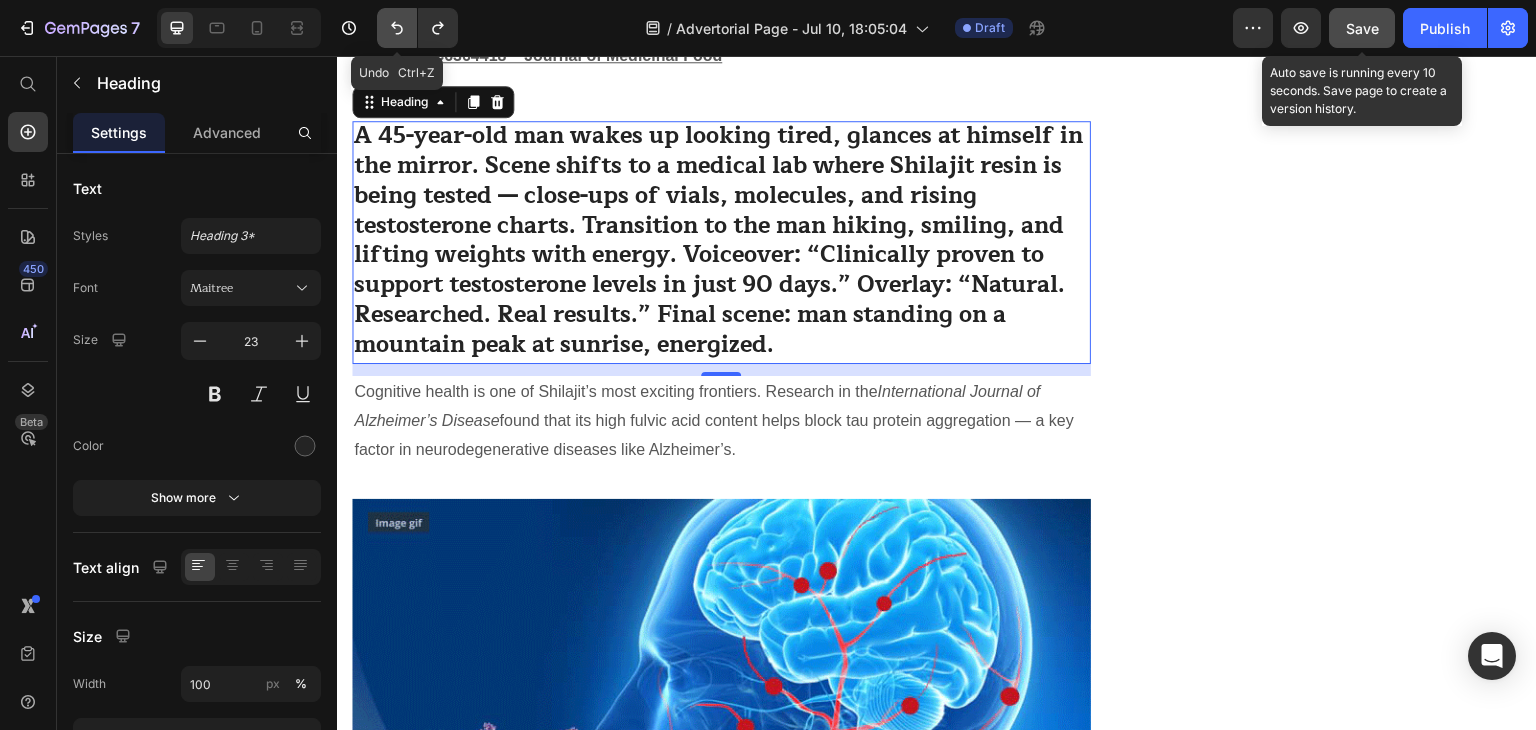 click 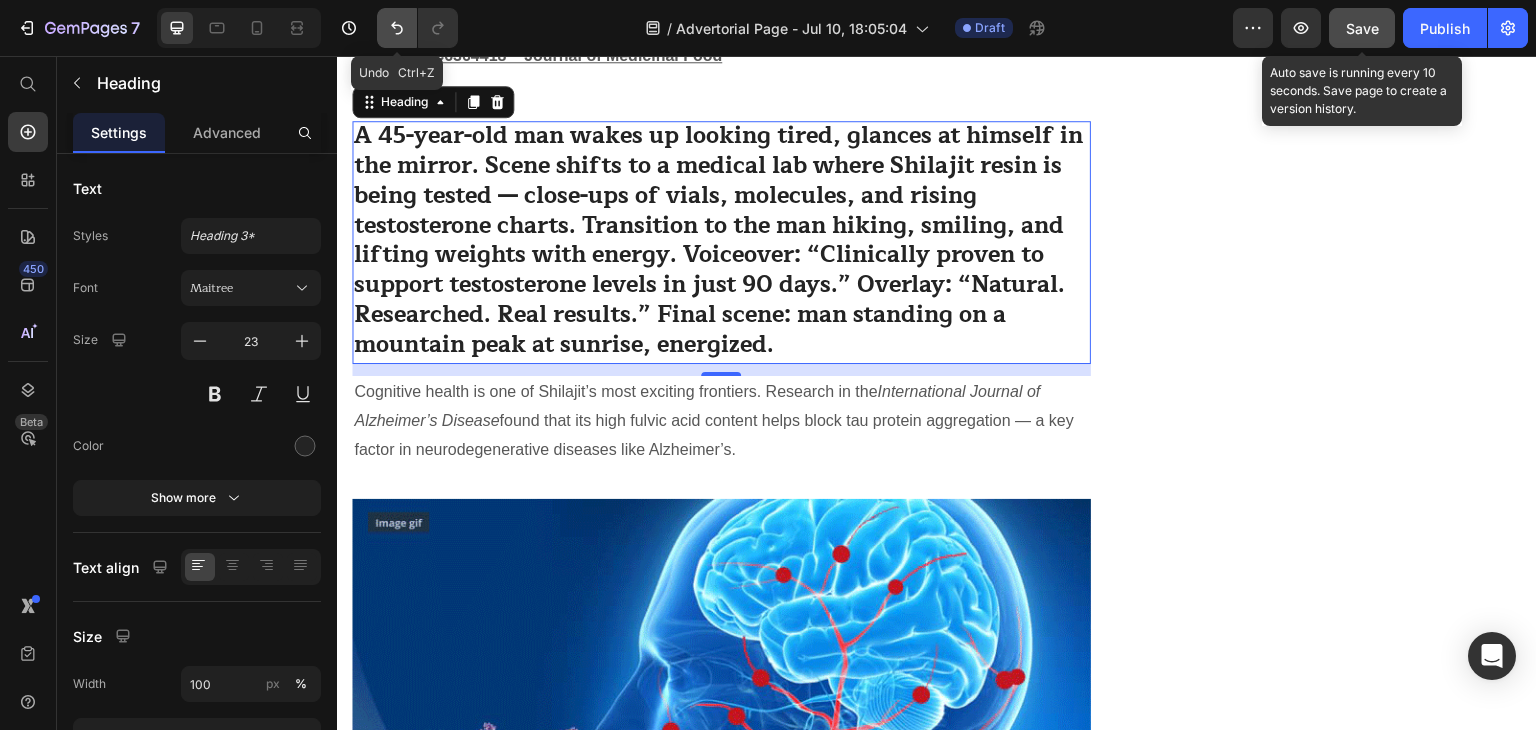 click 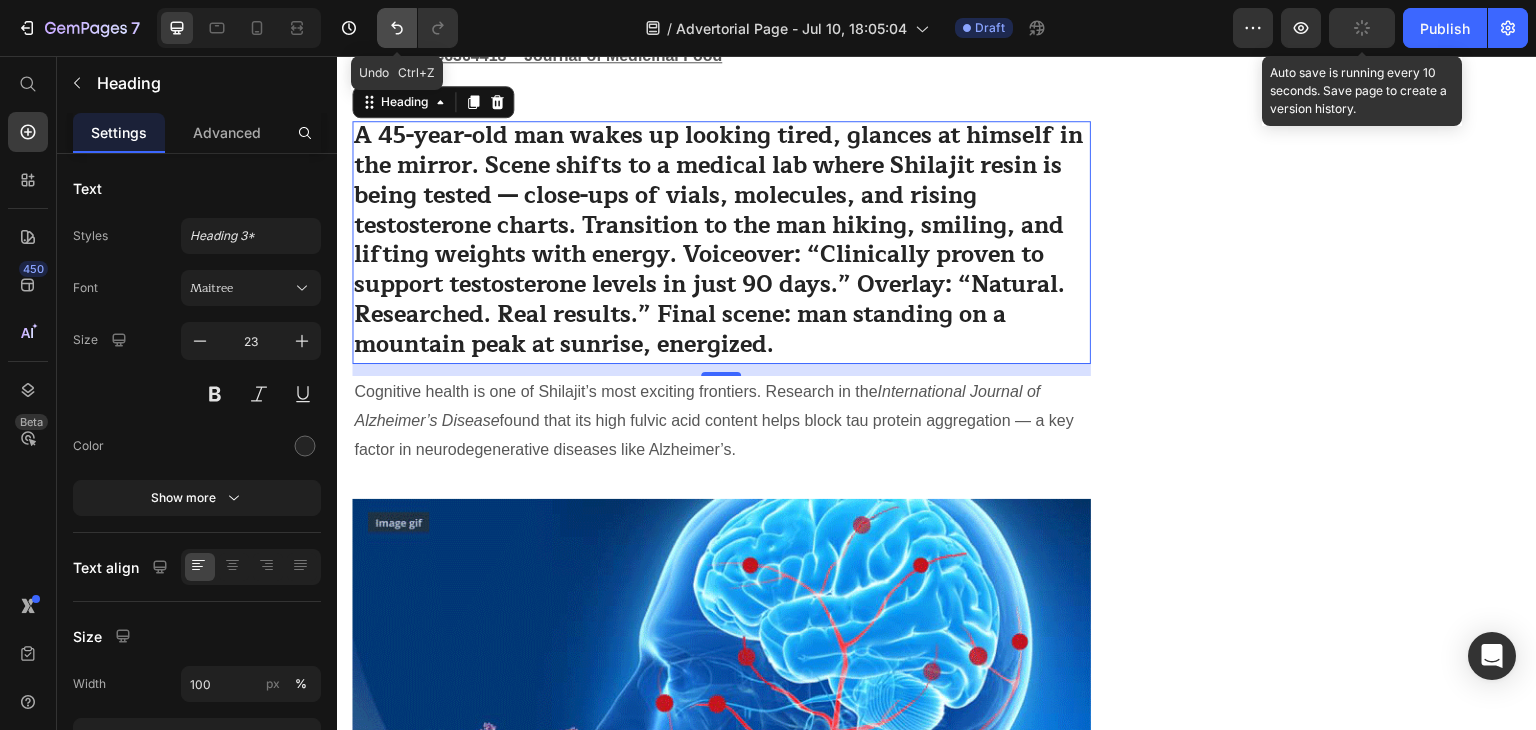 click 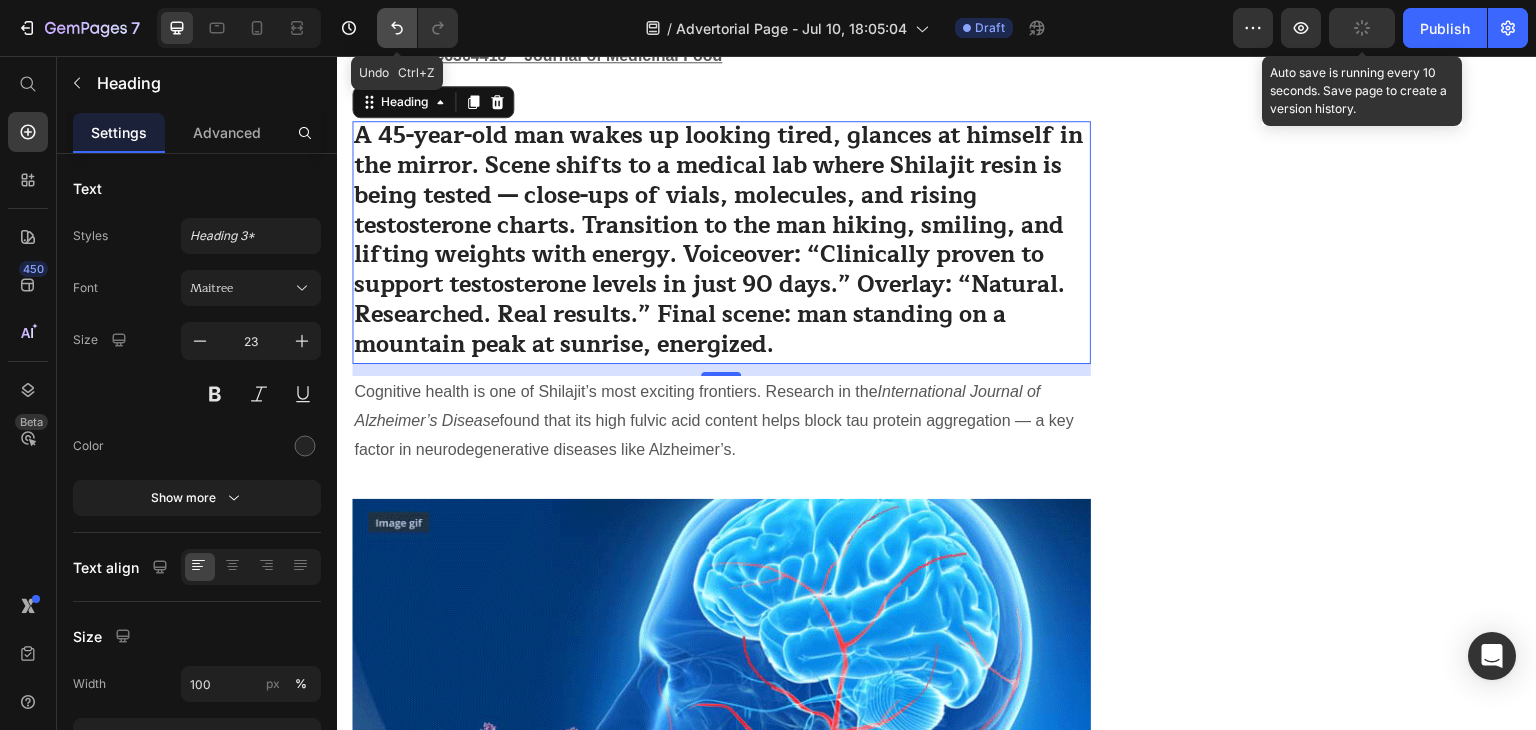 click 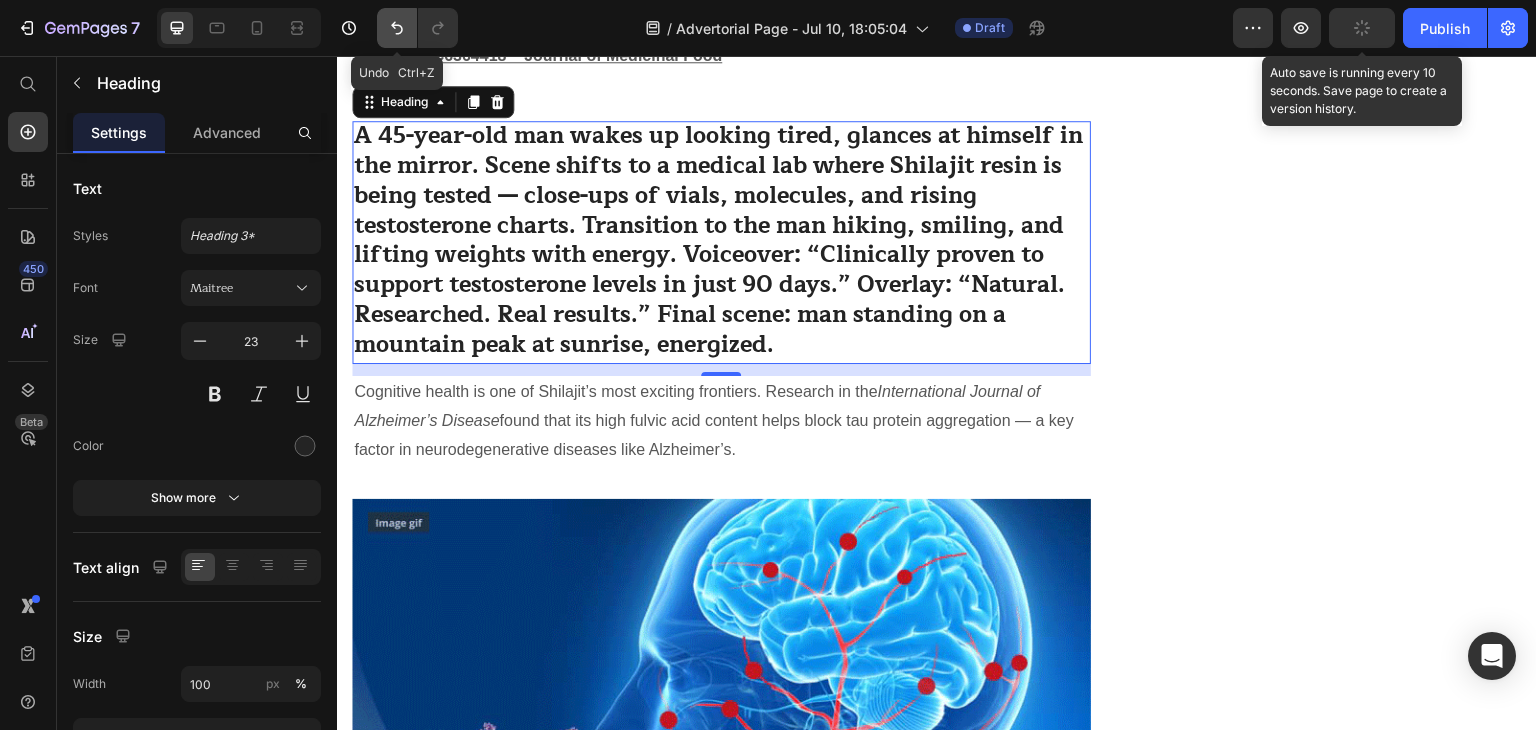 click 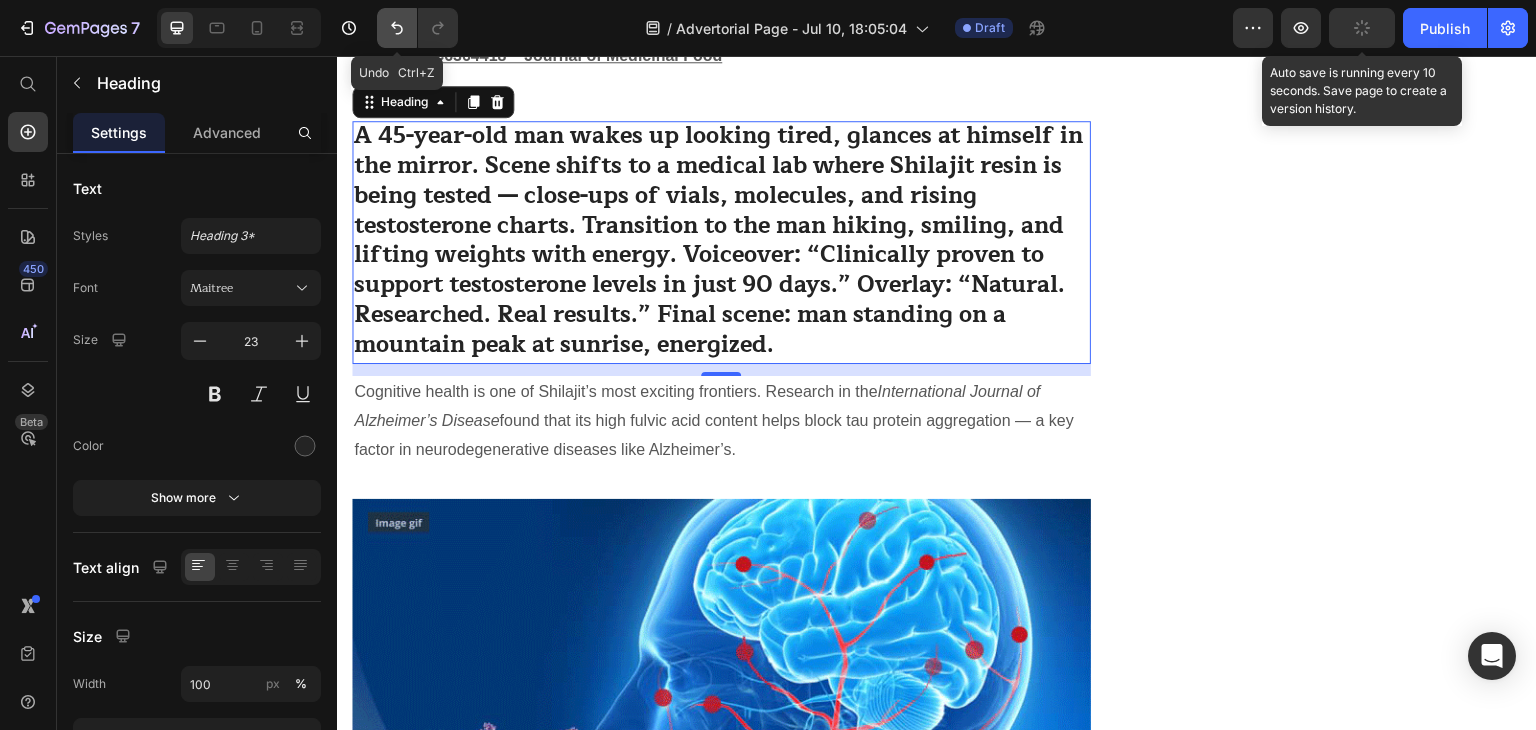 click 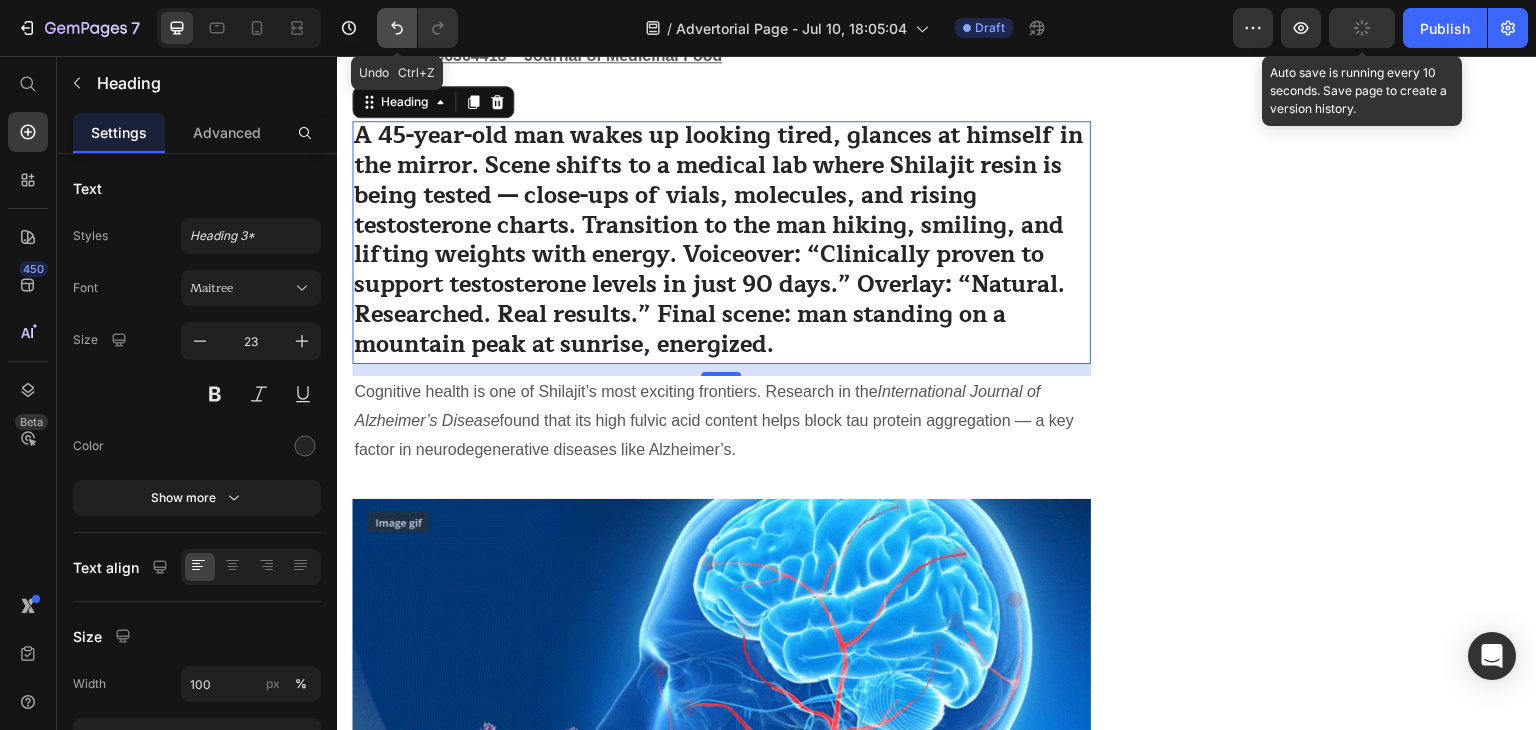 click 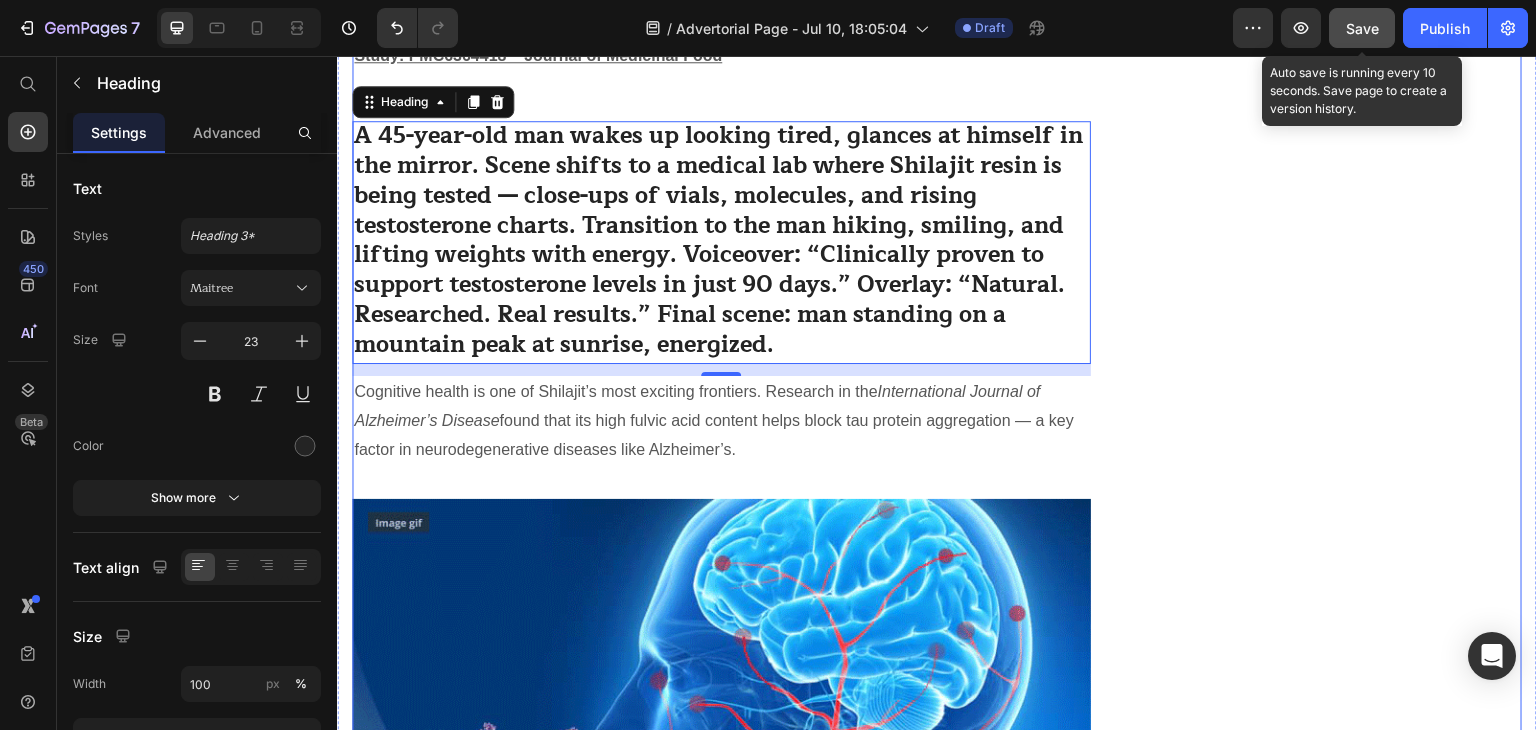click on "Safe. Pure. No Side Effects Heading
Icon Lab Tested Text block
Icon No Preservatives Text block
Icon Gluten-Free.Vegan Text block
Icon Free from allergens Text block Icon List Row Image  	   BUY NOW Button ✔️ 30-Day Money-Back Guarantee Text block Row
Publish the page to see the content.
Sticky sidebar" at bounding box center [1337, 108] 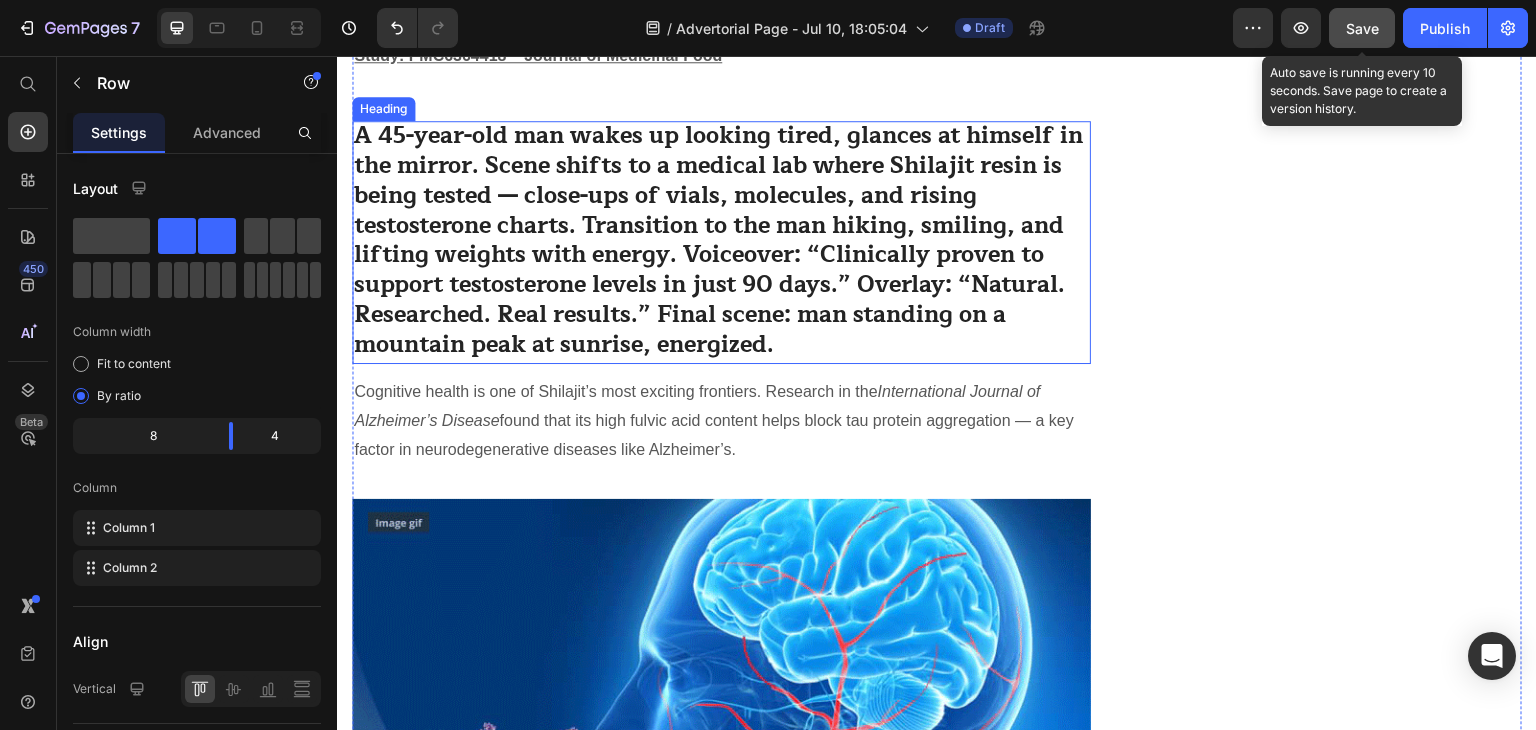 click on "A 45-year-old man wakes up looking tired, glances at himself in the mirror. Scene shifts to a medical lab where Shilajit resin is being tested — close-ups of vials, molecules, and rising testosterone charts. Transition to the man hiking, smiling, and lifting weights with energy. Voiceover: “Clinically proven to support testosterone levels in just 90 days.” Overlay: “Natural. Researched. Real results.” Final scene: man standing on a mountain peak at sunrise, energized." at bounding box center (721, 242) 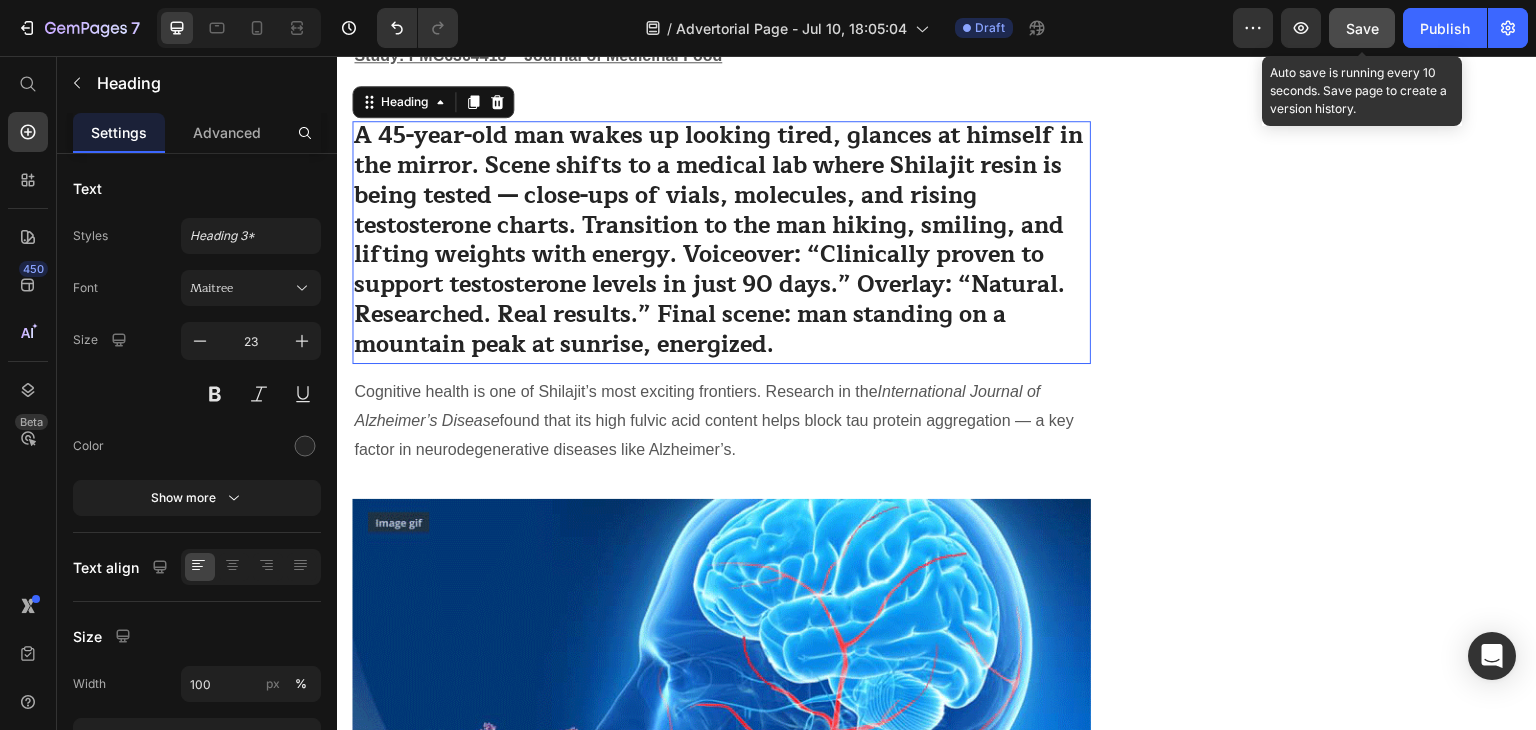 click on "A 45-year-old man wakes up looking tired, glances at himself in the mirror. Scene shifts to a medical lab where Shilajit resin is being tested — close-ups of vials, molecules, and rising testosterone charts. Transition to the man hiking, smiling, and lifting weights with energy. Voiceover: “Clinically proven to support testosterone levels in just 90 days.” Overlay: “Natural. Researched. Real results.” Final scene: man standing on a mountain peak at sunrise, energized." at bounding box center (721, 242) 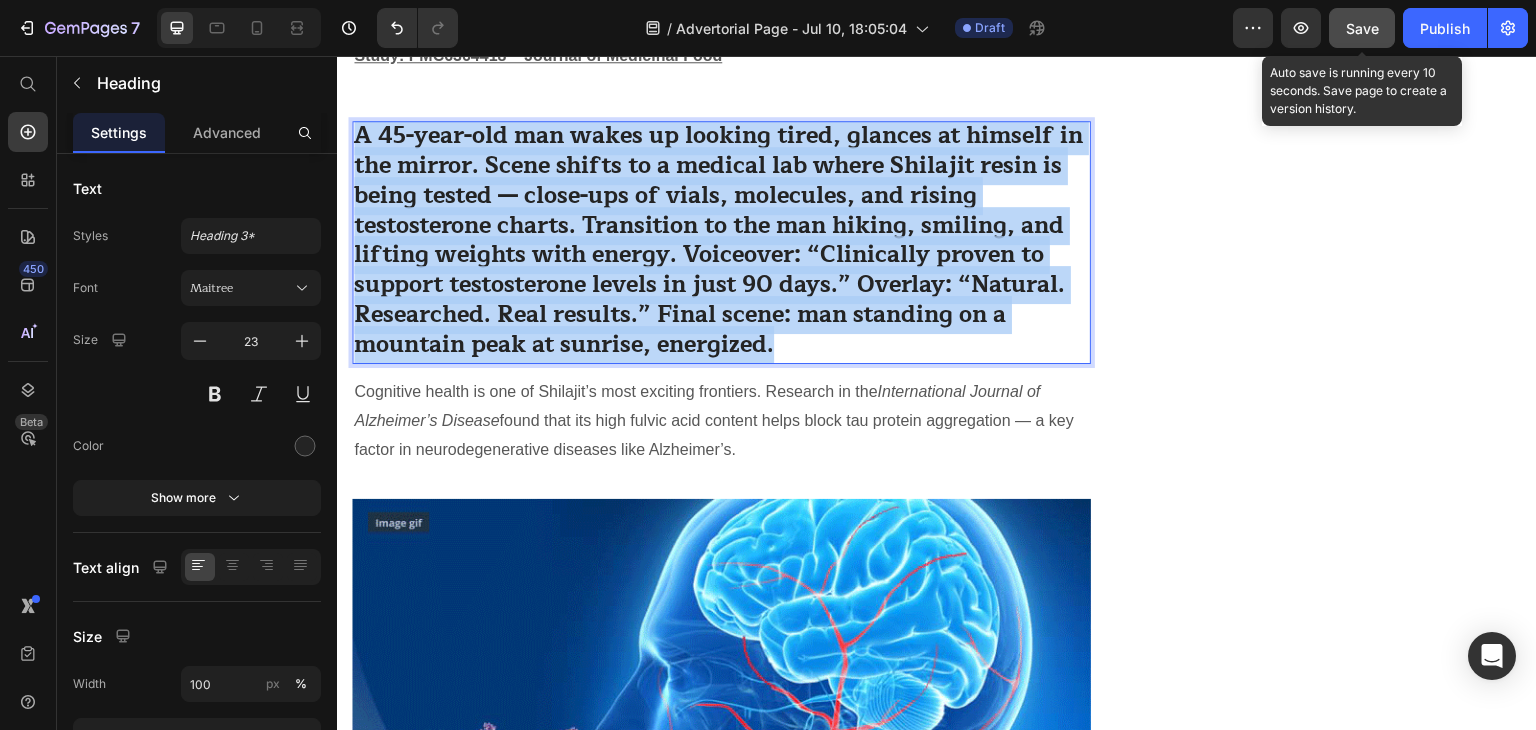 click on "A 45-year-old man wakes up looking tired, glances at himself in the mirror. Scene shifts to a medical lab where Shilajit resin is being tested — close-ups of vials, molecules, and rising testosterone charts. Transition to the man hiking, smiling, and lifting weights with energy. Voiceover: “Clinically proven to support testosterone levels in just 90 days.” Overlay: “Natural. Researched. Real results.” Final scene: man standing on a mountain peak at sunrise, energized." at bounding box center [721, 241] 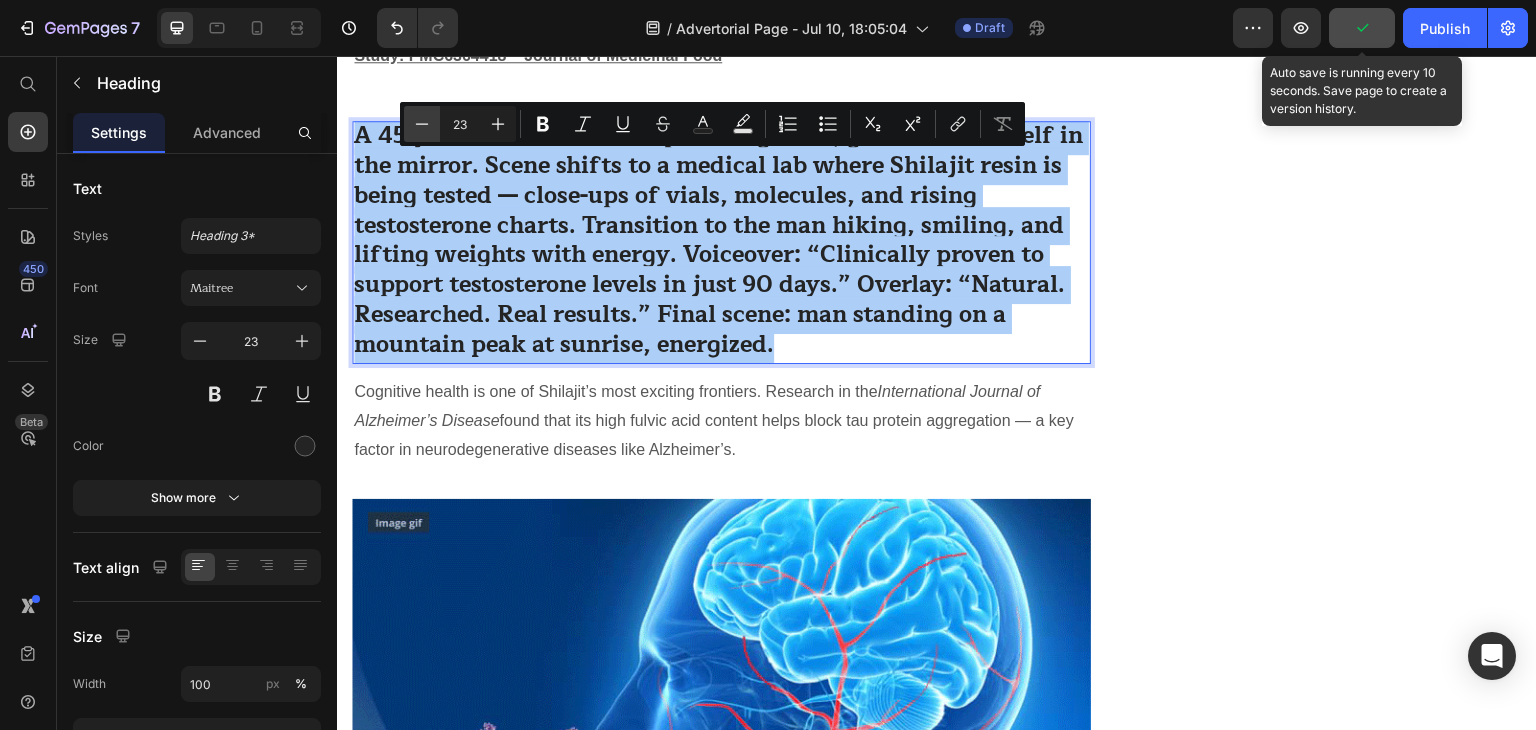 click 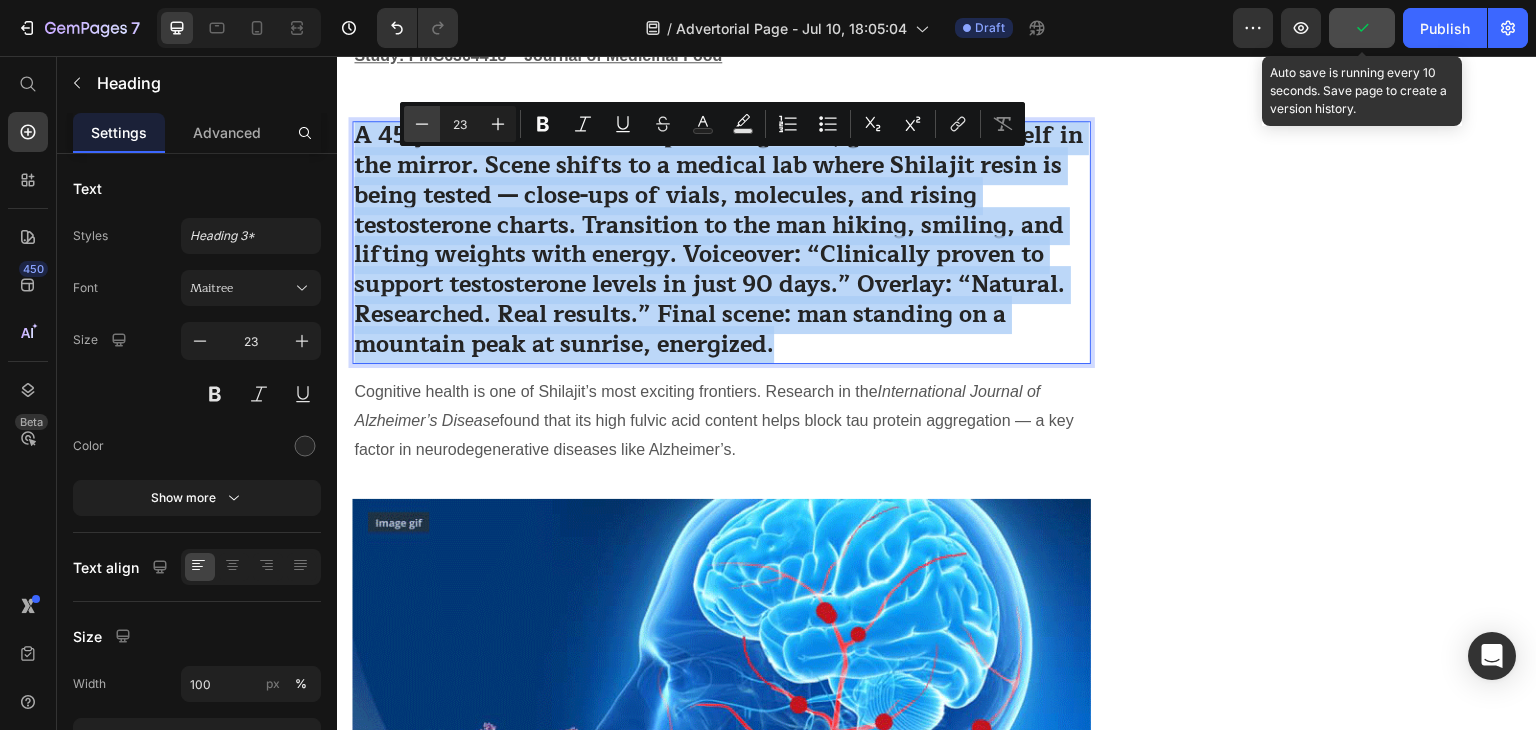 type on "22" 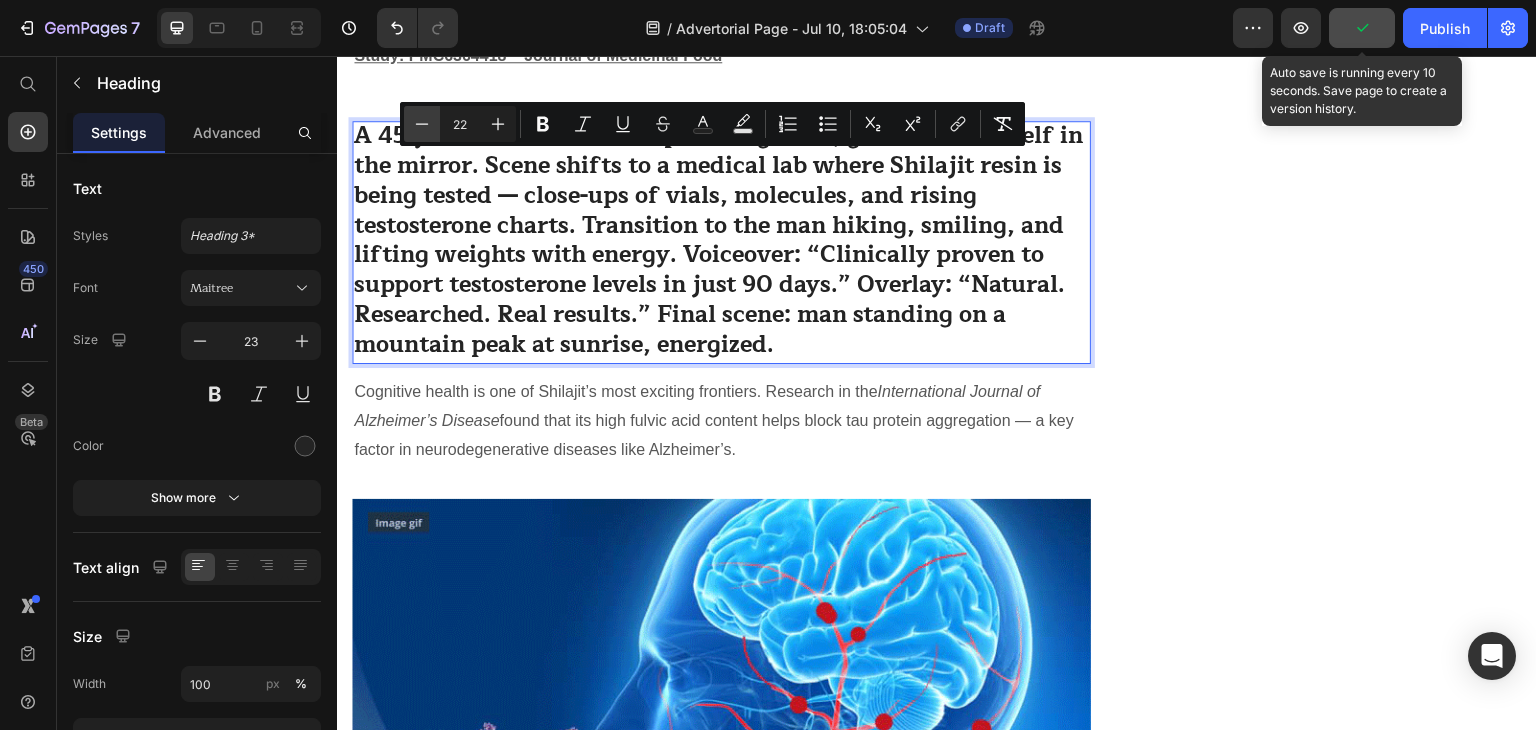 scroll, scrollTop: 0, scrollLeft: 0, axis: both 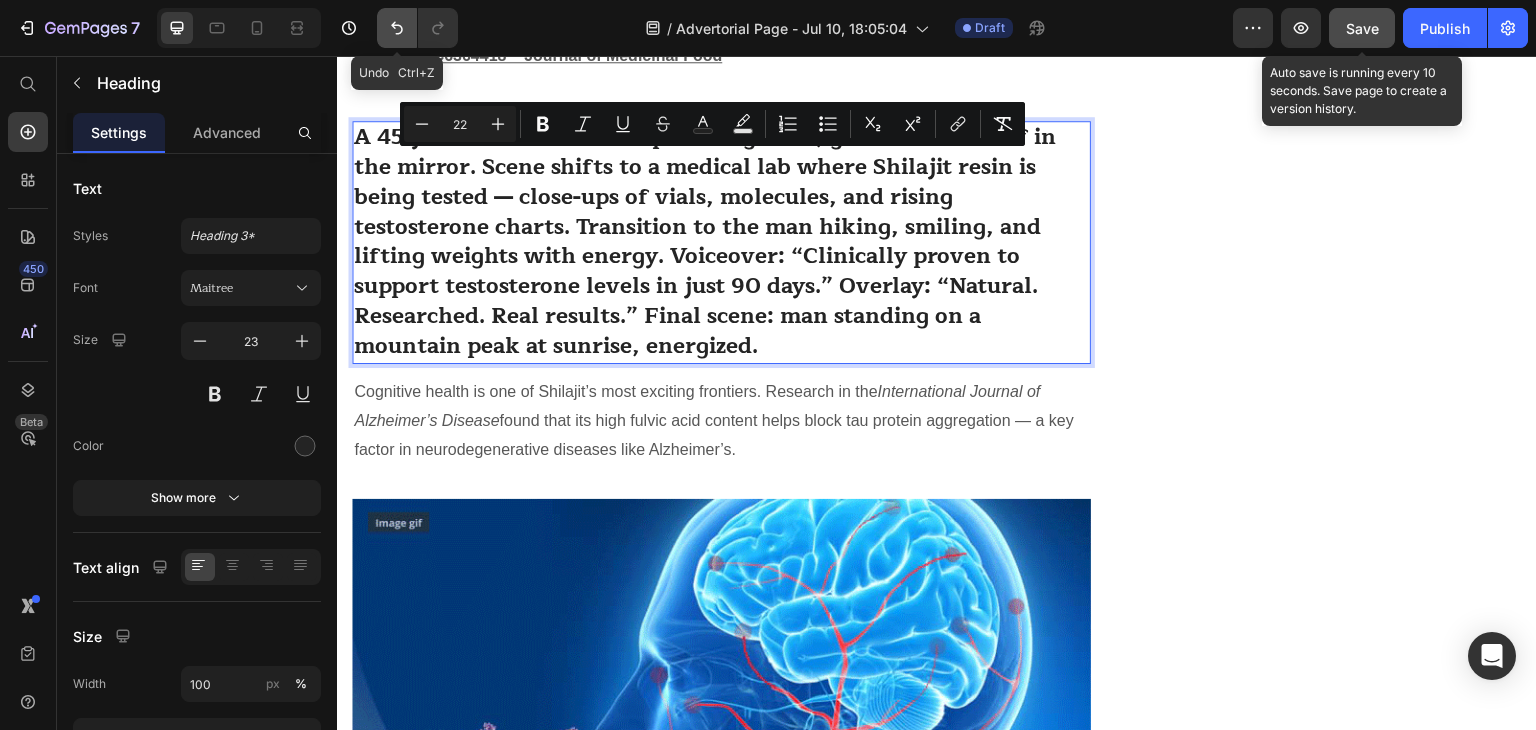 click 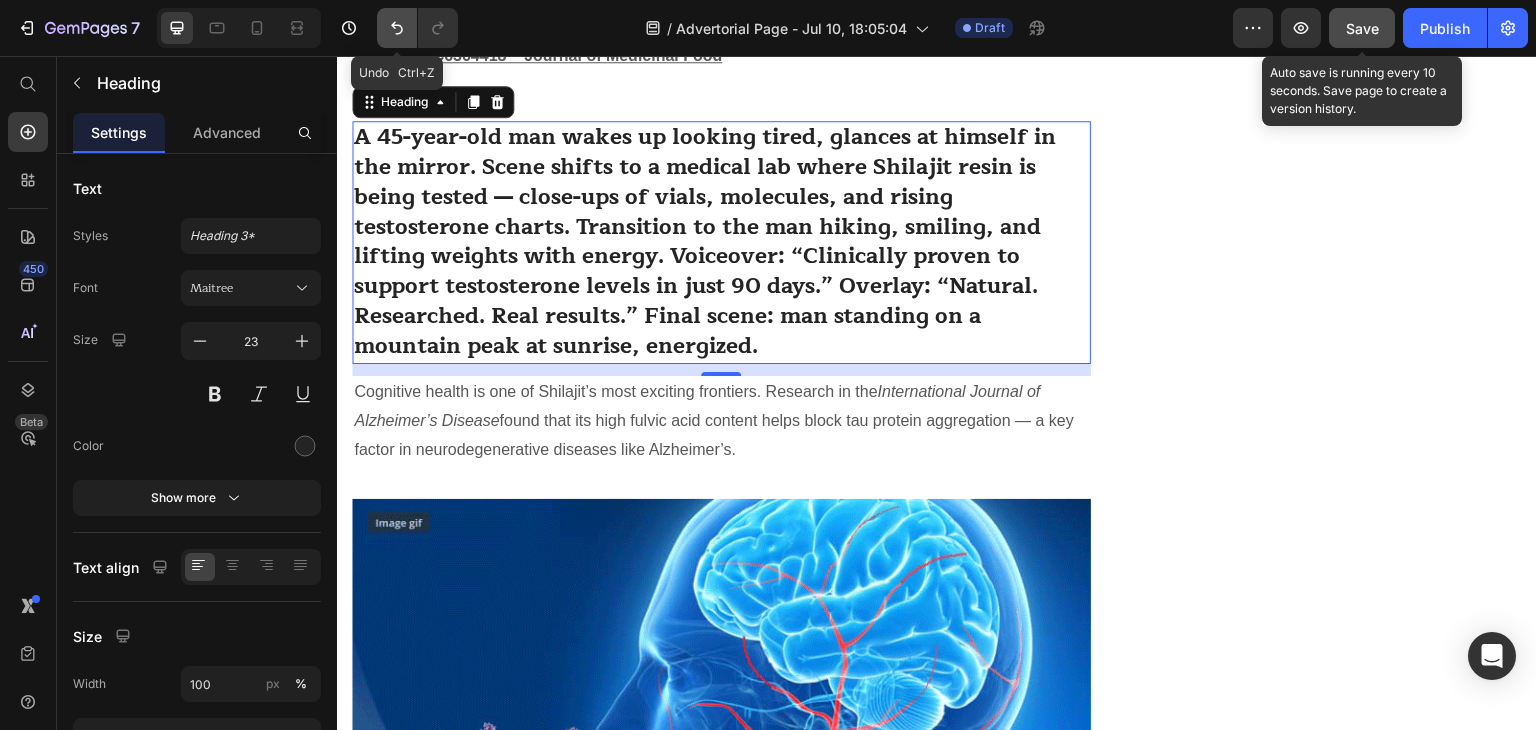 click 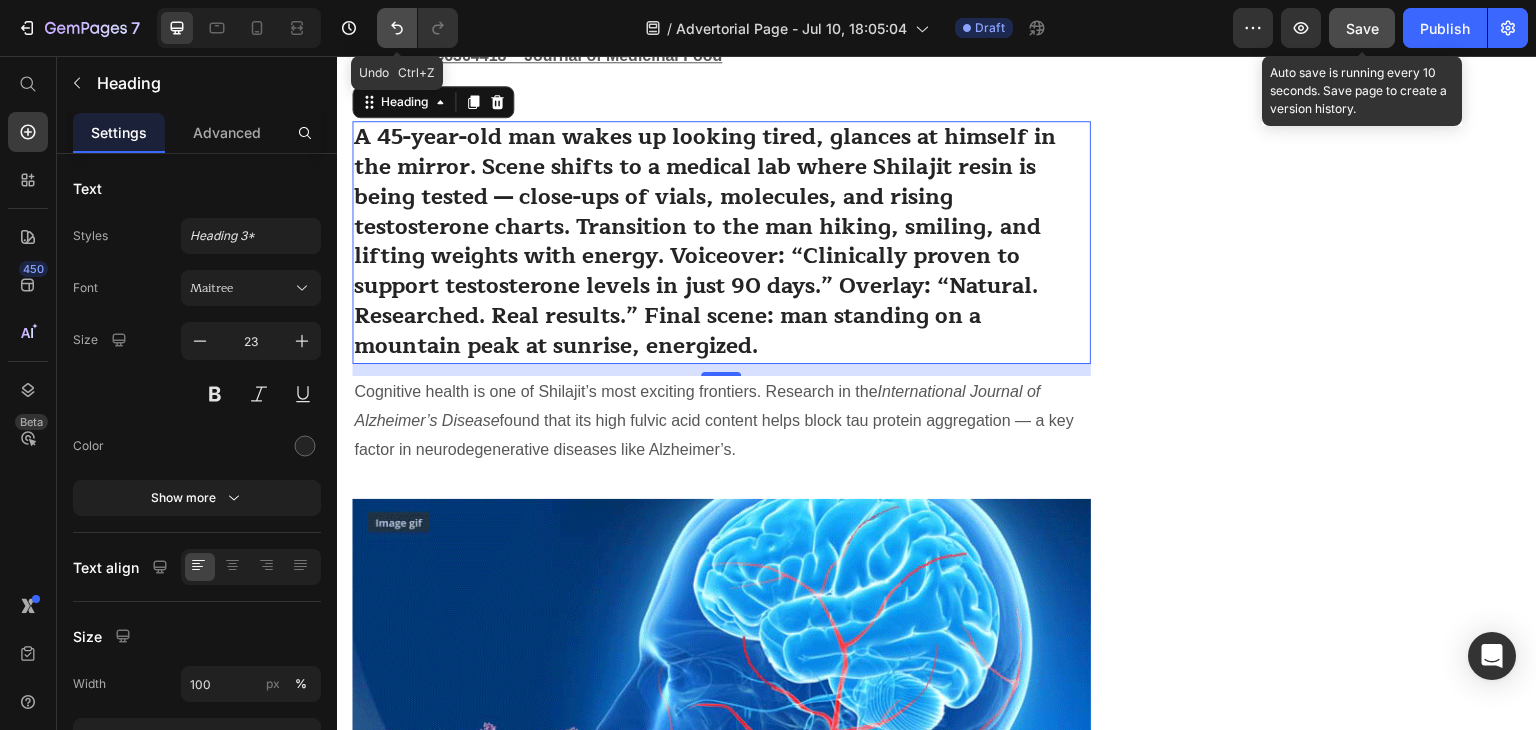 click 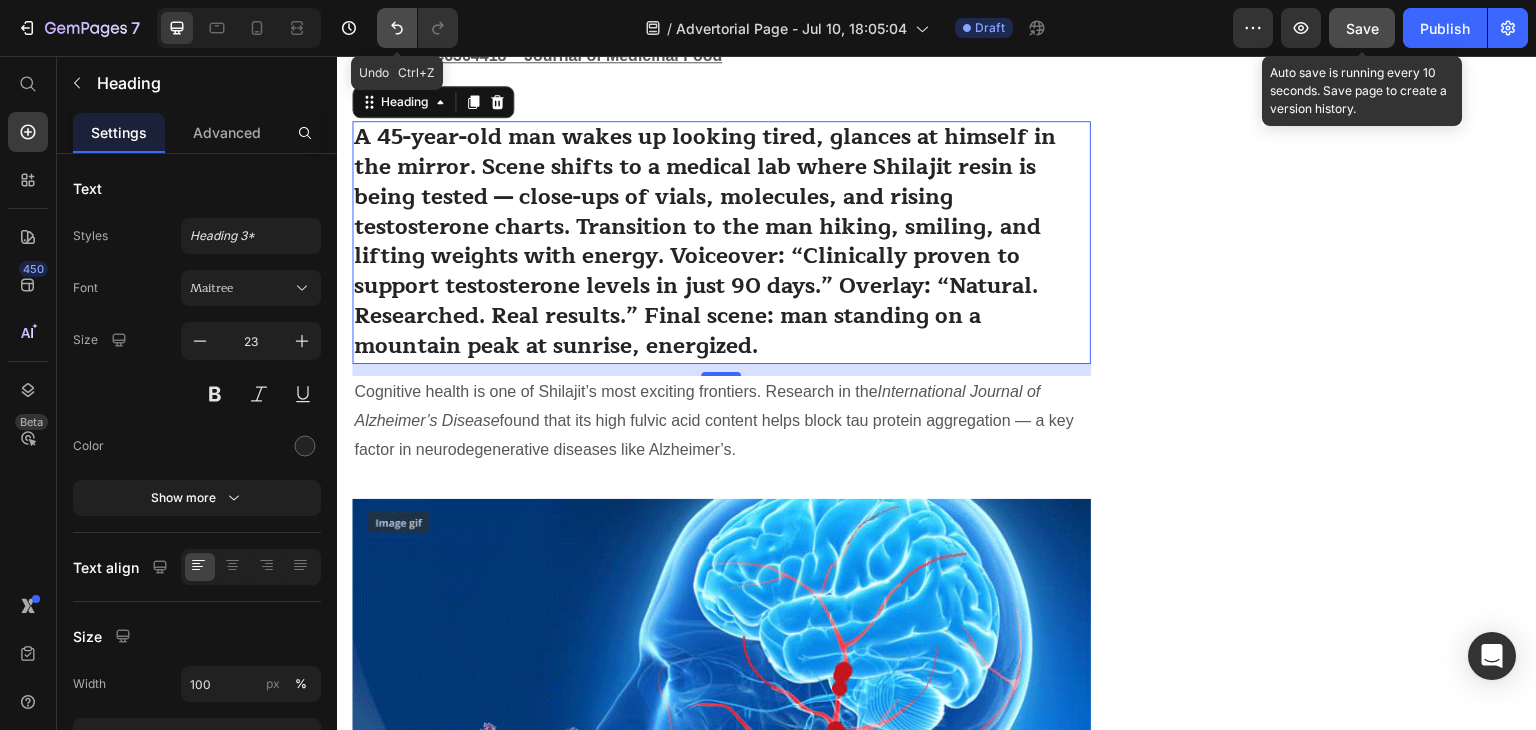 click 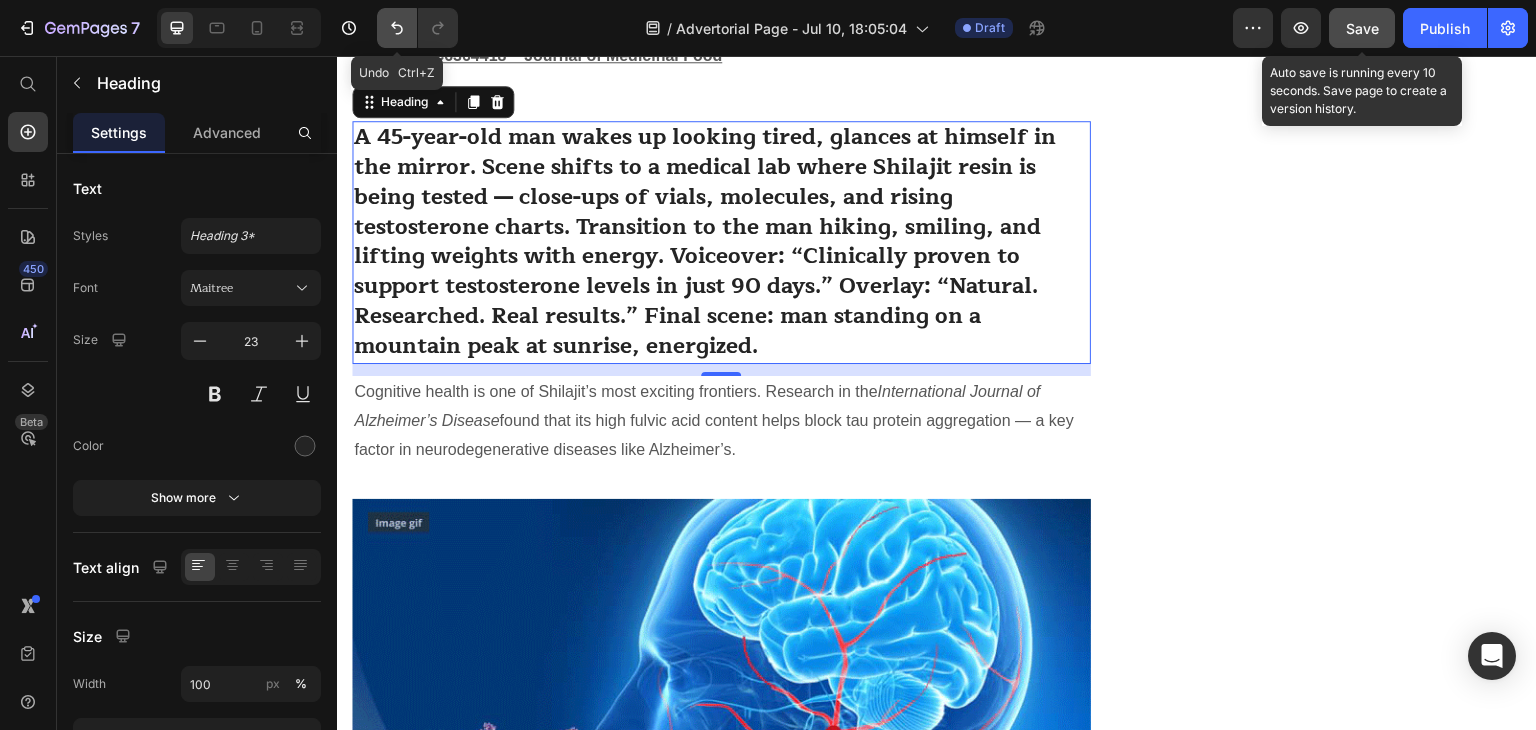 click 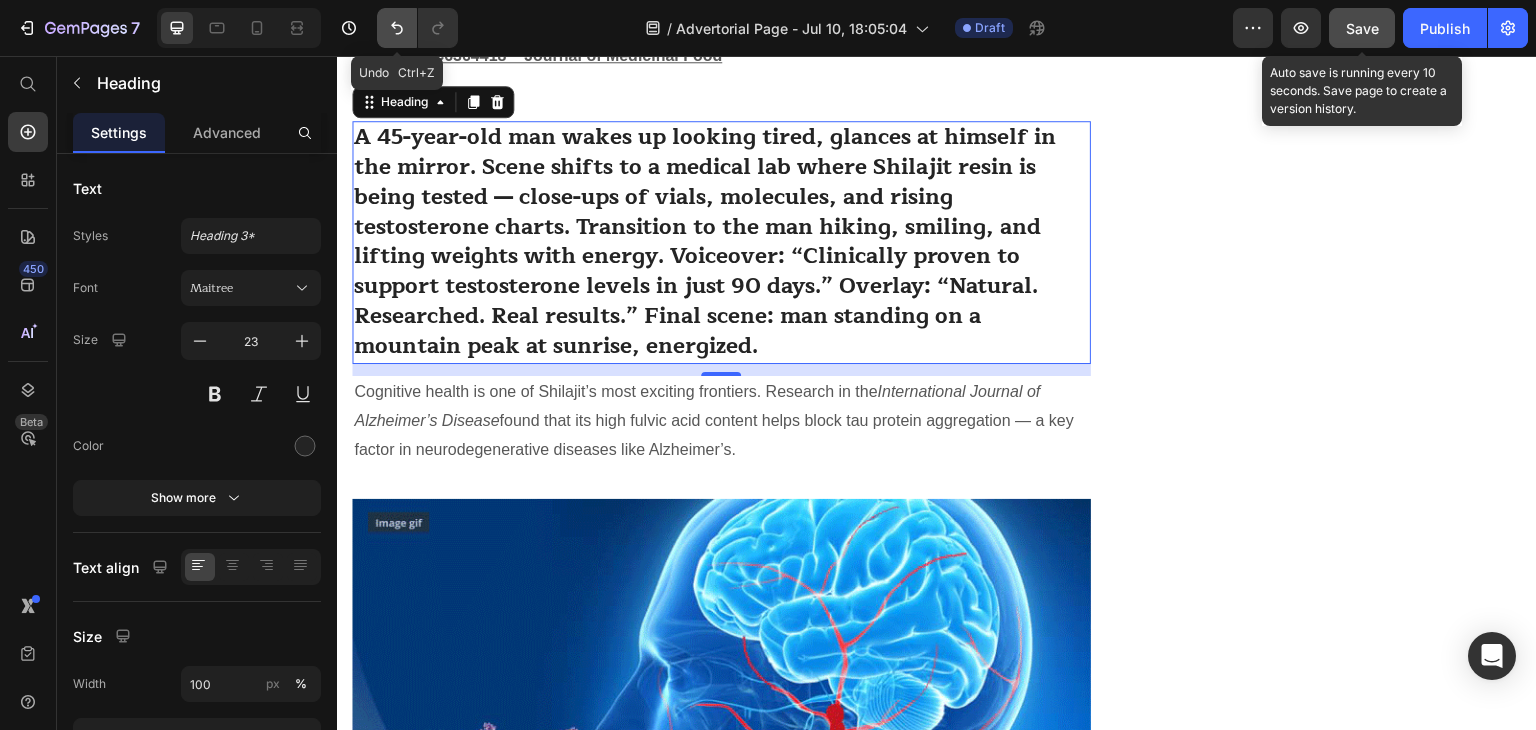 click 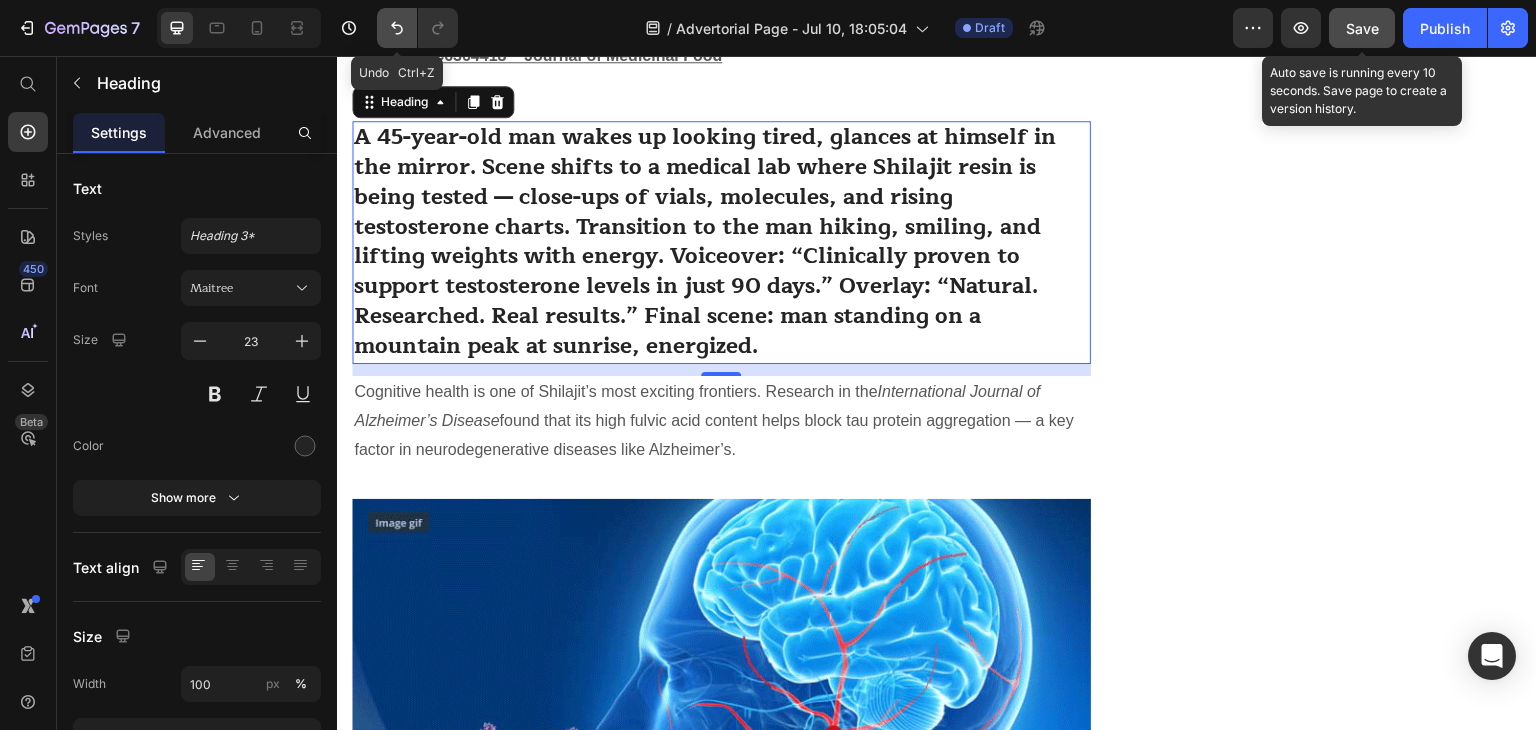 click 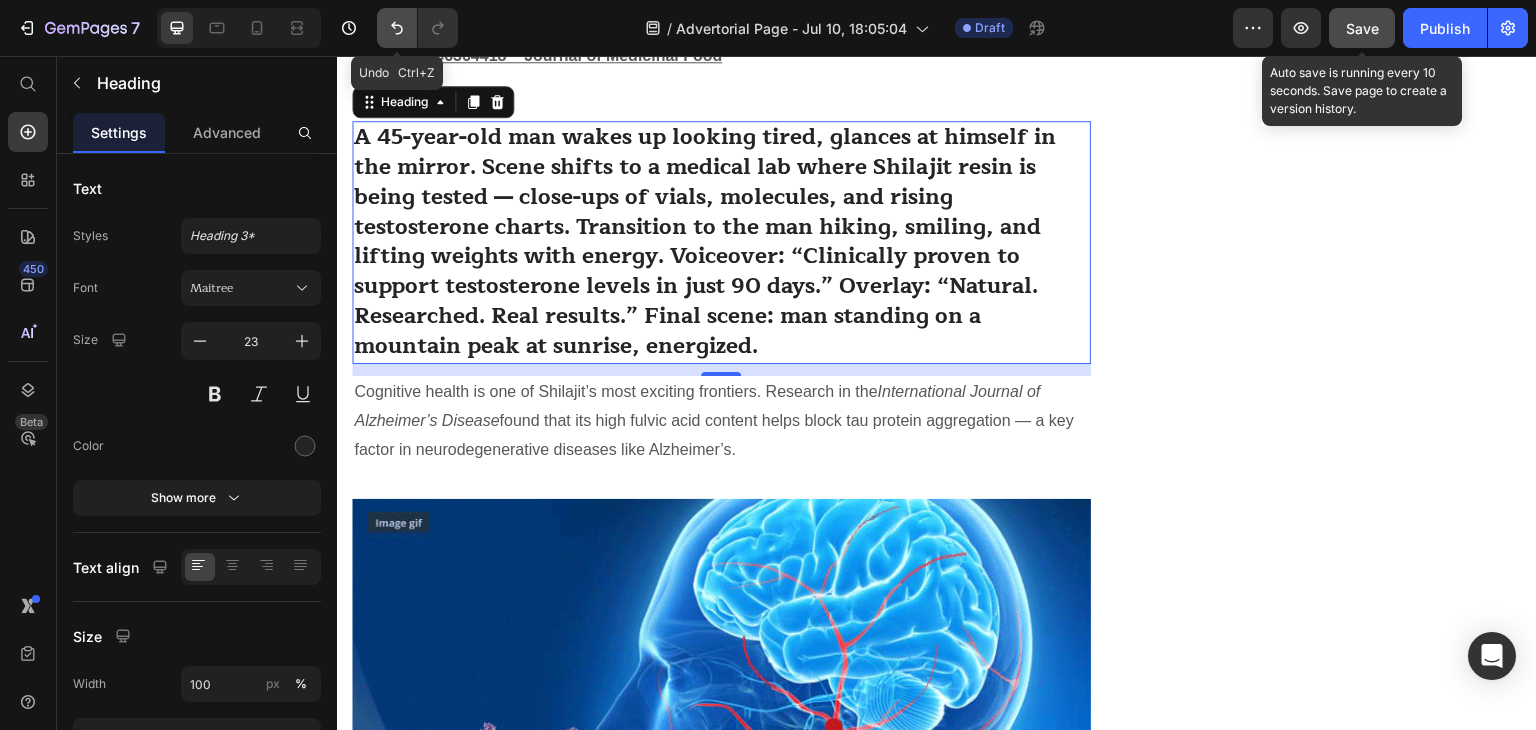 click 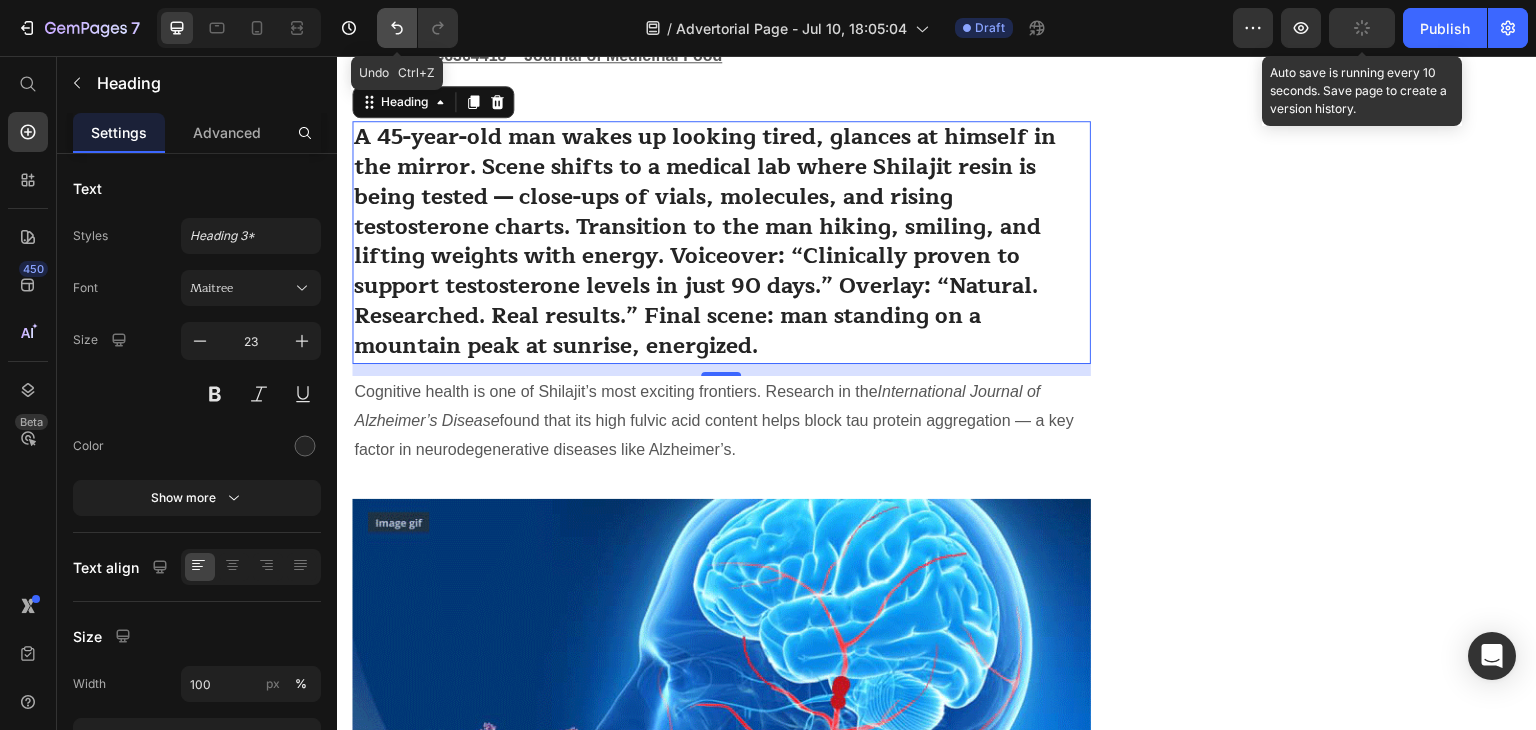 click 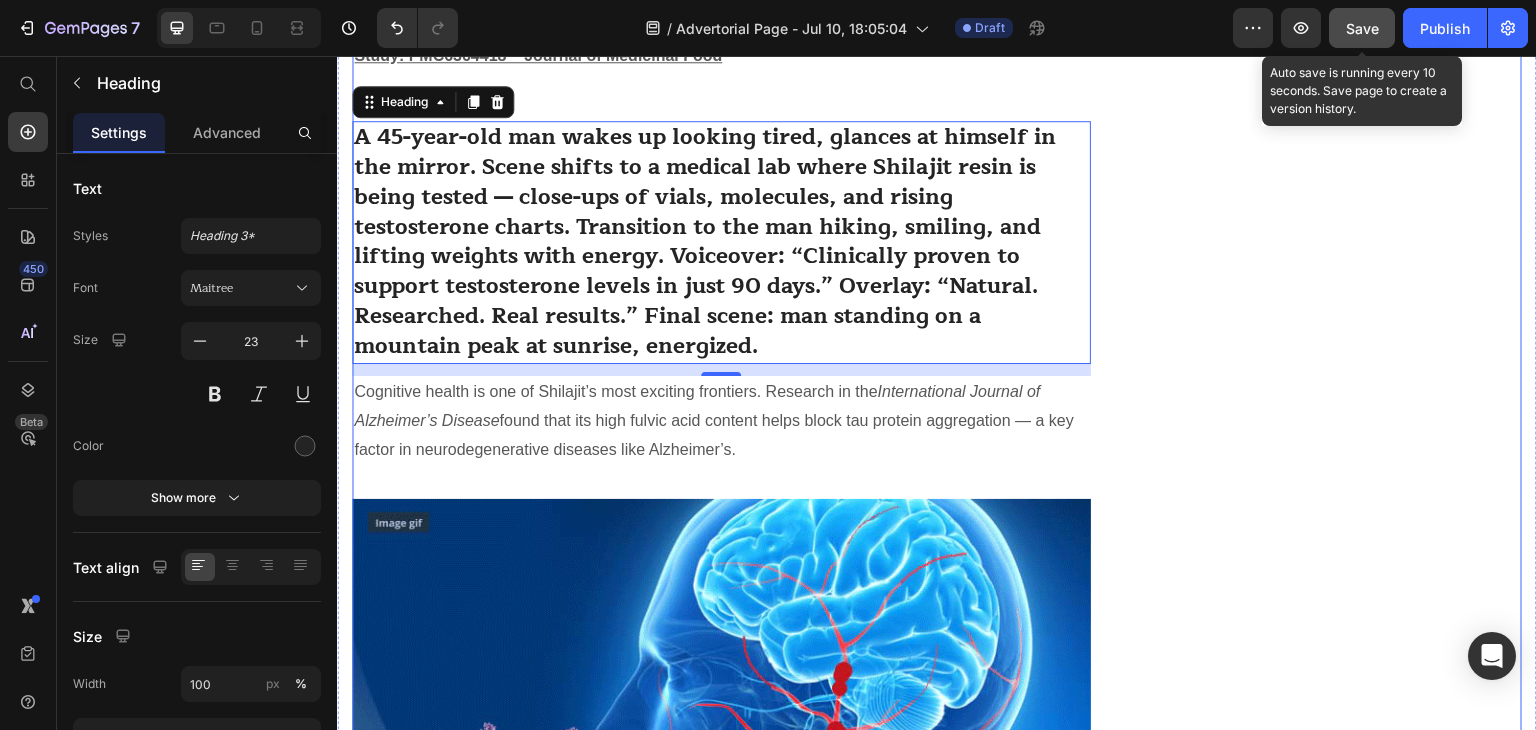 click on "Safe. Pure. No Side Effects Heading
Icon Lab Tested Text block
Icon No Preservatives Text block
Icon Gluten-Free.Vegan Text block
Icon Free from allergens Text block Icon List Row Image  	   BUY NOW Button ✔️ 30-Day Money-Back Guarantee Text block Row
Publish the page to see the content.
Sticky sidebar" at bounding box center [1337, 108] 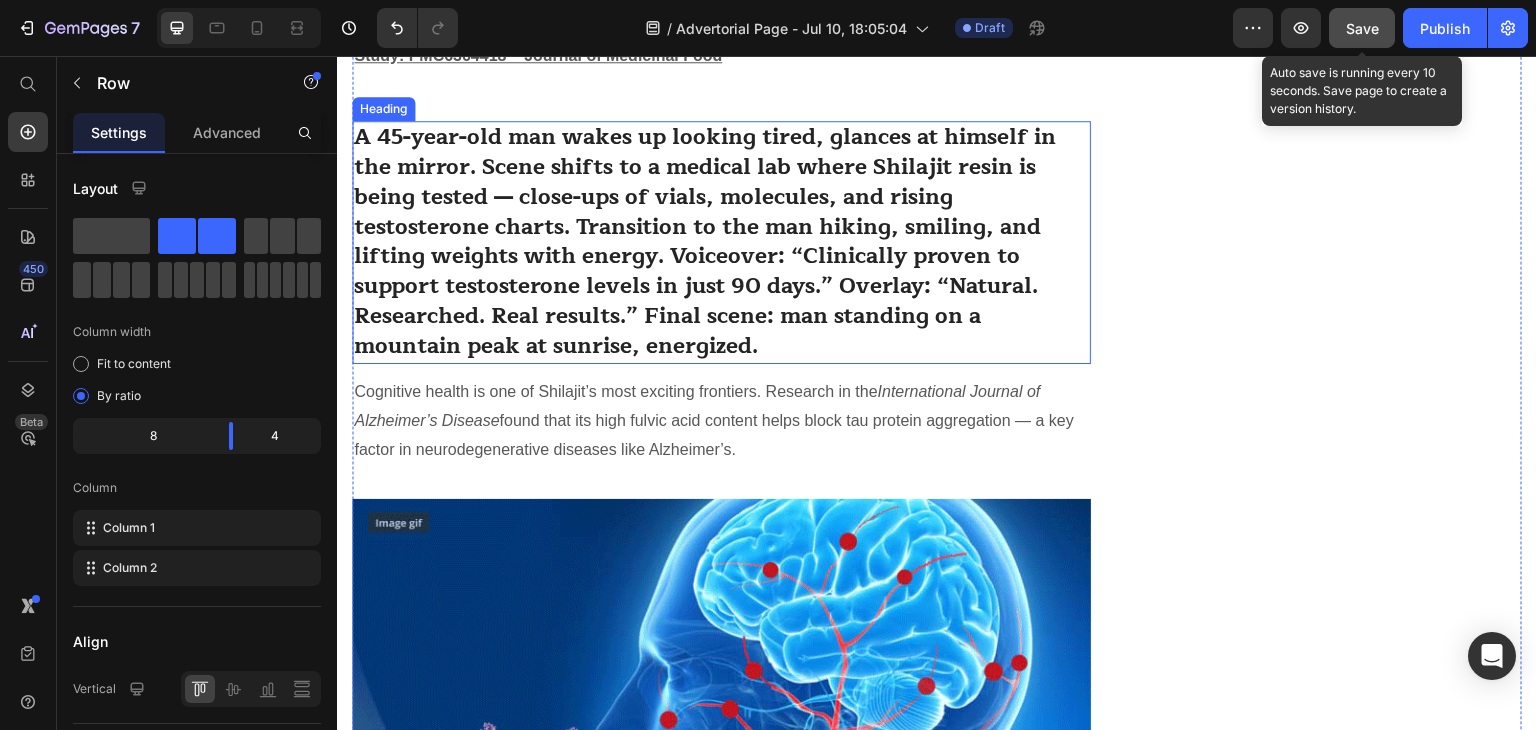 click on "A 45-year-old man wakes up looking tired, glances at himself in the mirror. Scene shifts to a medical lab where Shilajit resin is being tested — close-ups of vials, molecules, and rising testosterone charts. Transition to the man hiking, smiling, and lifting weights with energy. Voiceover: “Clinically proven to support testosterone levels in just 90 days.” Overlay: “Natural. Researched. Real results.” Final scene: man standing on a mountain peak at sunrise, energized." at bounding box center [705, 241] 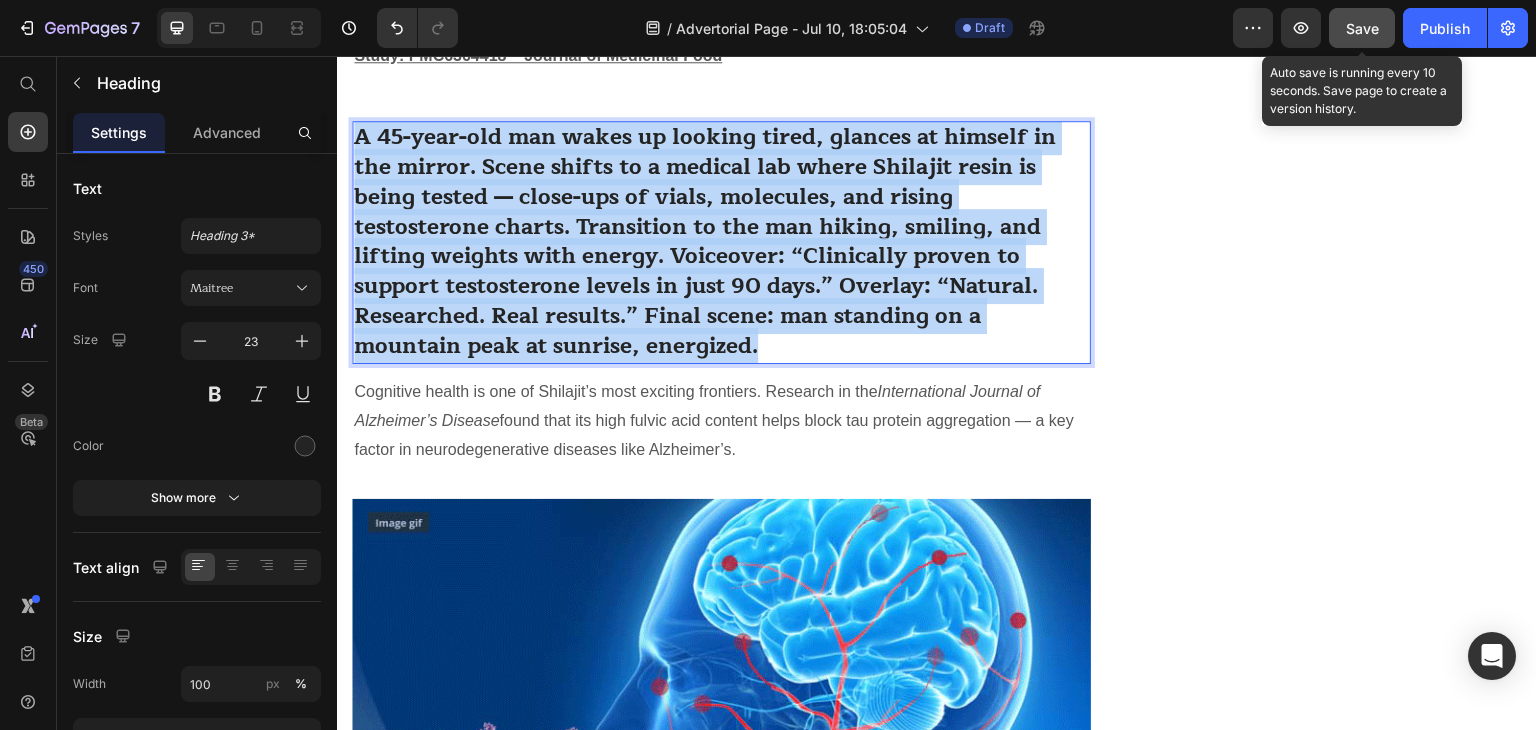 click on "A 45-year-old man wakes up looking tired, glances at himself in the mirror. Scene shifts to a medical lab where Shilajit resin is being tested — close-ups of vials, molecules, and rising testosterone charts. Transition to the man hiking, smiling, and lifting weights with energy. Voiceover: “Clinically proven to support testosterone levels in just 90 days.” Overlay: “Natural. Researched. Real results.” Final scene: man standing on a mountain peak at sunrise, energized." at bounding box center [705, 241] 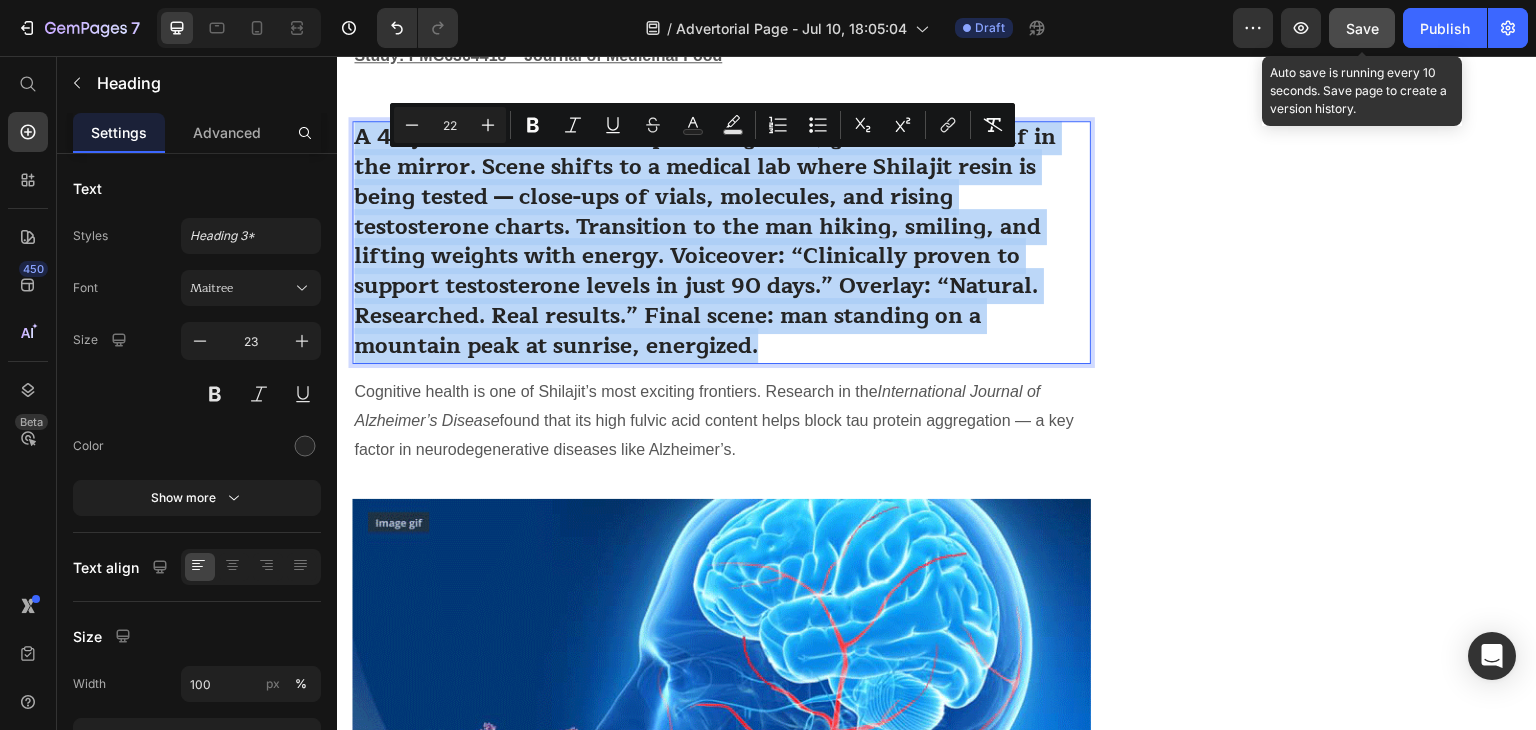 click on "A 45-year-old man wakes up looking tired, glances at himself in the mirror. Scene shifts to a medical lab where Shilajit resin is being tested — close-ups of vials, molecules, and rising testosterone charts. Transition to the man hiking, smiling, and lifting weights with energy. Voiceover: “Clinically proven to support testosterone levels in just 90 days.” Overlay: “Natural. Researched. Real results.” Final scene: man standing on a mountain peak at sunrise, energized." at bounding box center [721, 242] 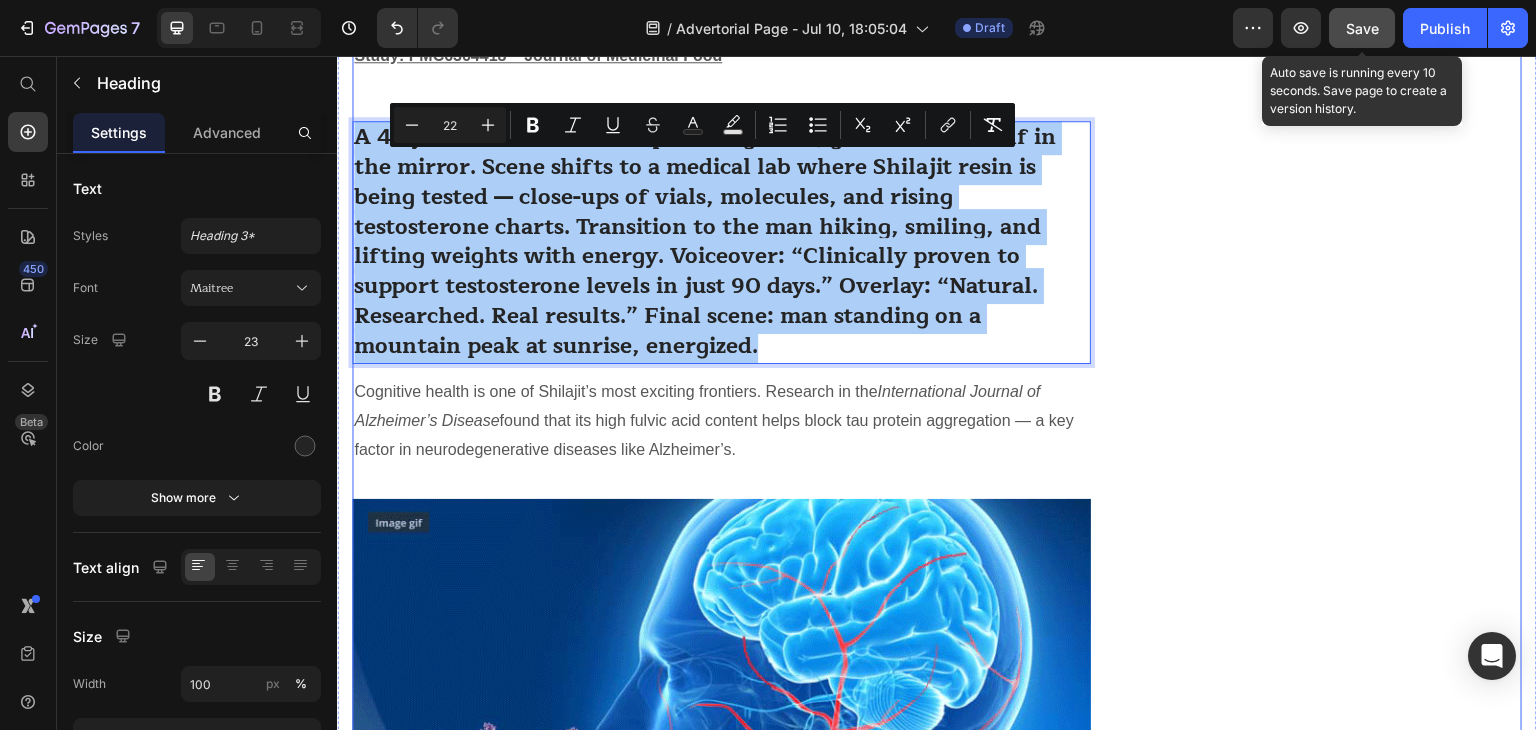 click on "Safe. Pure. No Side Effects Heading
Icon Lab Tested Text block
Icon No Preservatives Text block
Icon Gluten-Free.Vegan Text block
Icon Free from allergens Text block Icon List Row Image  	   BUY NOW Button ✔️ 30-Day Money-Back Guarantee Text block Row
Publish the page to see the content.
Sticky sidebar" at bounding box center (1337, 108) 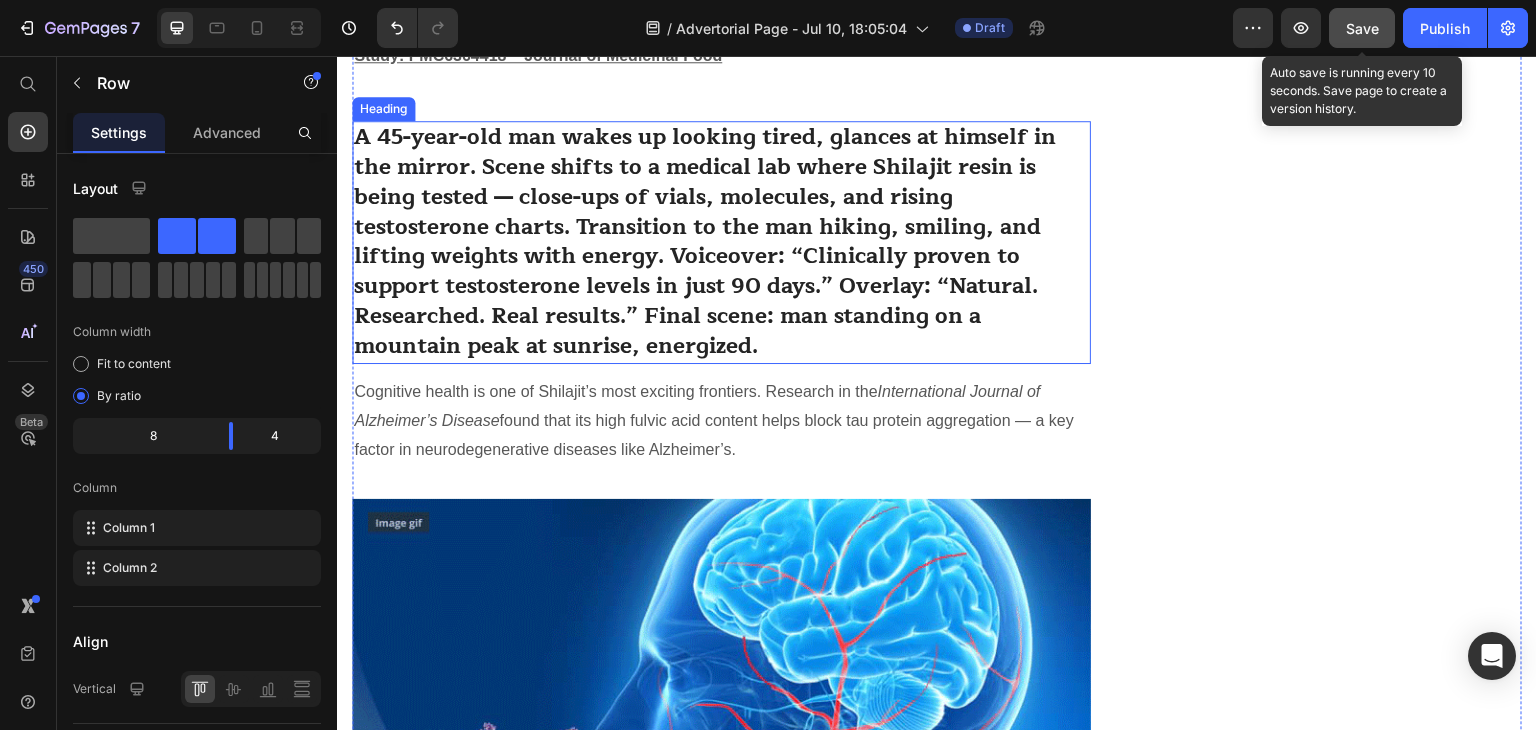 click on "A 45-year-old man wakes up looking tired, glances at himself in the mirror. Scene shifts to a medical lab where Shilajit resin is being tested — close-ups of vials, molecules, and rising testosterone charts. Transition to the man hiking, smiling, and lifting weights with energy. Voiceover: “Clinically proven to support testosterone levels in just 90 days.” Overlay: “Natural. Researched. Real results.” Final scene: man standing on a mountain peak at sunrise, energized." at bounding box center (705, 241) 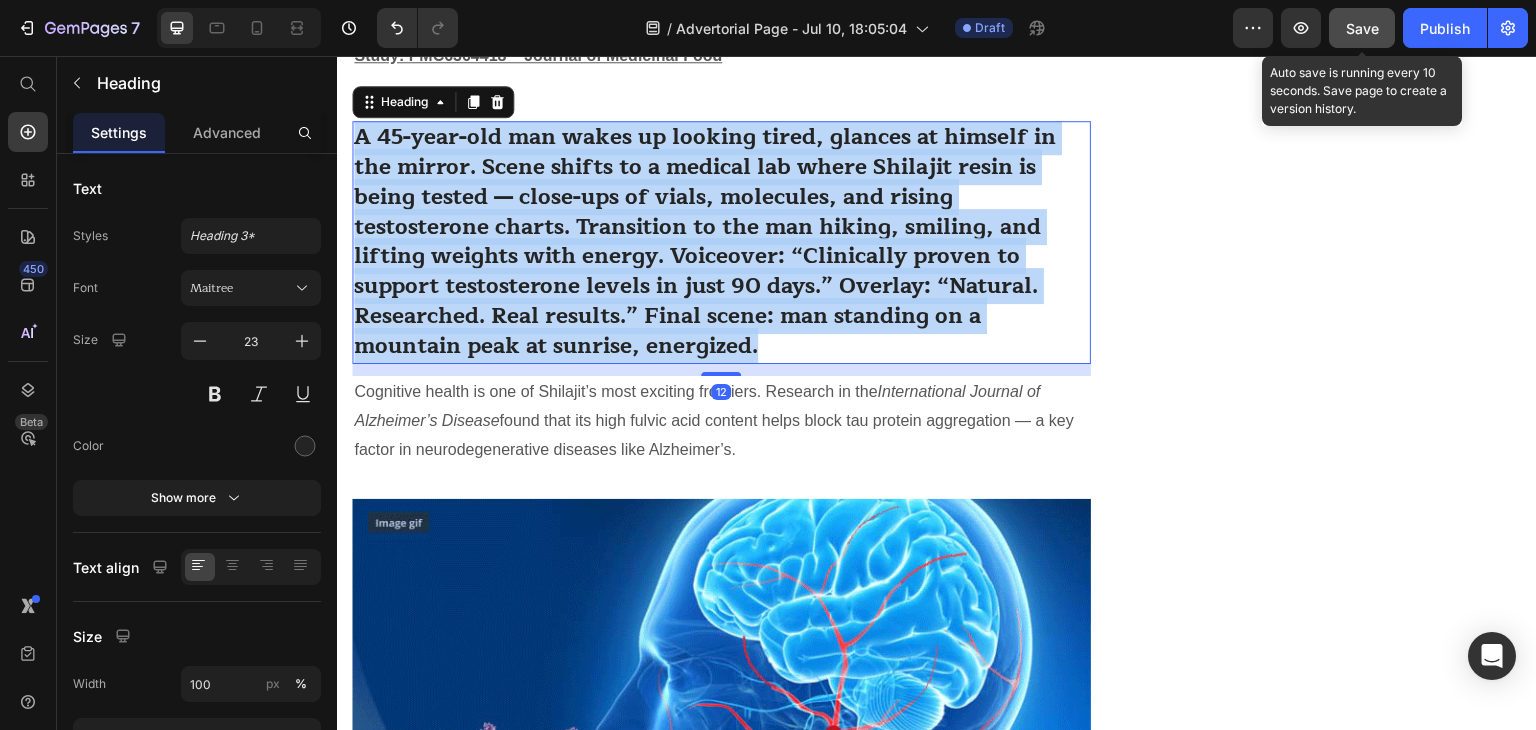 click on "A 45-year-old man wakes up looking tired, glances at himself in the mirror. Scene shifts to a medical lab where Shilajit resin is being tested — close-ups of vials, molecules, and rising testosterone charts. Transition to the man hiking, smiling, and lifting weights with energy. Voiceover: “Clinically proven to support testosterone levels in just 90 days.” Overlay: “Natural. Researched. Real results.” Final scene: man standing on a mountain peak at sunrise, energized." at bounding box center [705, 241] 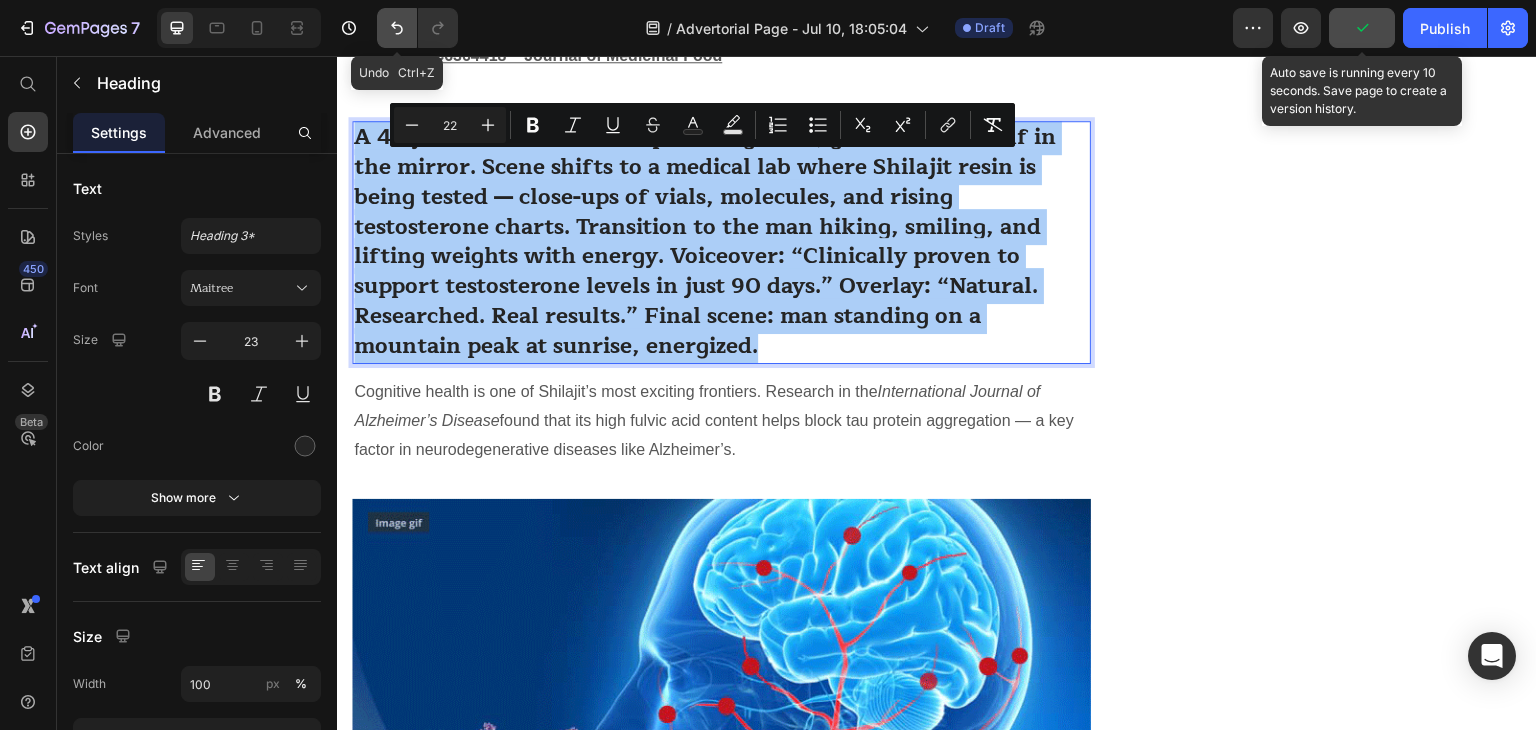click 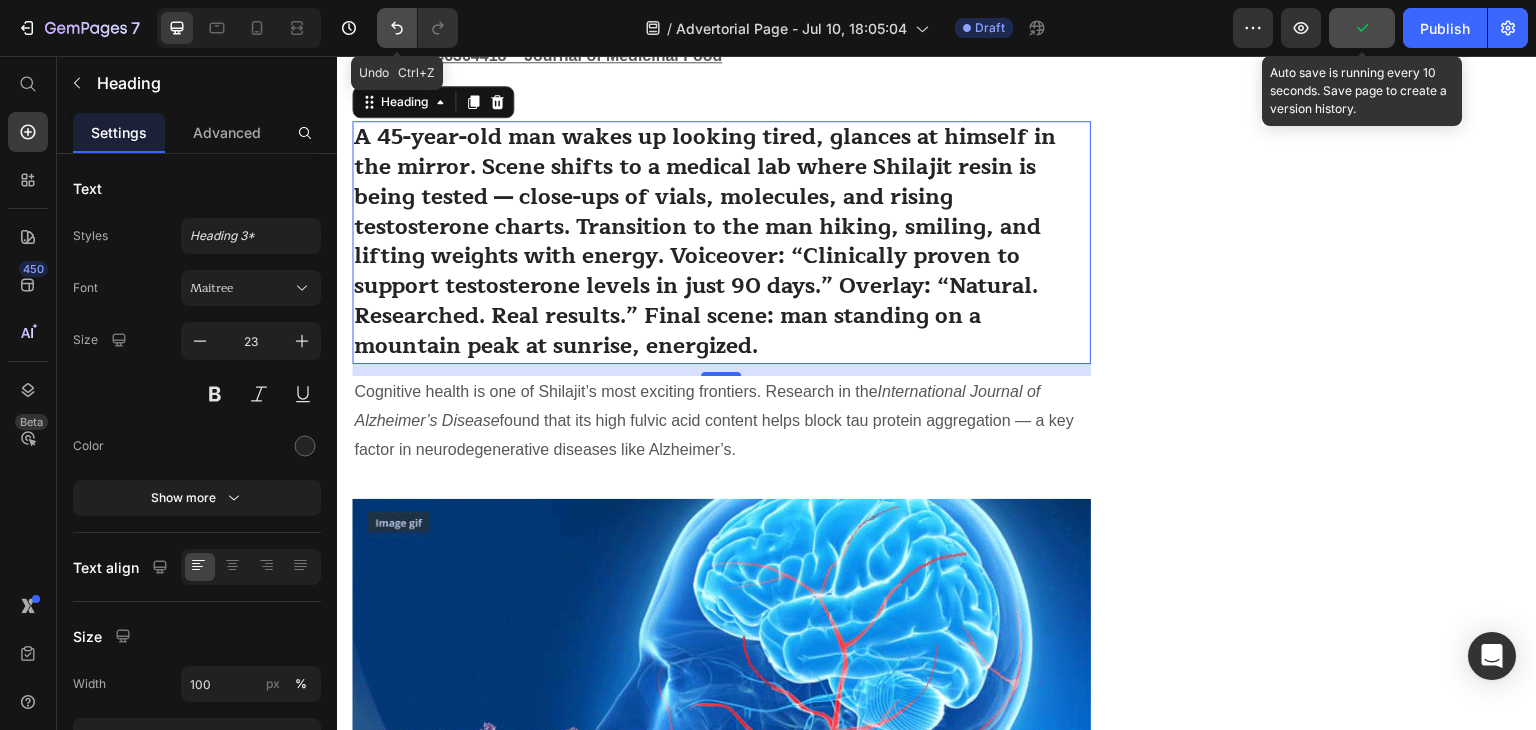 click 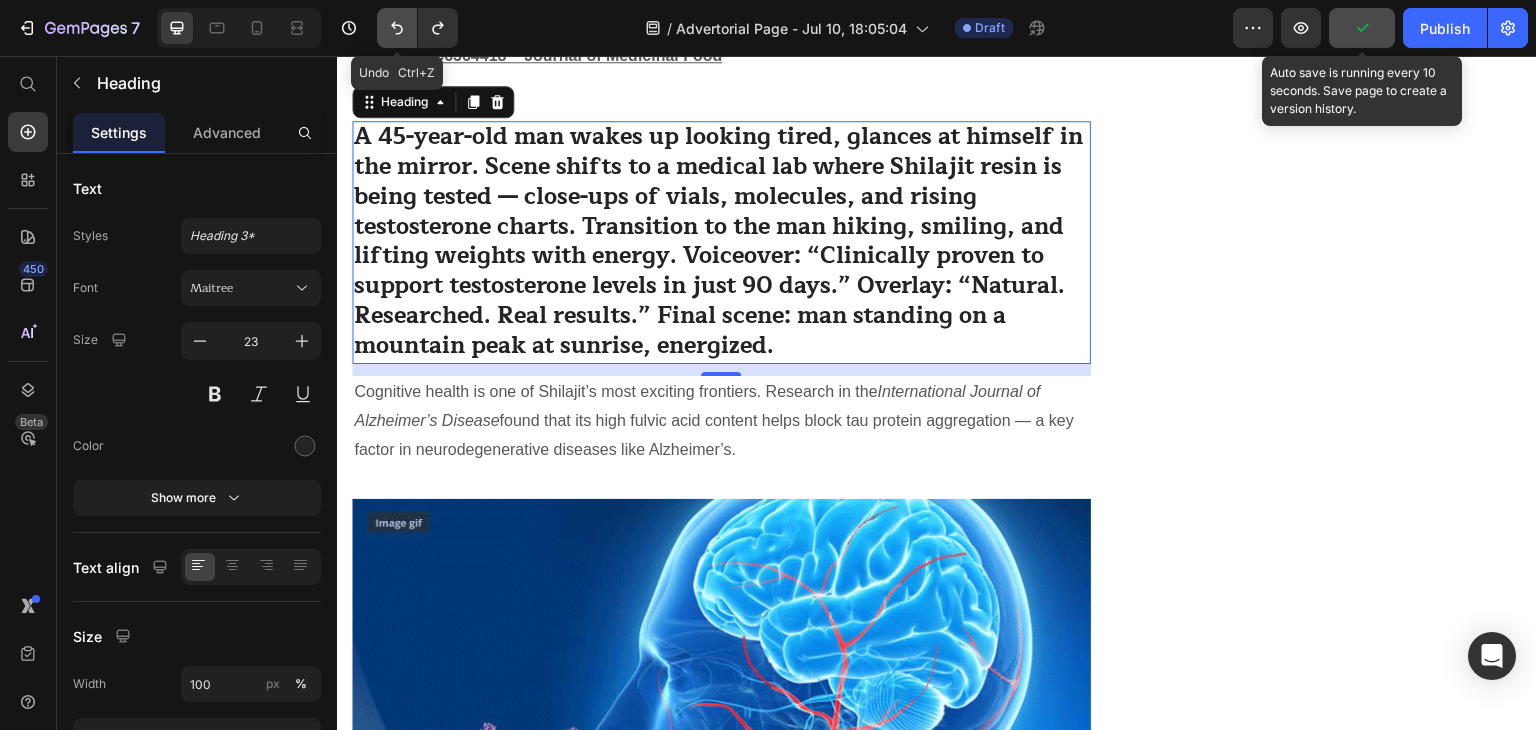 click 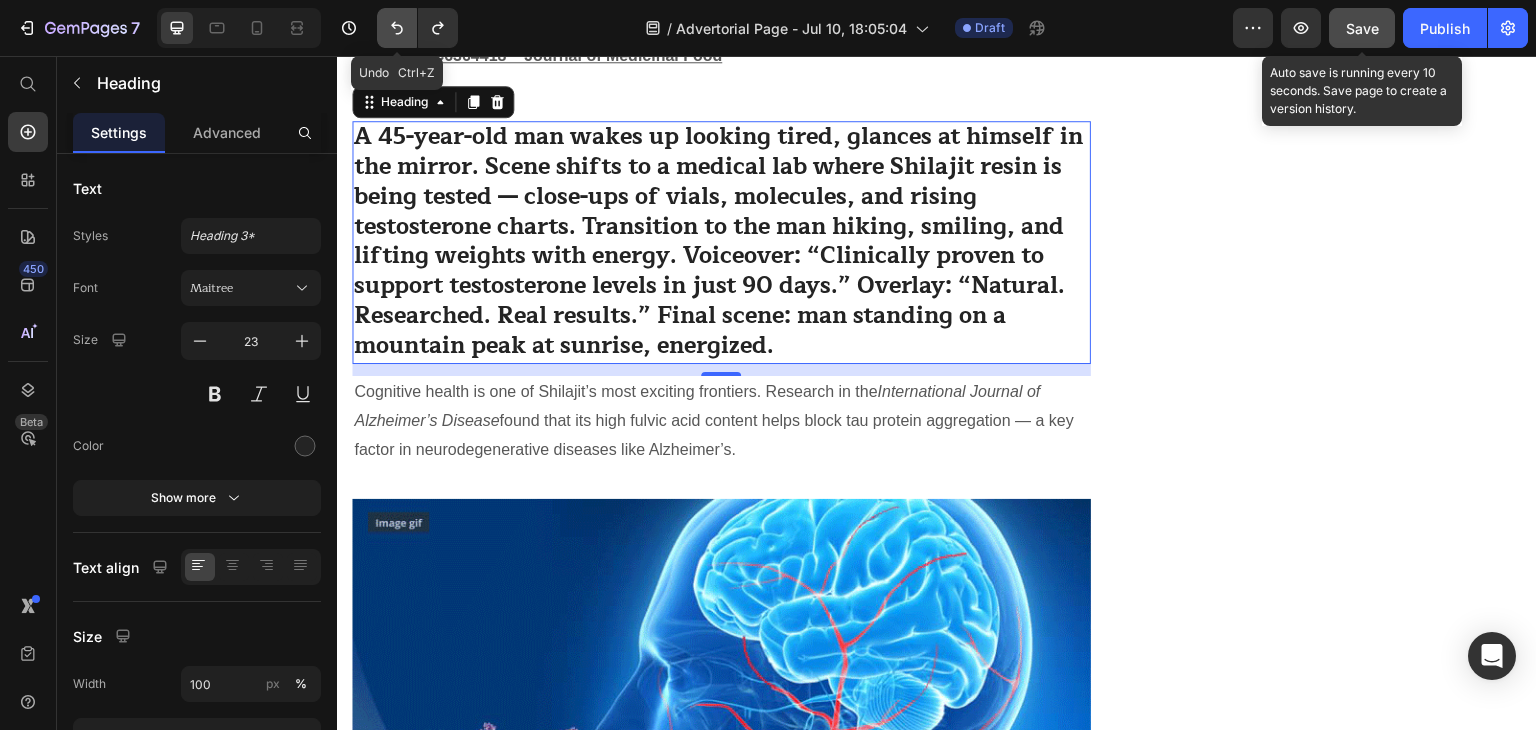 click 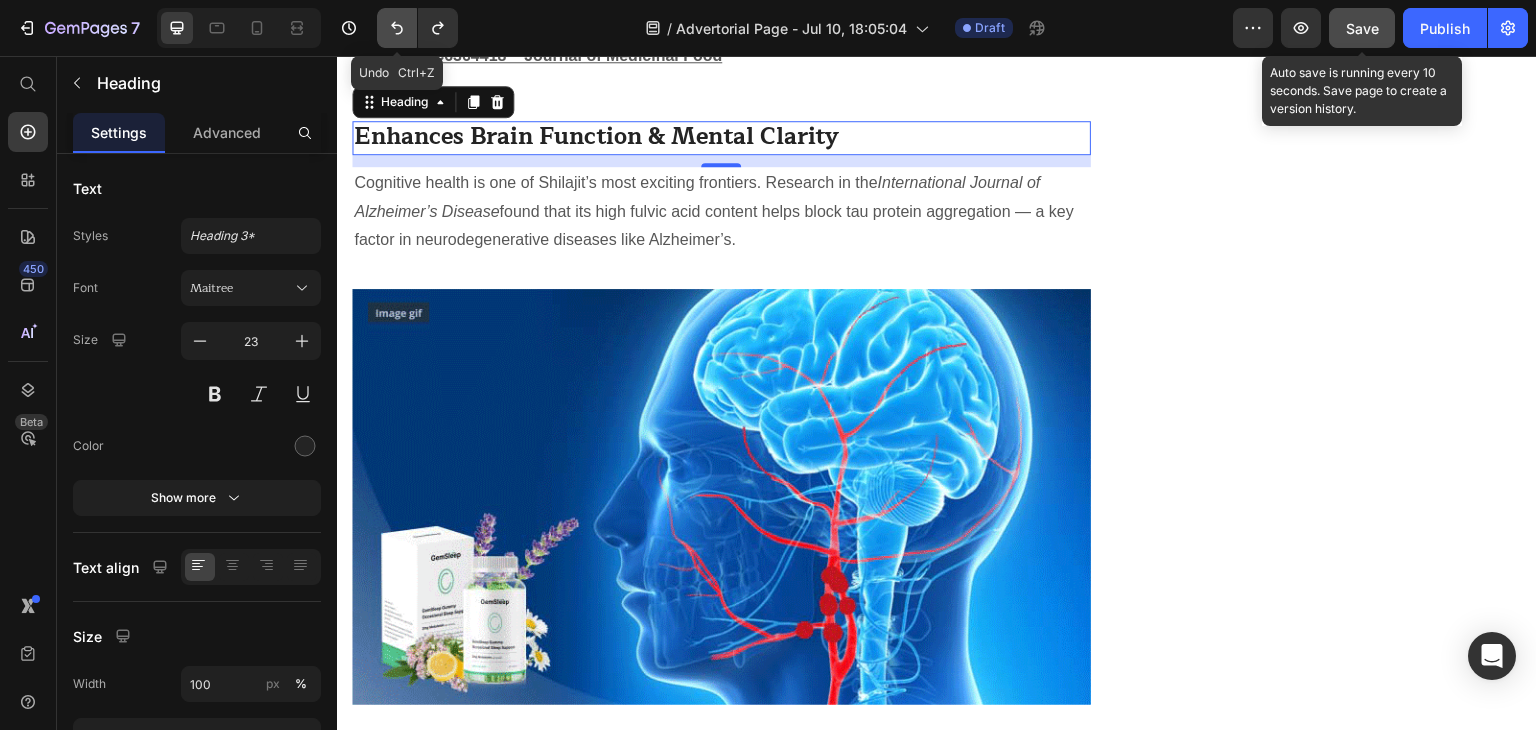 click 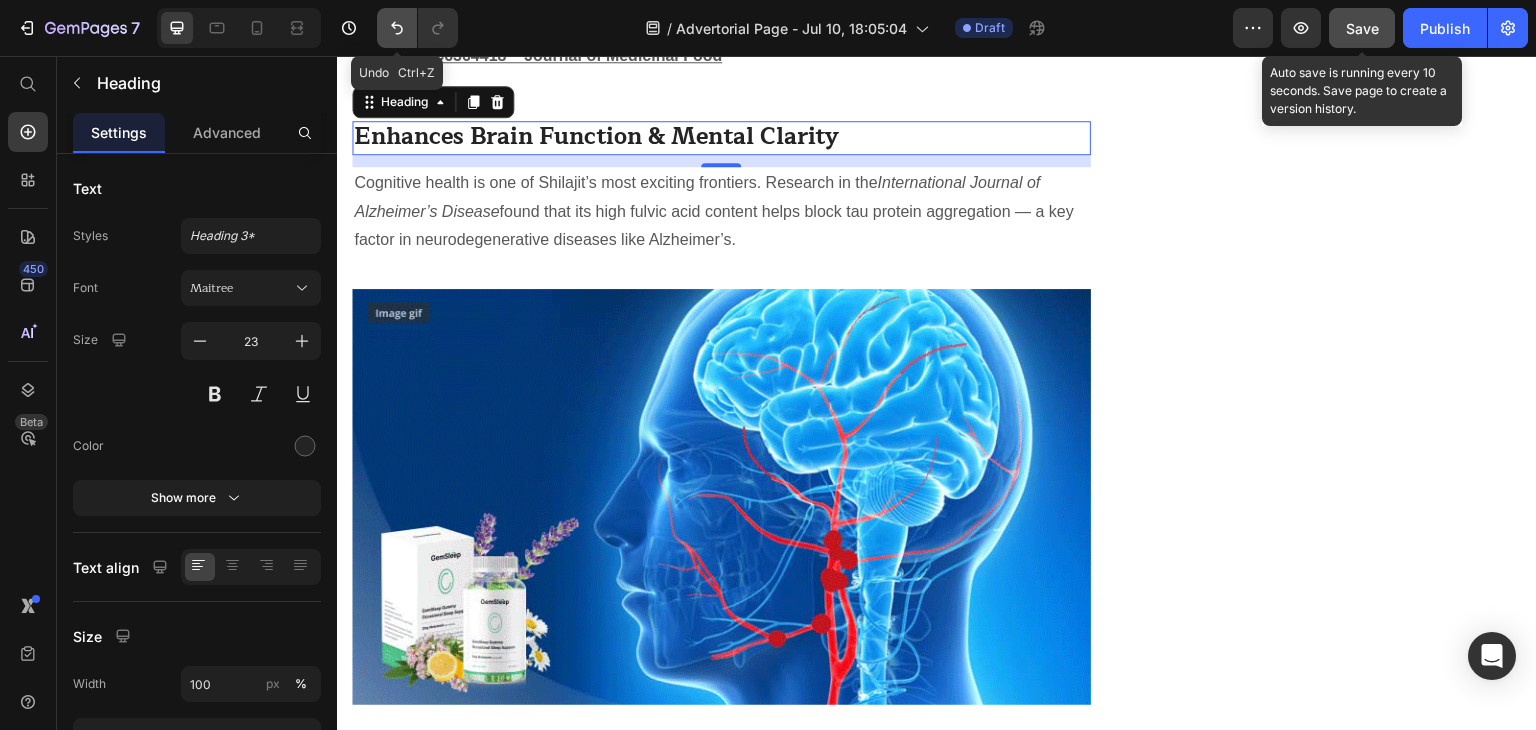 scroll, scrollTop: 3438, scrollLeft: 0, axis: vertical 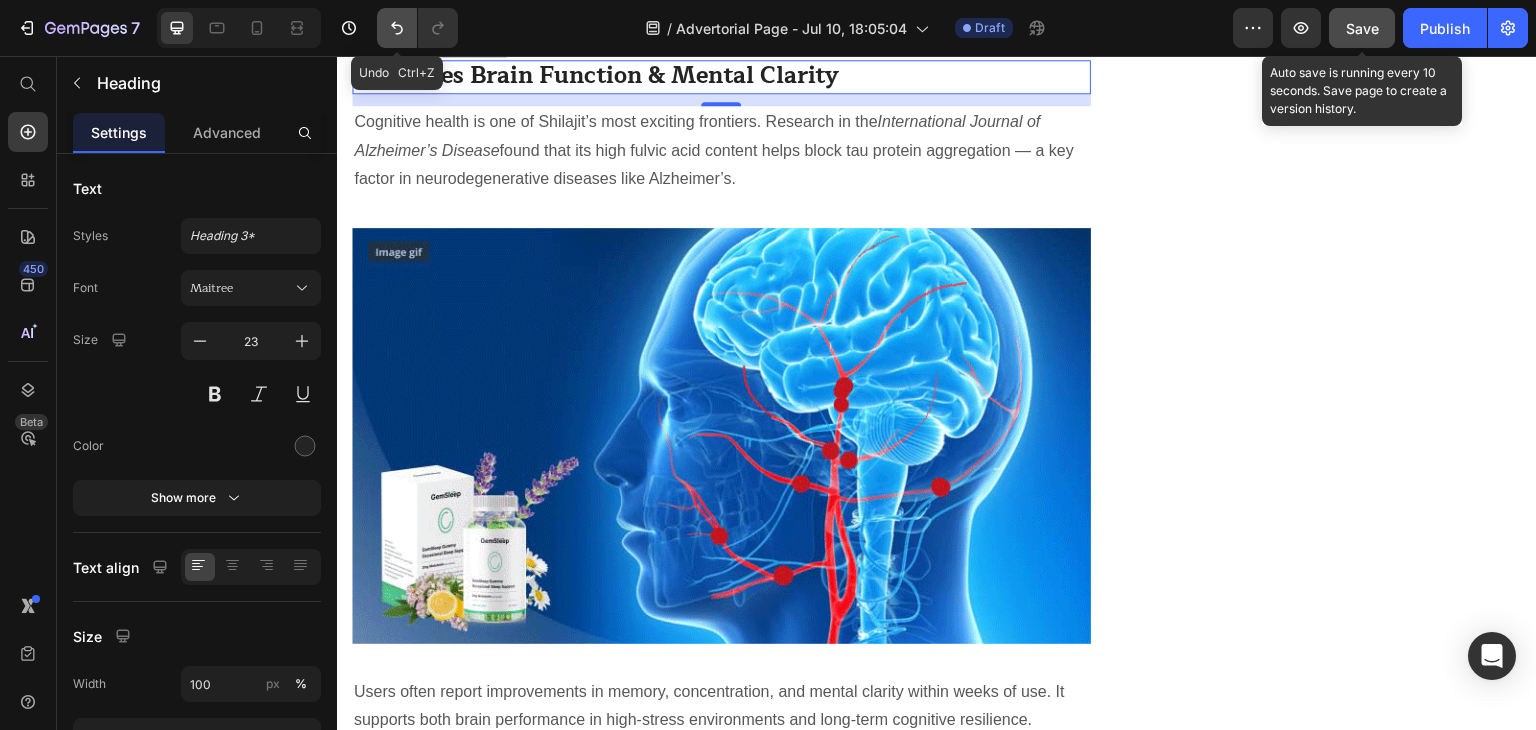 click 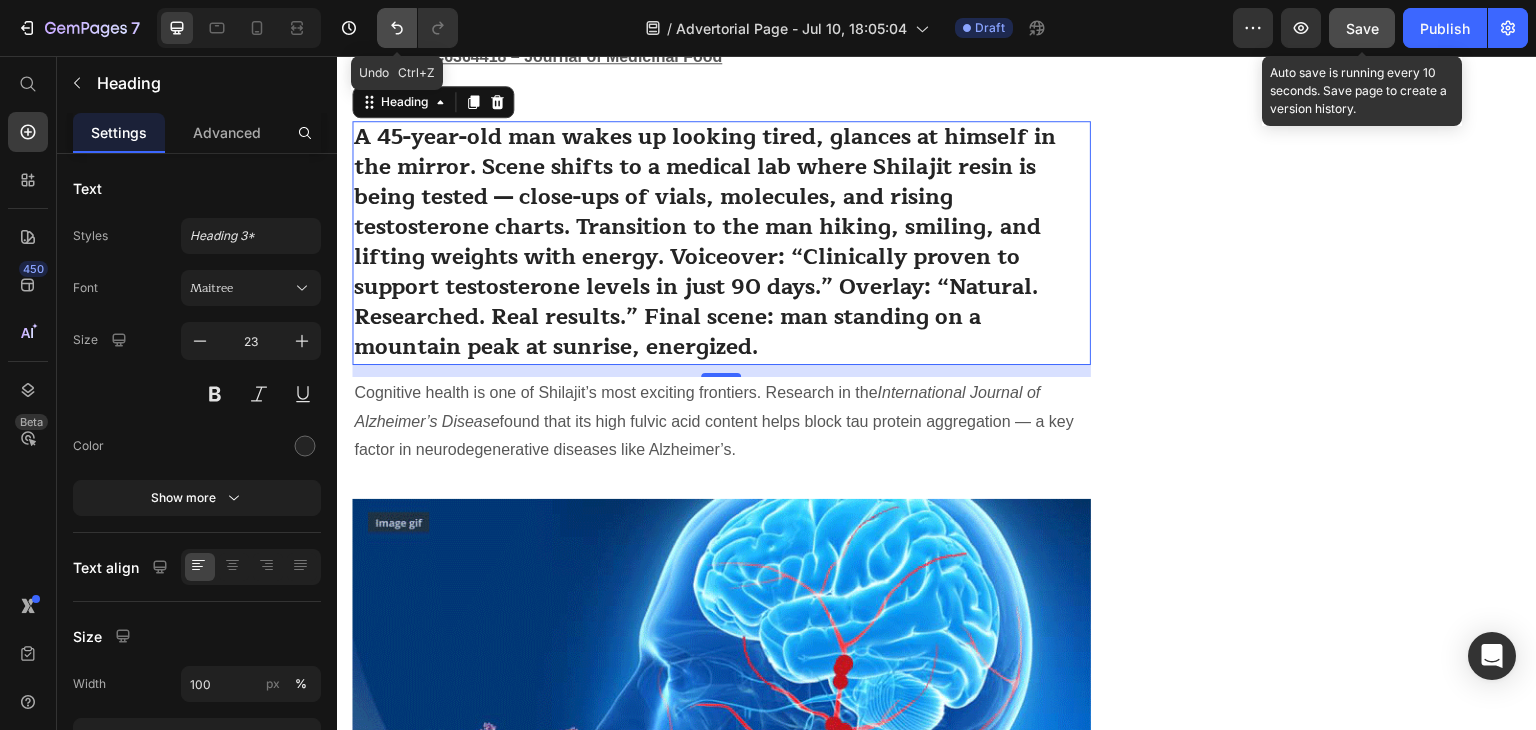 click 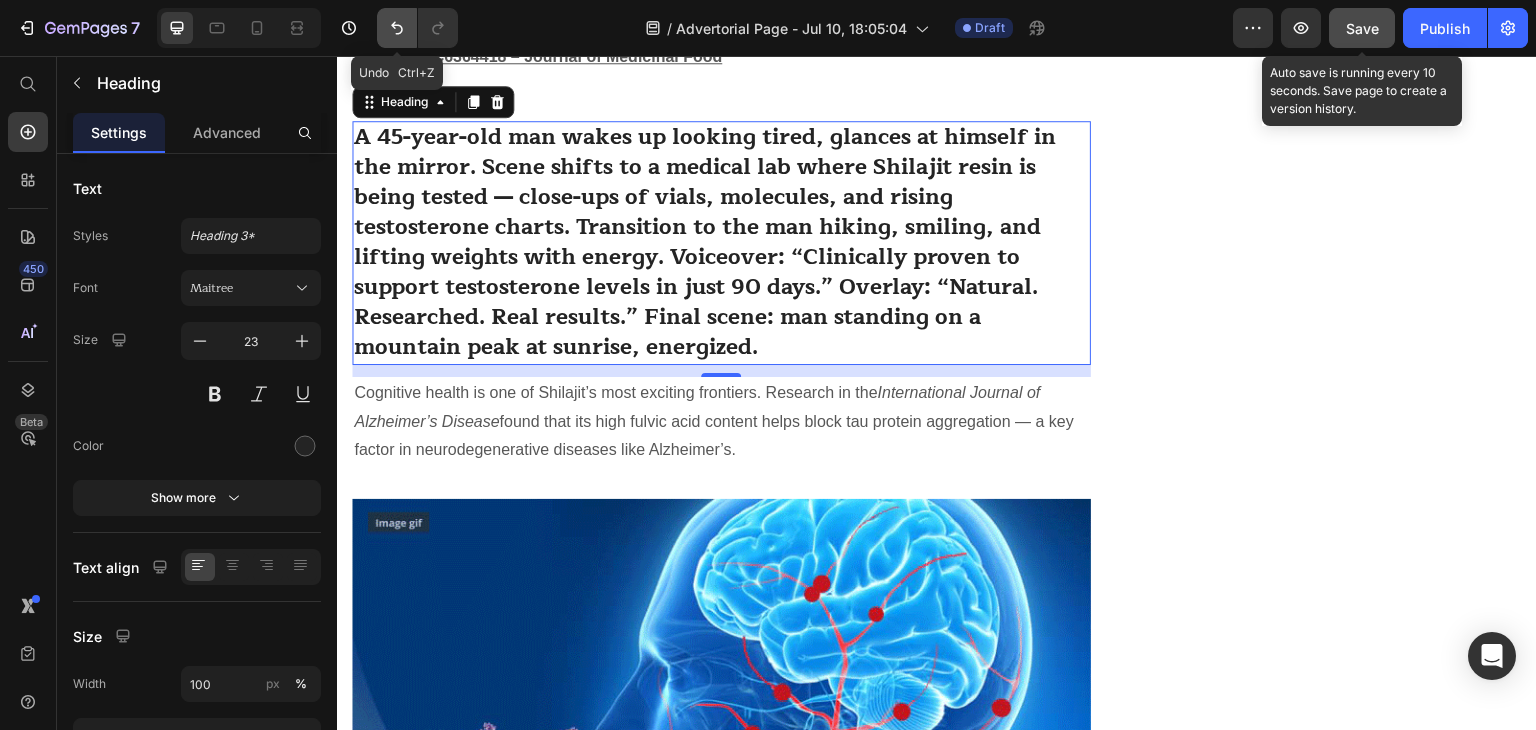 click 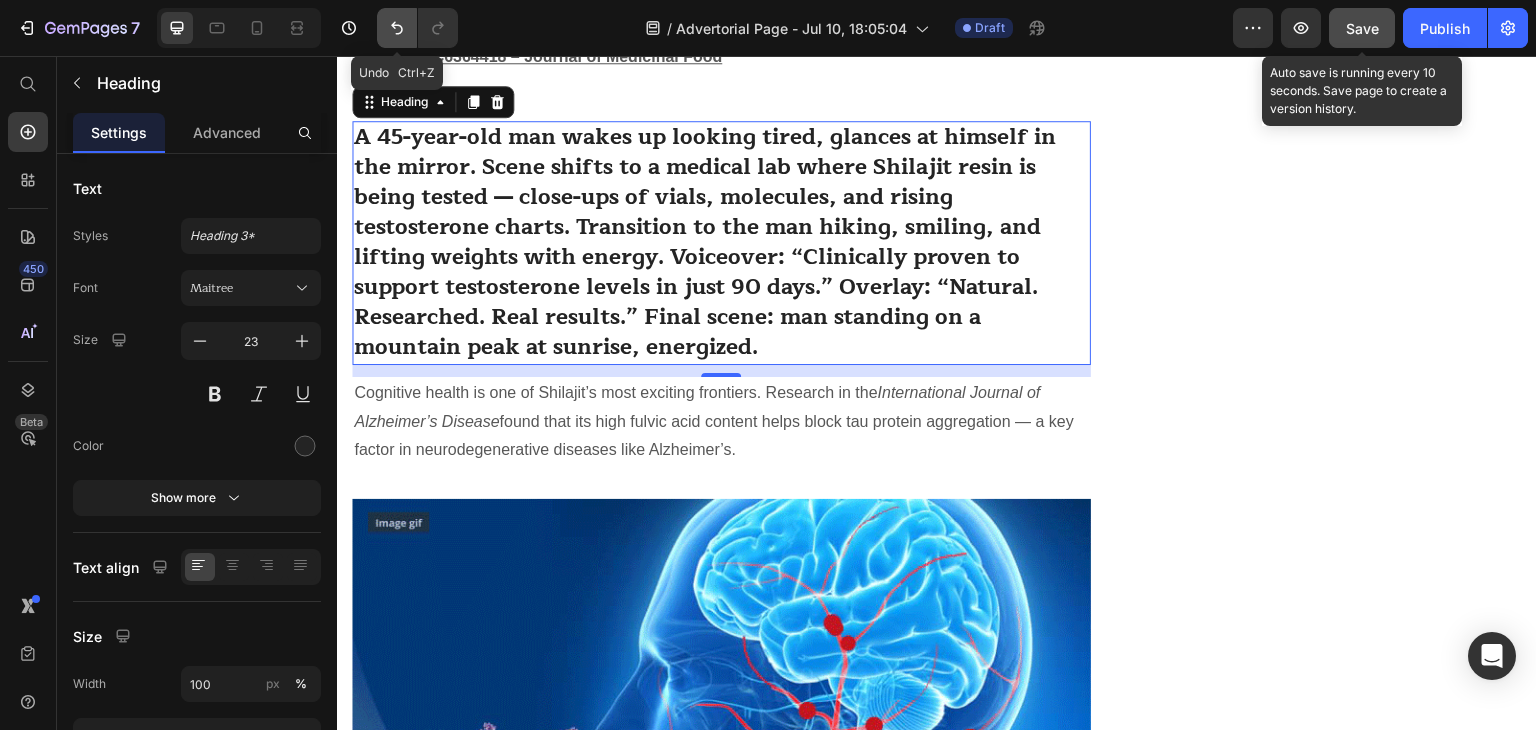 click 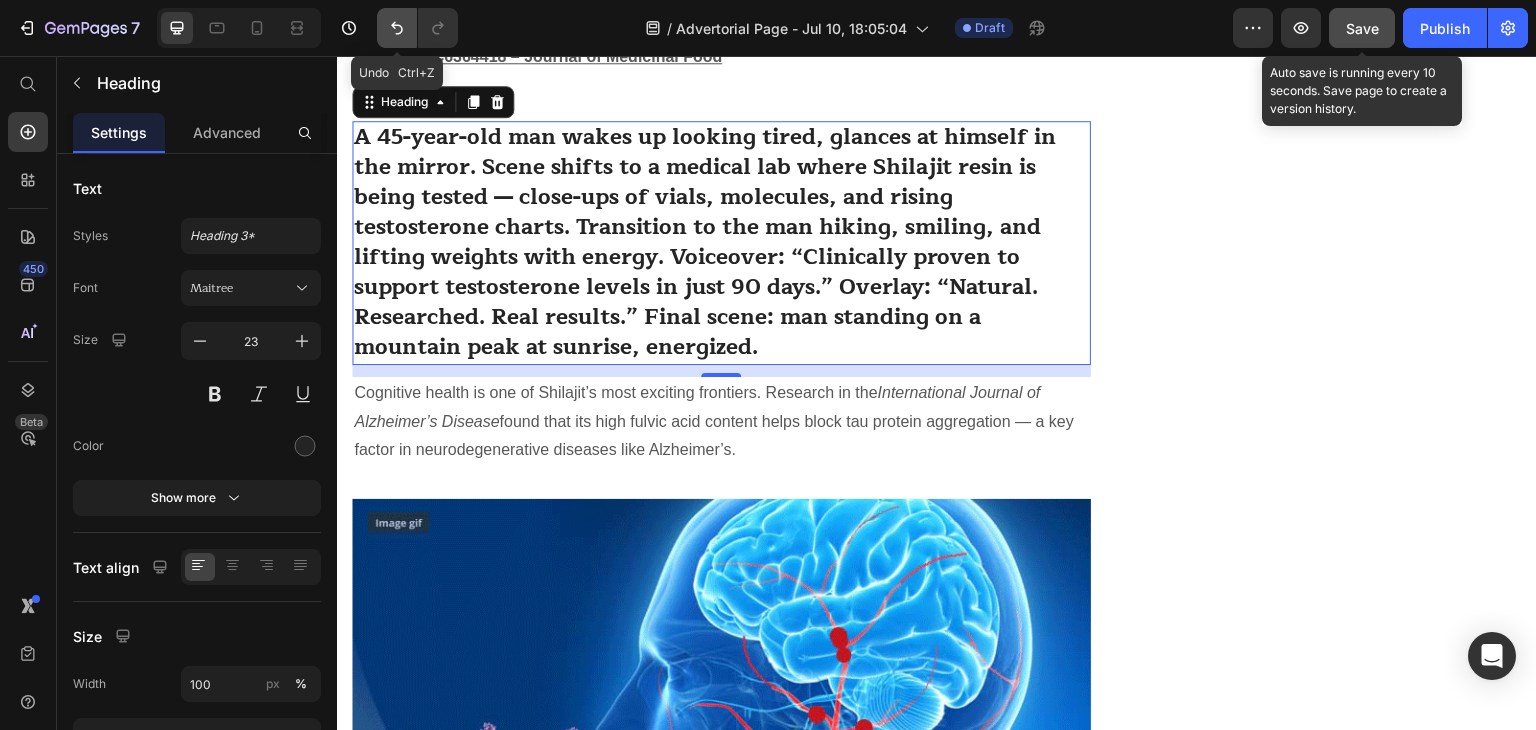 click 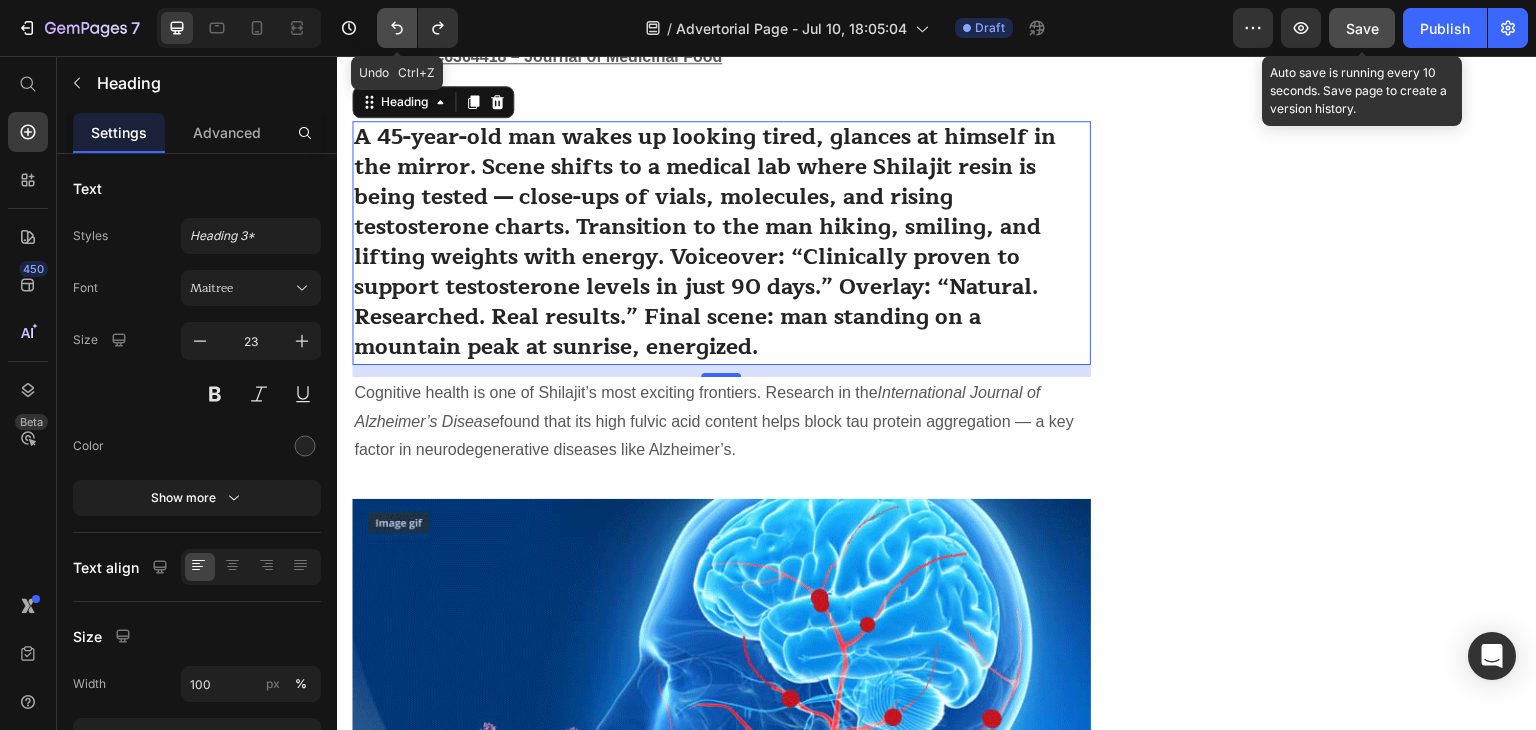 click 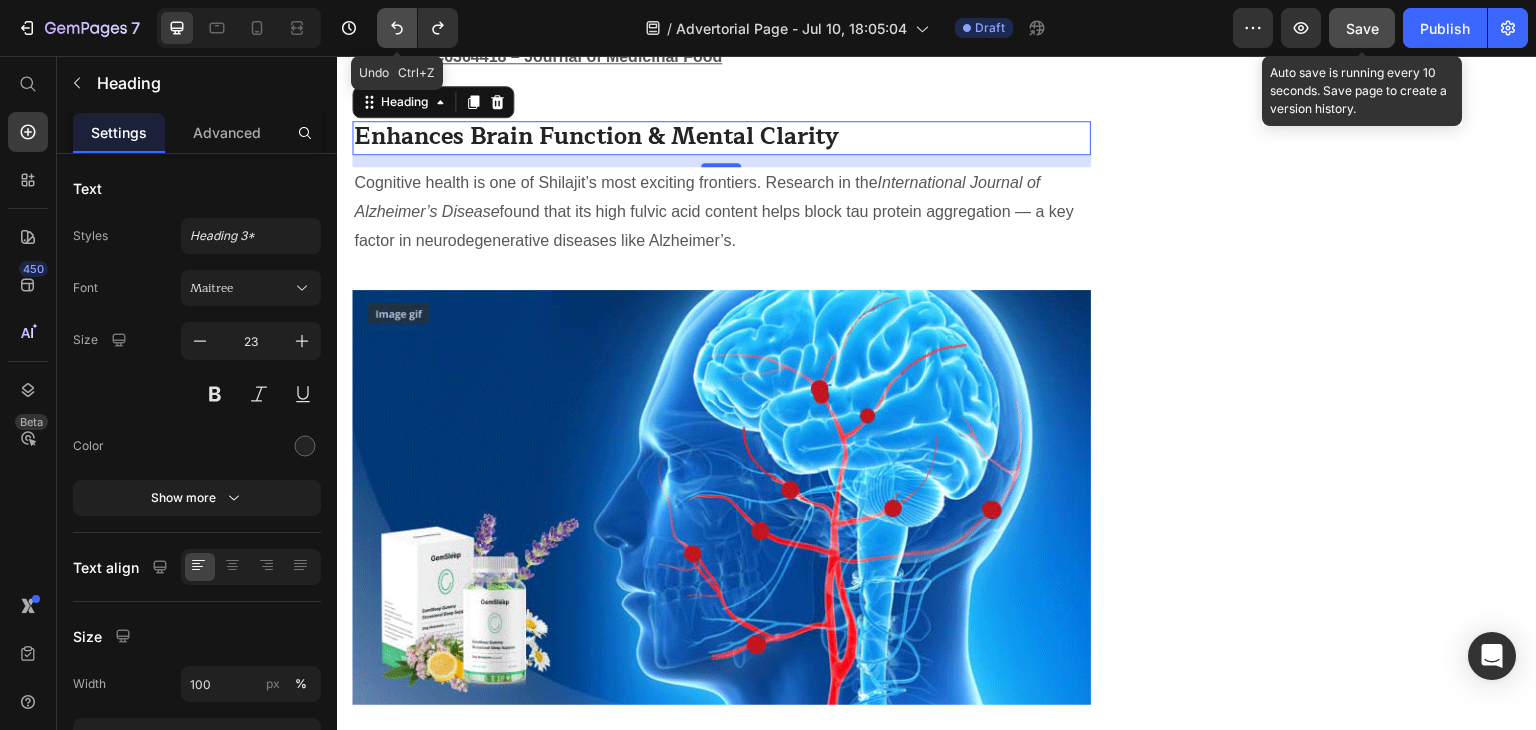 click 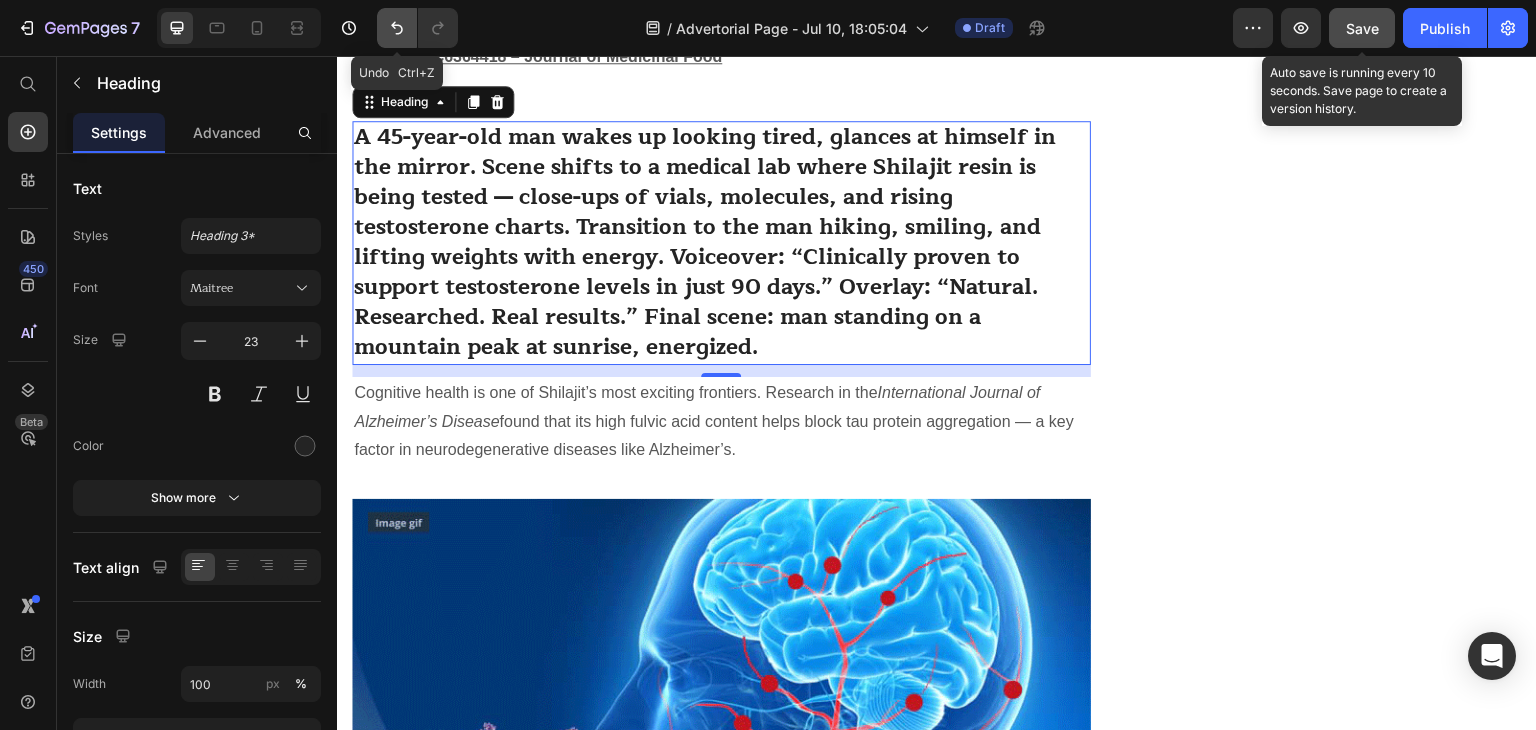click 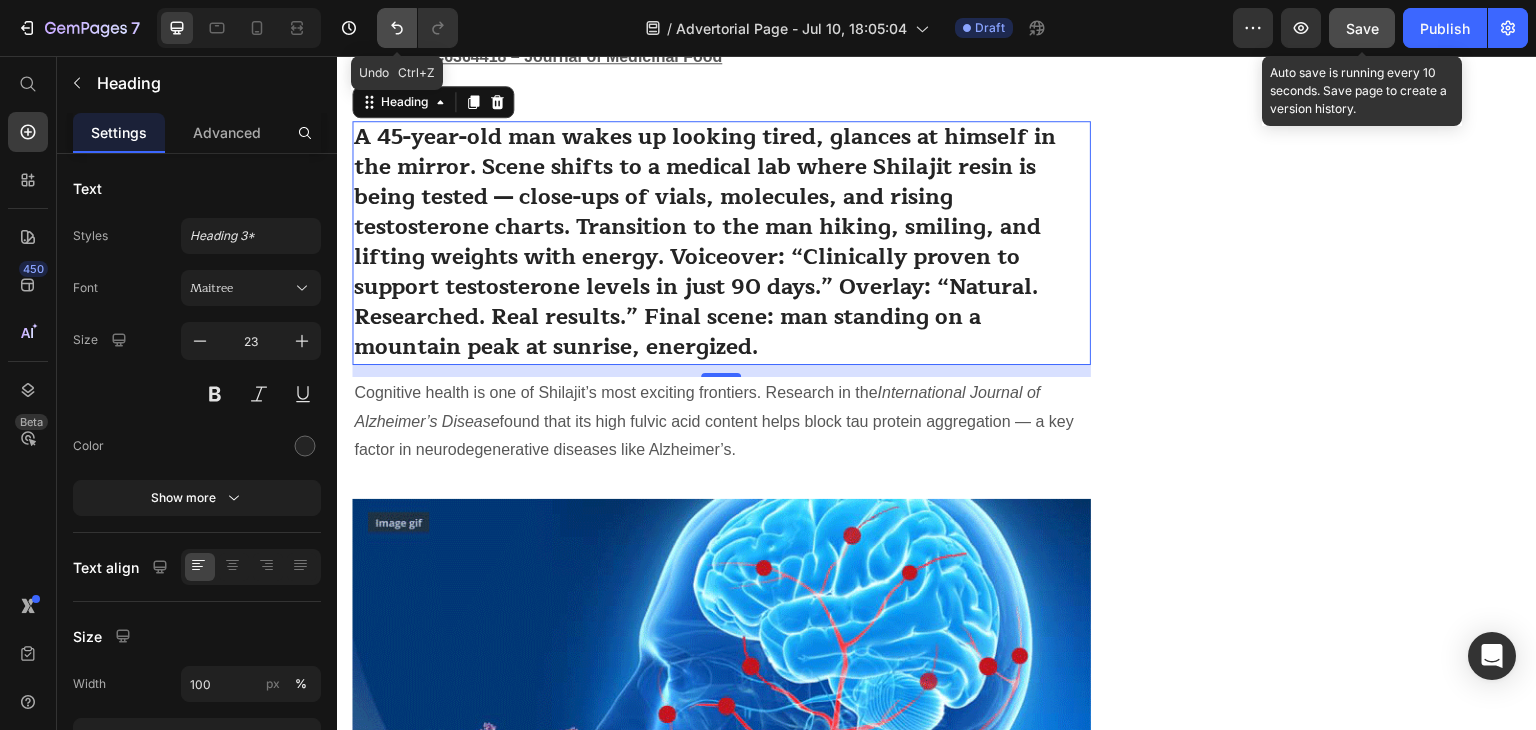 click 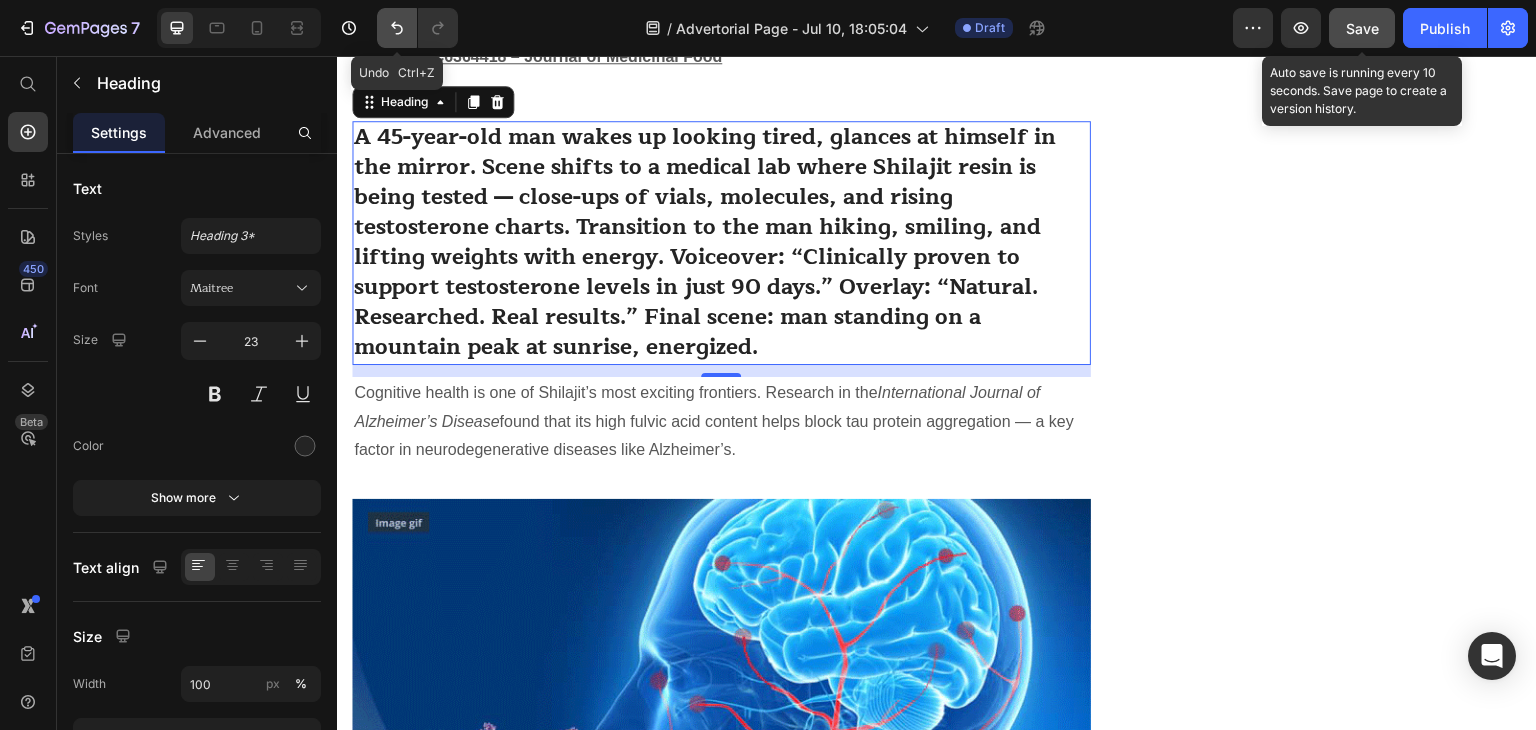 click 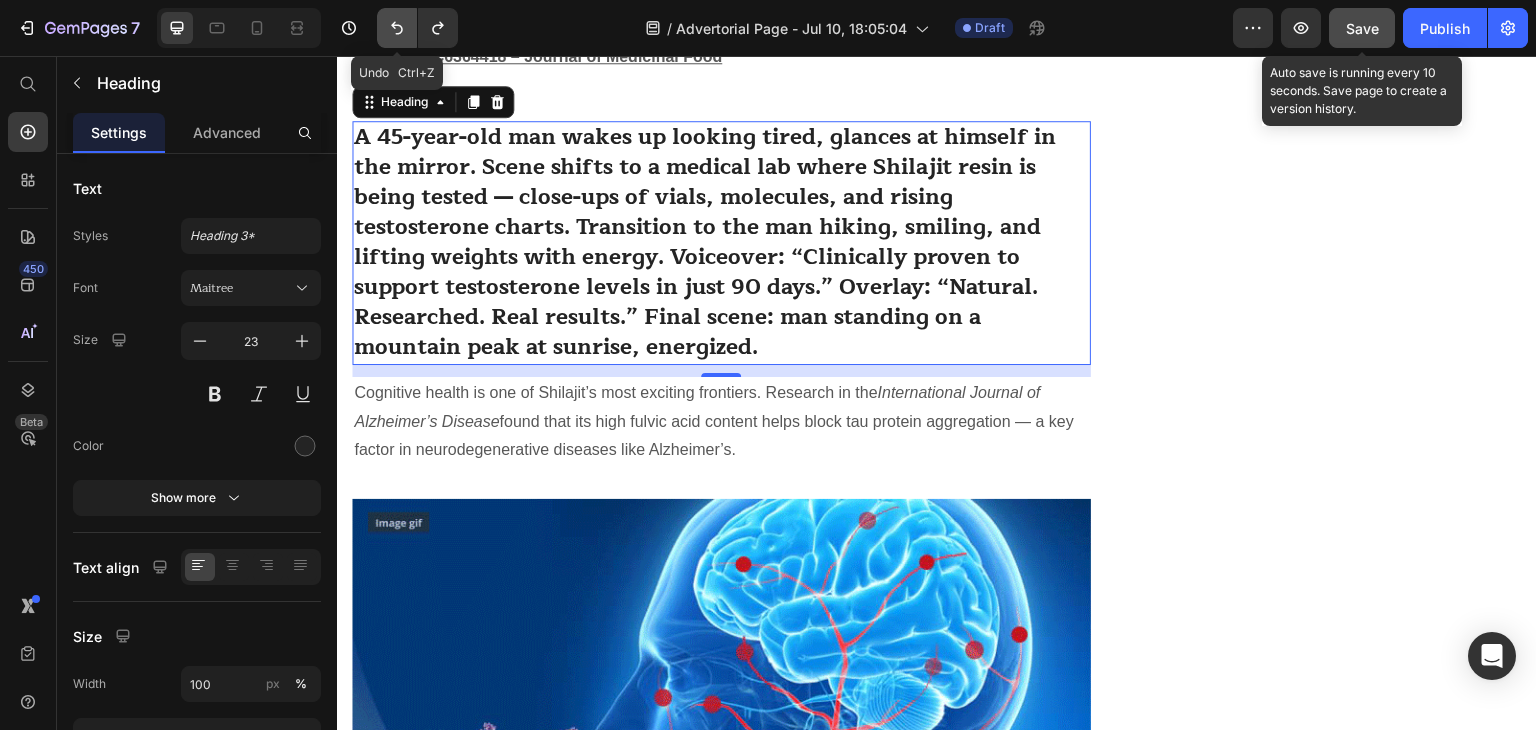 click 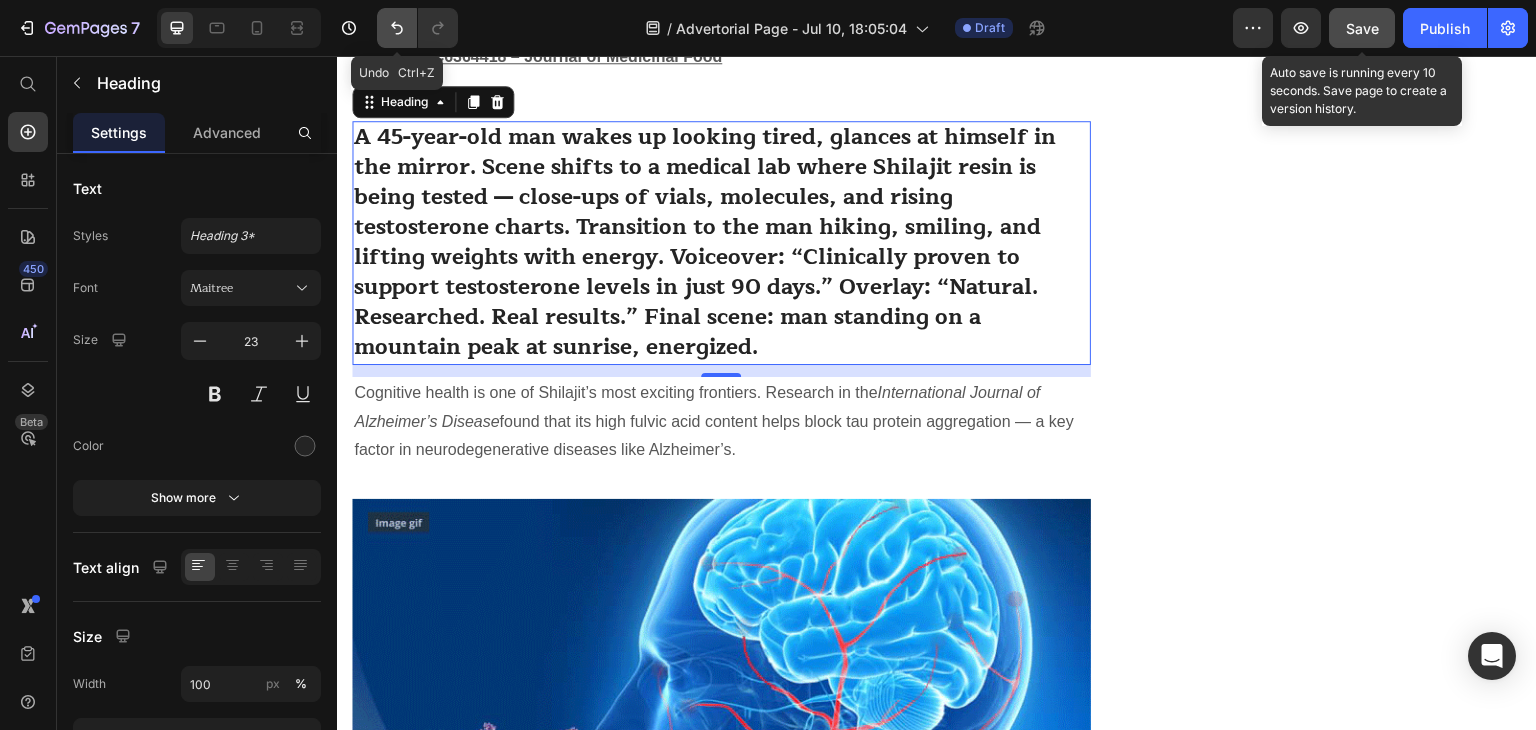 click 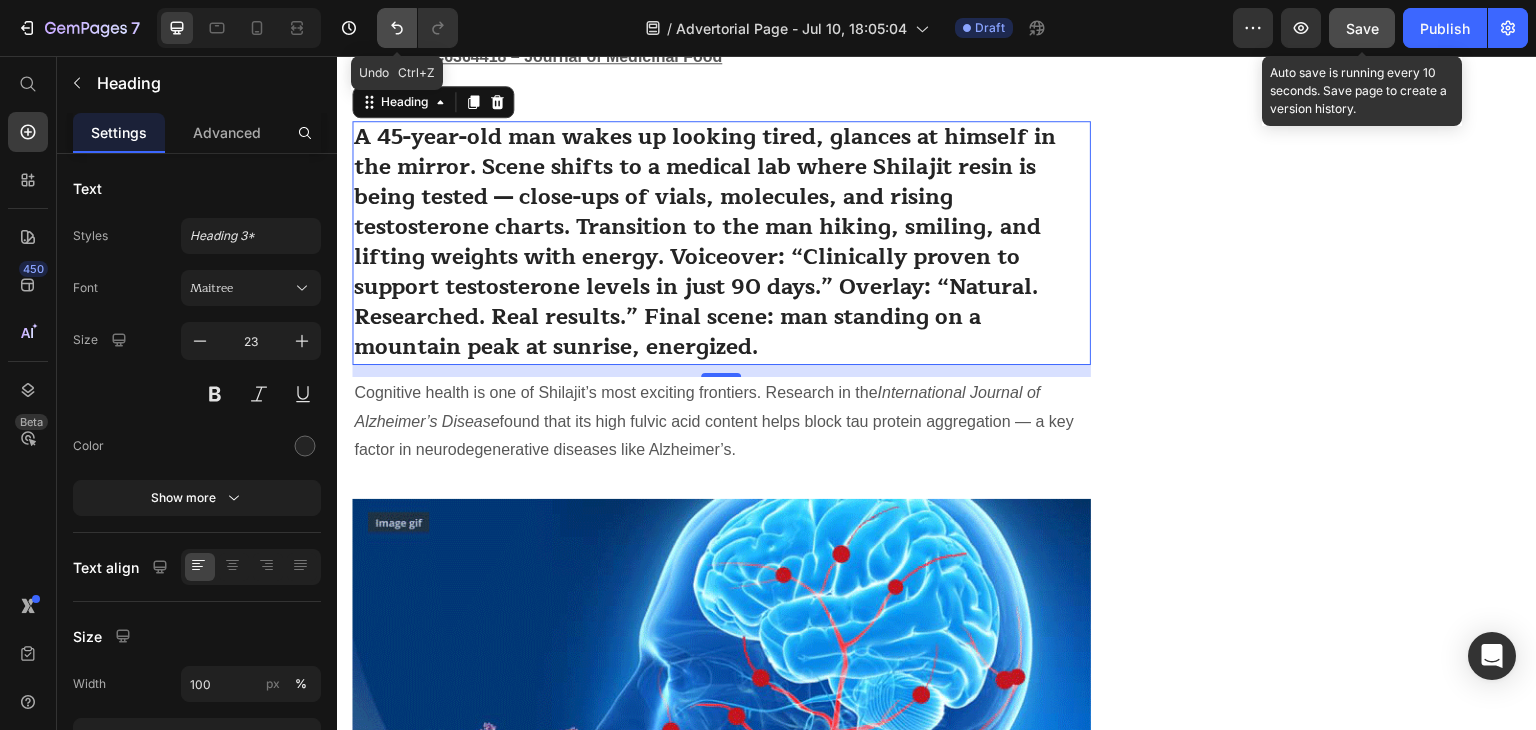 click 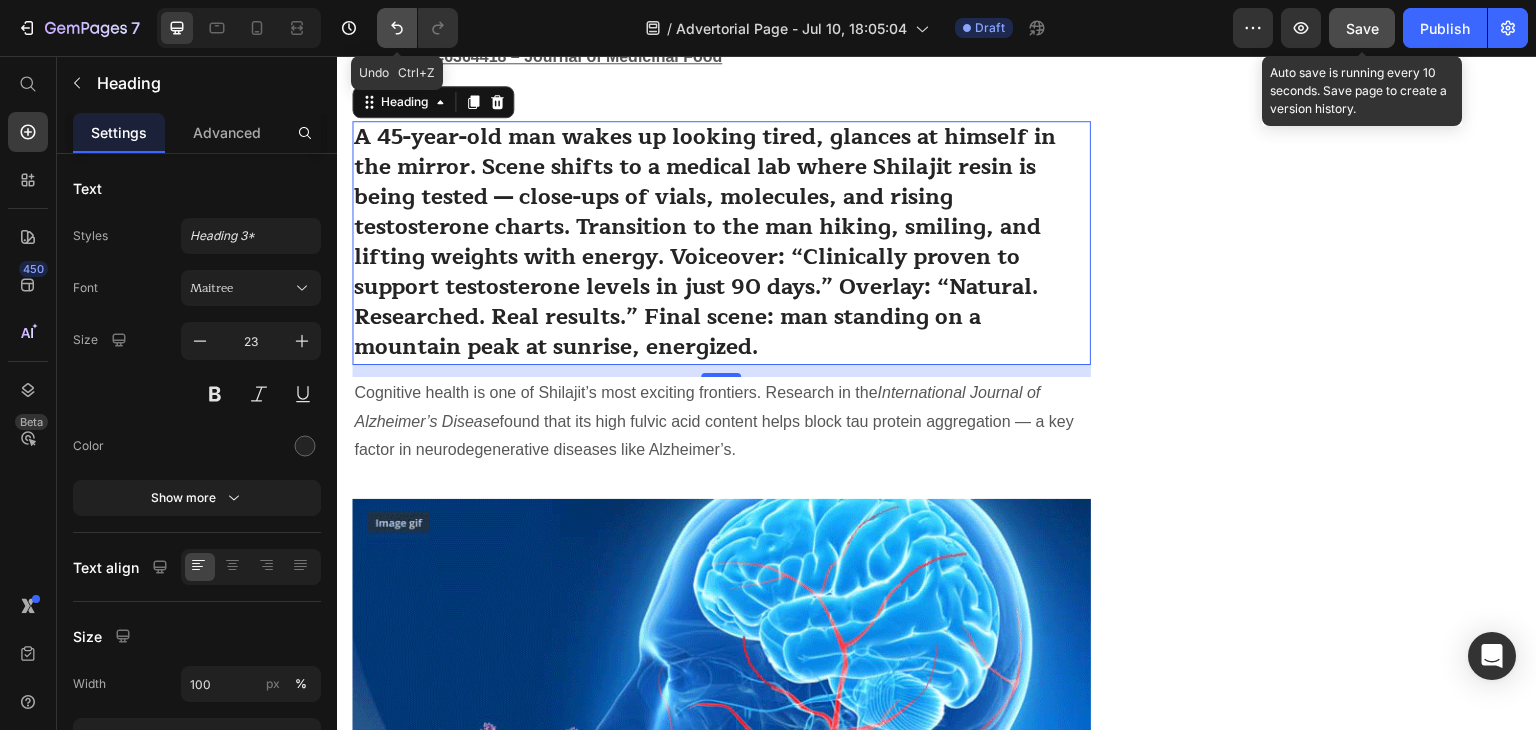 click 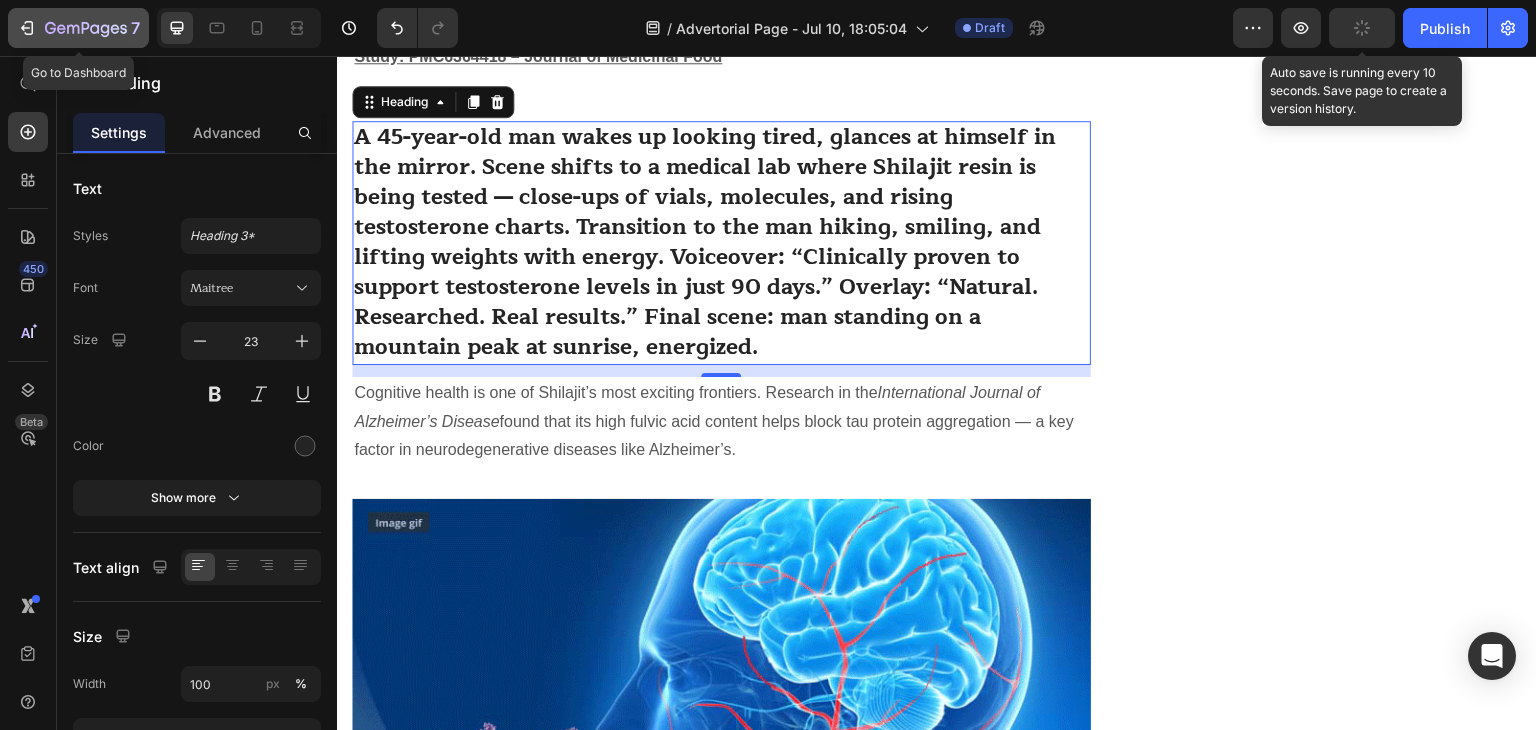 click 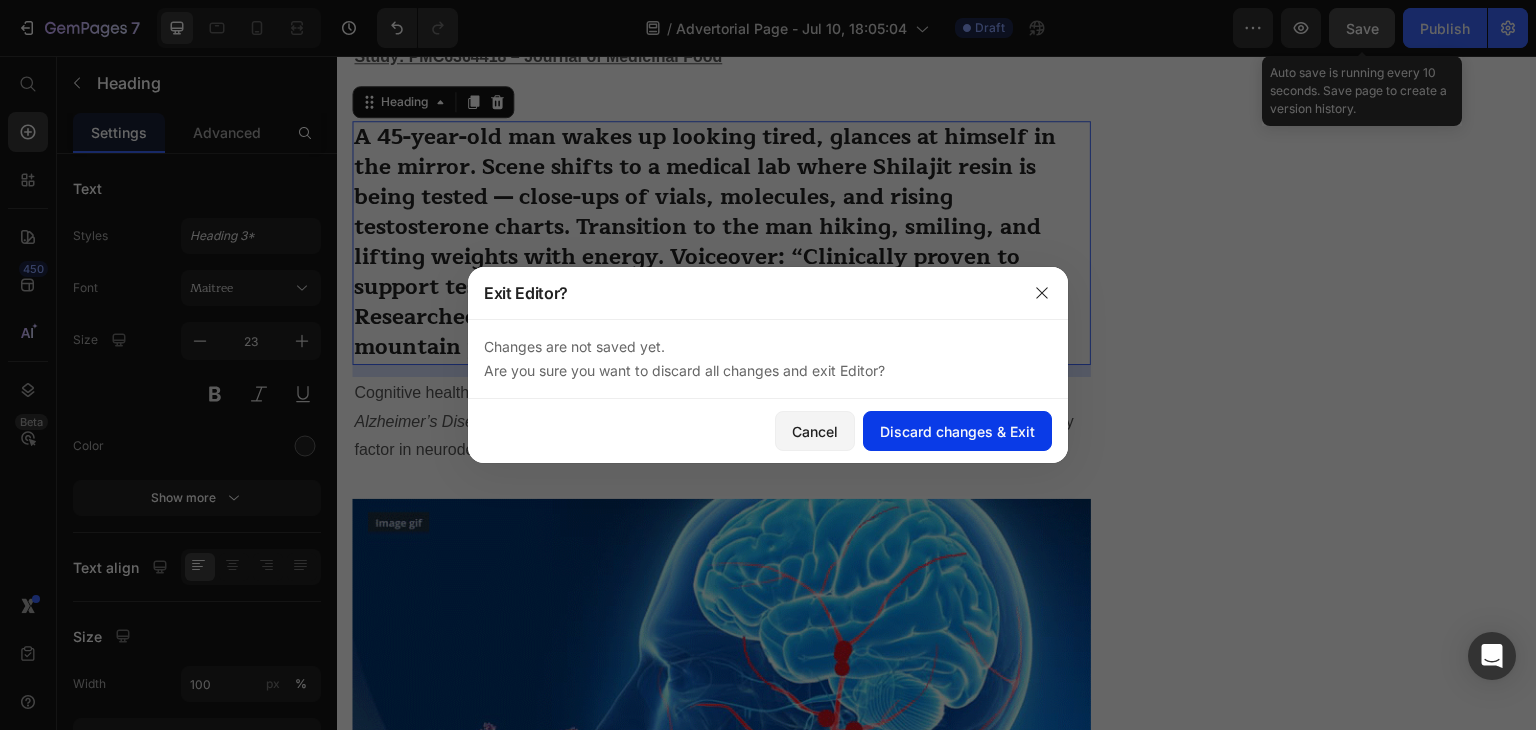 click on "Discard changes & Exit" at bounding box center (957, 431) 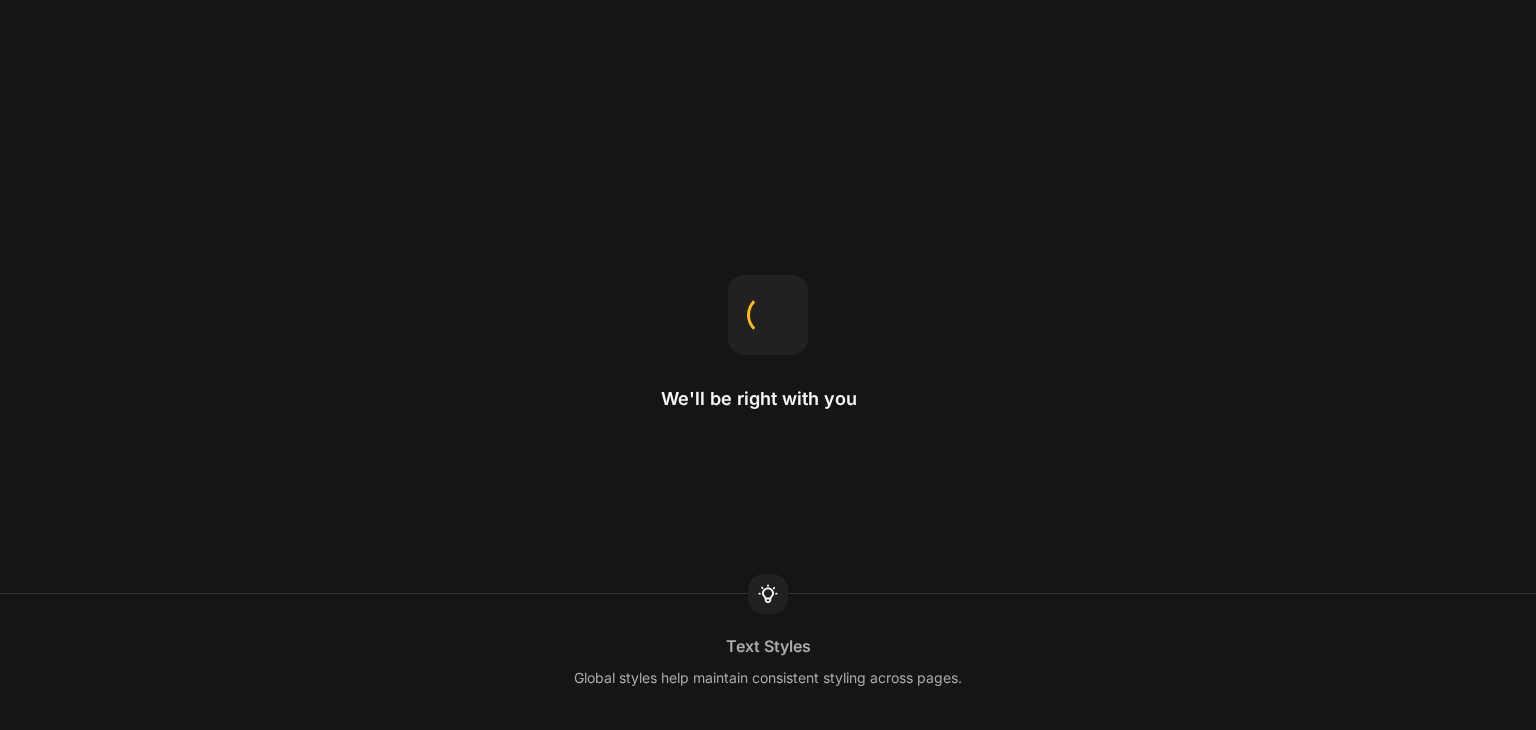 scroll, scrollTop: 0, scrollLeft: 0, axis: both 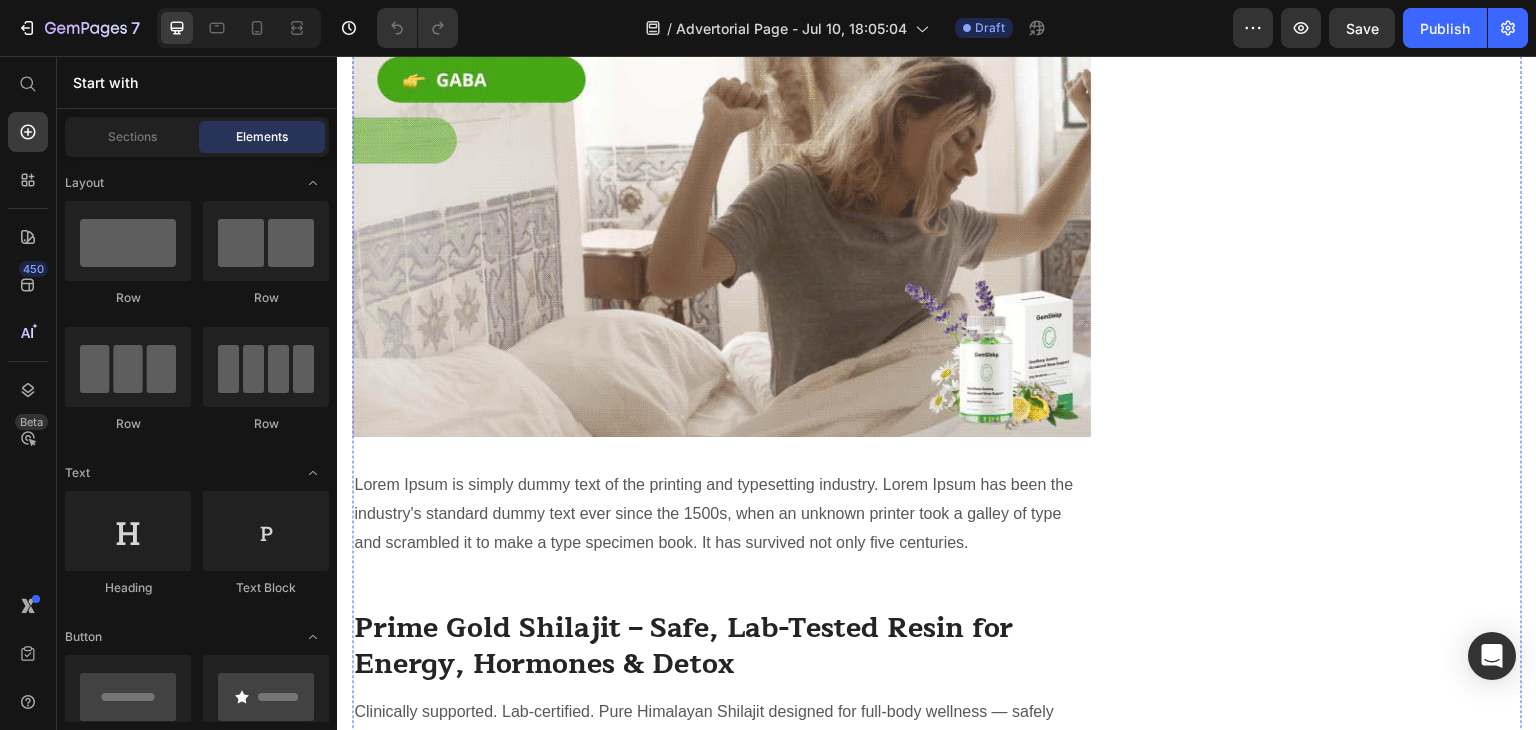 click on "A 45-year-old man wakes up looking tired, glances at himself in the mirror. Scene shifts to a medical lab where Shilajit resin is being tested — close-ups of vials, molecules, and rising testosterone charts. Transition to the man hiking, smiling, and lifting weights with energy. Voiceover: “Clinically proven to support testosterone levels in just 90 days.” Overlay: “Natural. Researched. Real results.” Final scene: man standing on a mountain peak at sunrise, energized." at bounding box center [709, -1076] 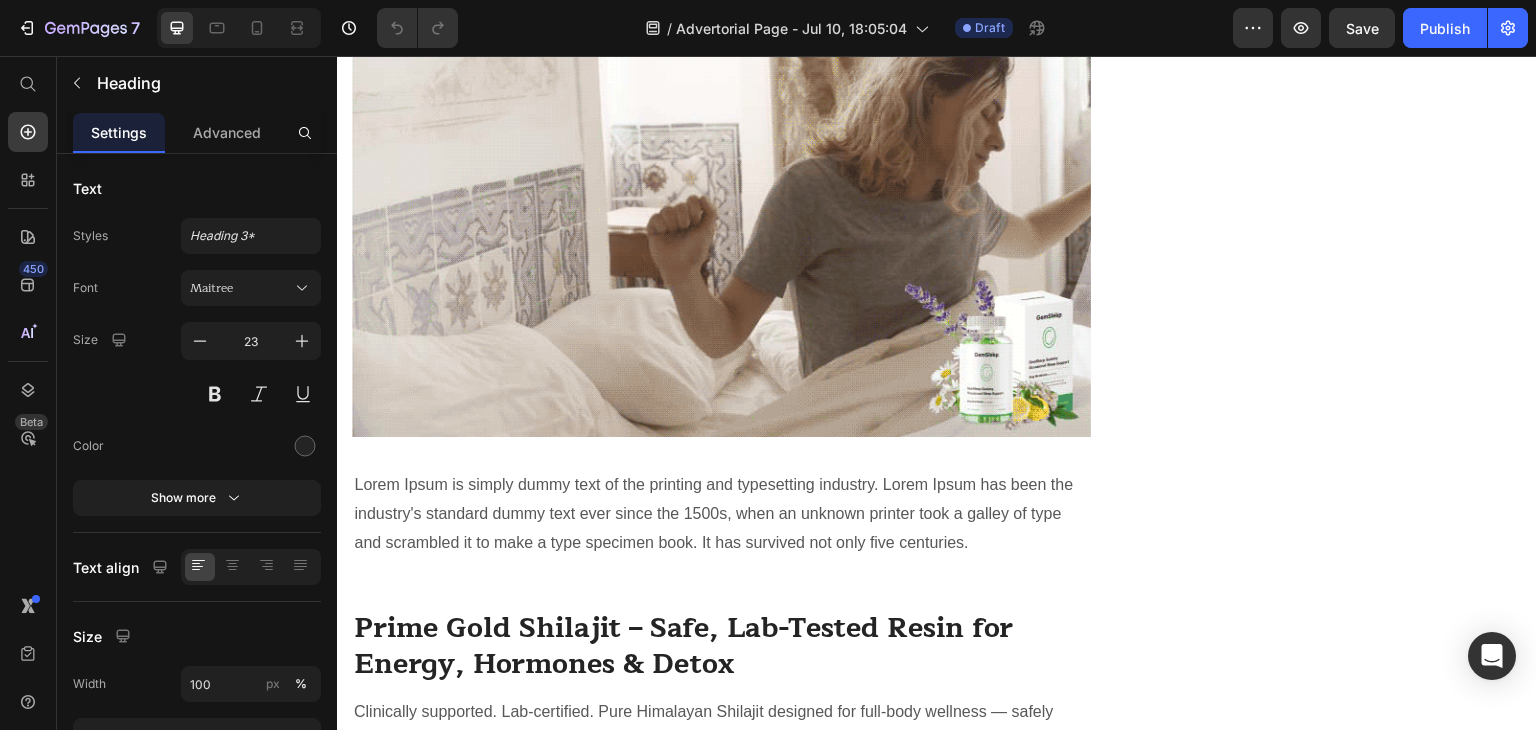 click on "A 45-year-old man wakes up looking tired, glances at himself in the mirror. Scene shifts to a medical lab where Shilajit resin is being tested — close-ups of vials, molecules, and rising testosterone charts. Transition to the man hiking, smiling, and lifting weights with energy. Voiceover: “Clinically proven to support testosterone levels in just 90 days.” Overlay: “Natural. Researched. Real results.” Final scene: man standing on a mountain peak at sunrise, energized." at bounding box center (709, -1076) 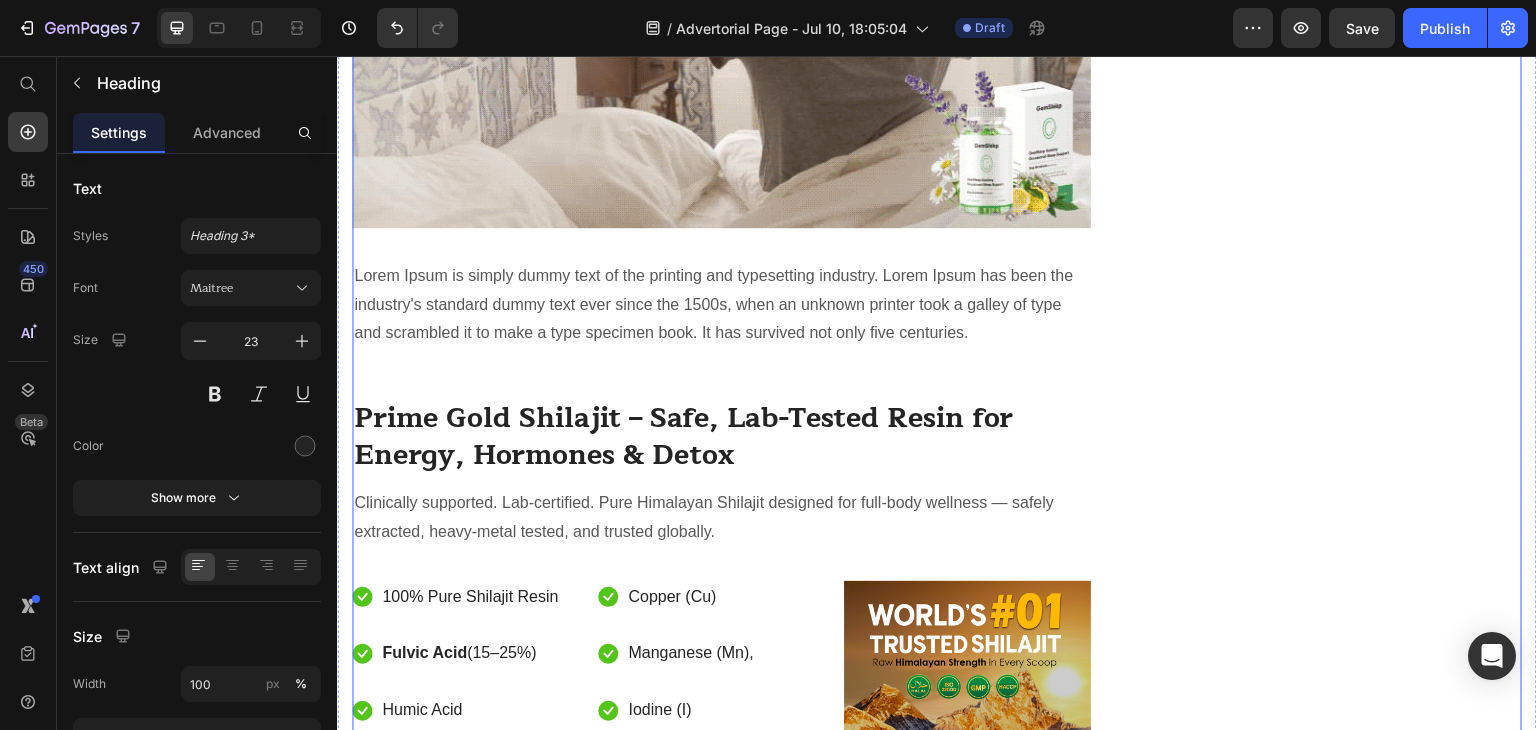 click on "Safe. Pure. No Side Effects Heading
Icon Lab Tested Text block
Icon No Preservatives Text block
Icon Gluten-Free.Vegan Text block
Icon Free from allergens Text block Icon List Row Image  	   BUY NOW Button ✔️ 30-Day Money-Back Guarantee Text block Row
Publish the page to see the content.
Sticky sidebar" at bounding box center (1337, -653) 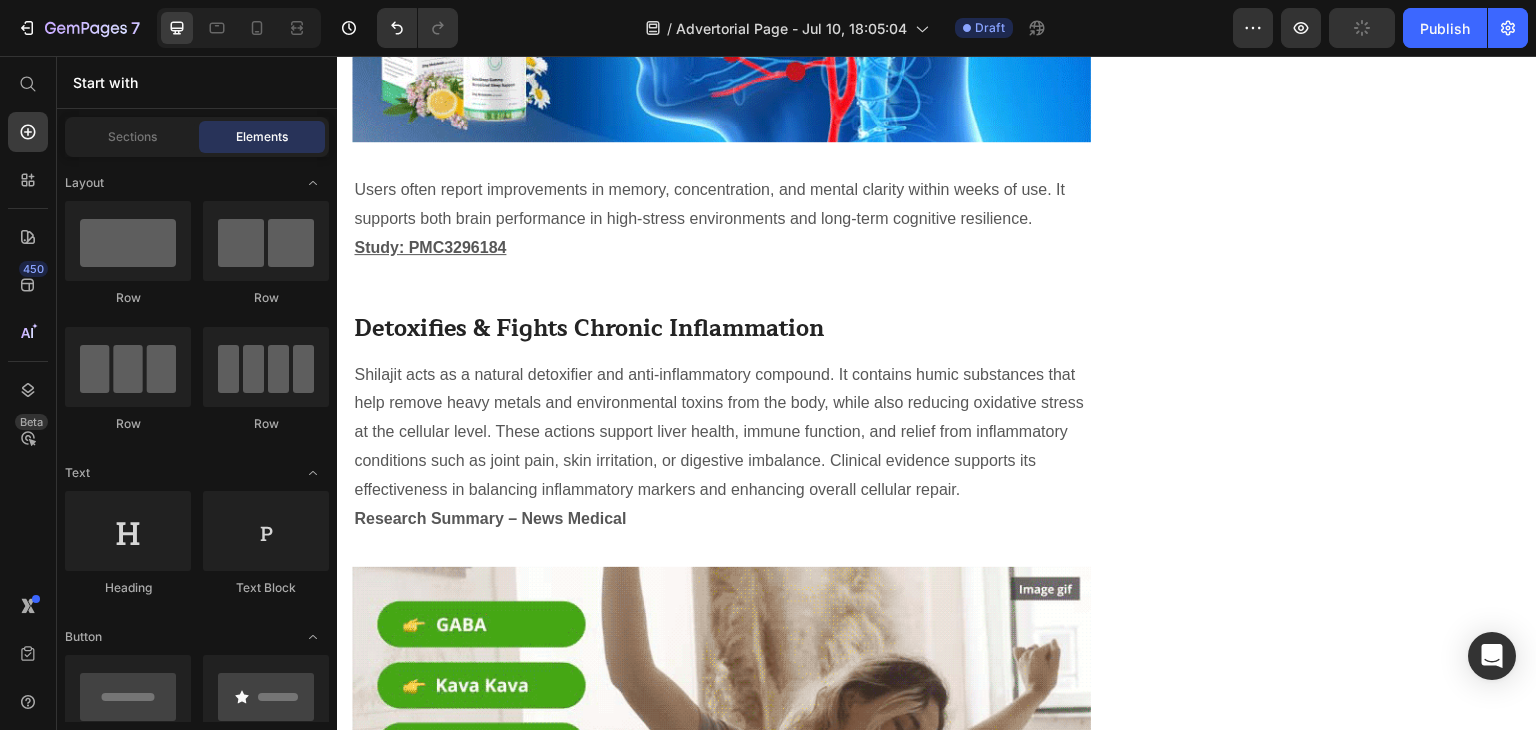 scroll, scrollTop: 2667, scrollLeft: 0, axis: vertical 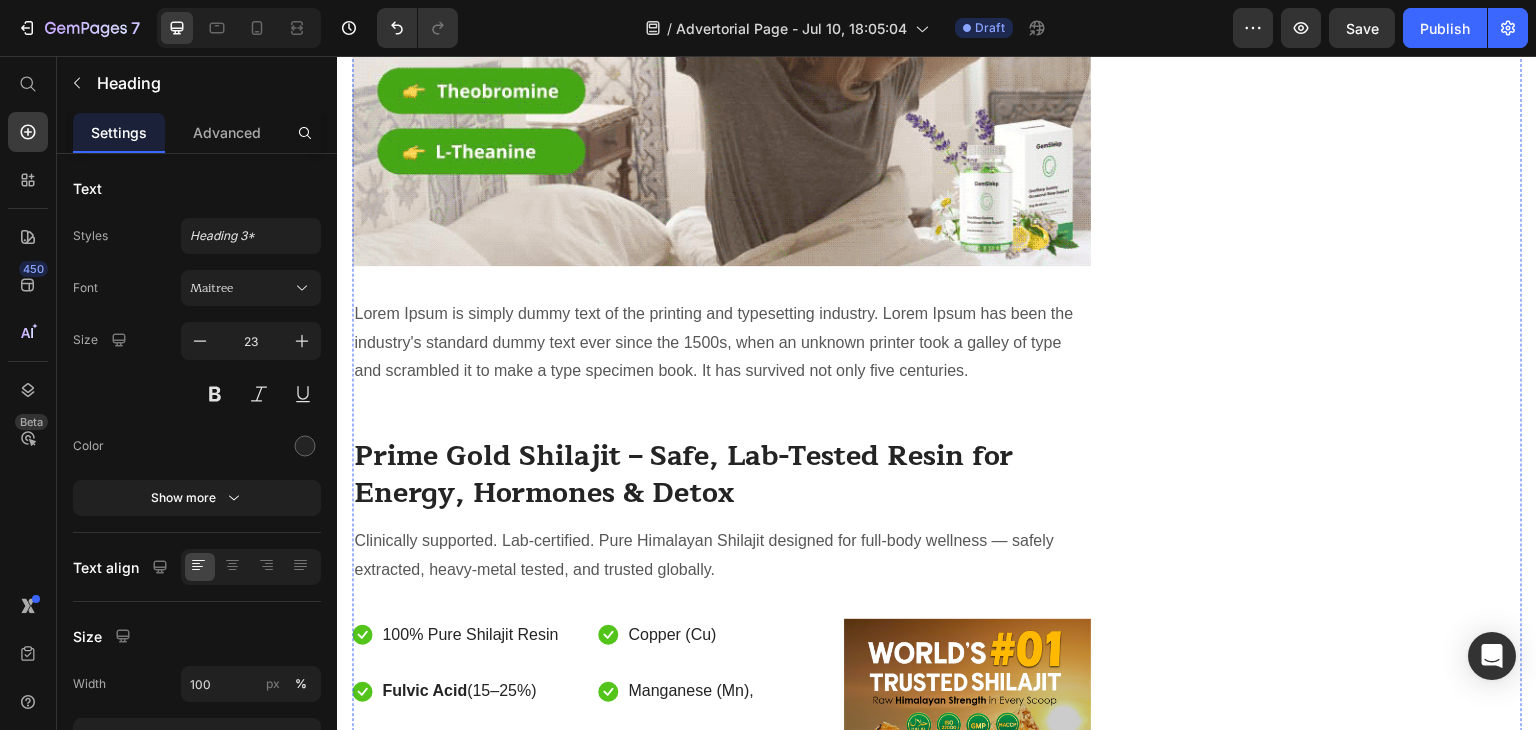 click on "Supports Testosterone & Male Vitality" at bounding box center [561, -1142] 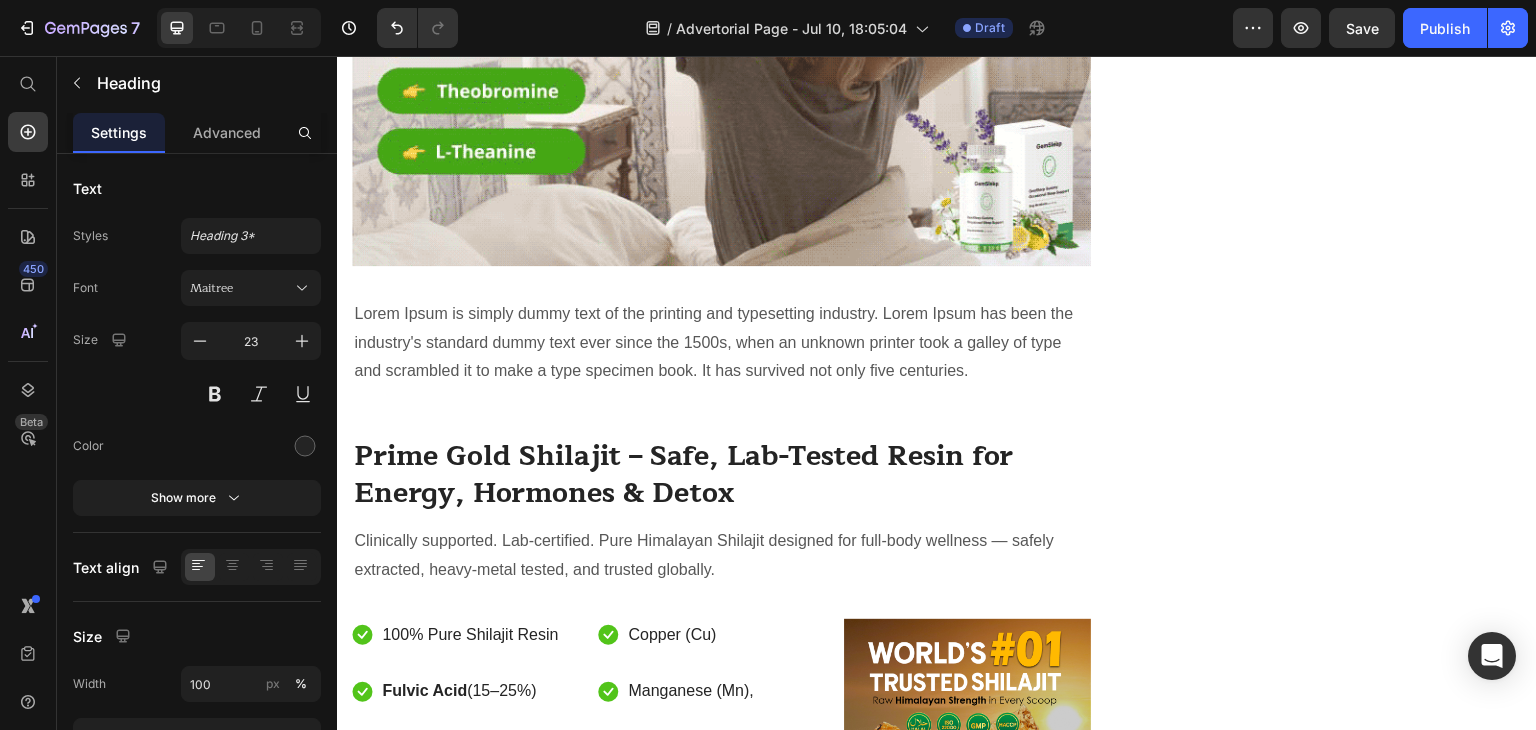 click on "Supports Testosterone & Male Vitality" at bounding box center (561, -1142) 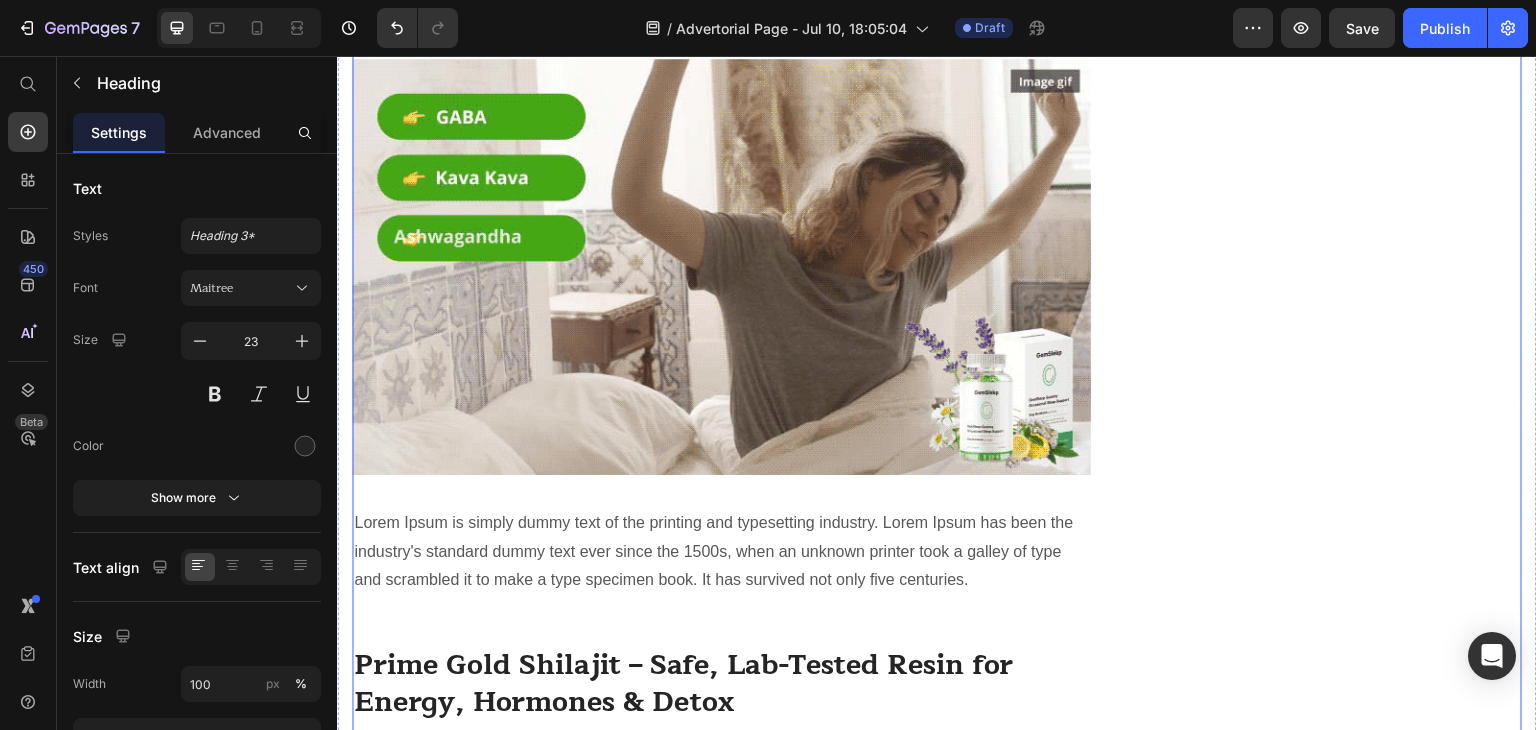 scroll, scrollTop: 3333, scrollLeft: 0, axis: vertical 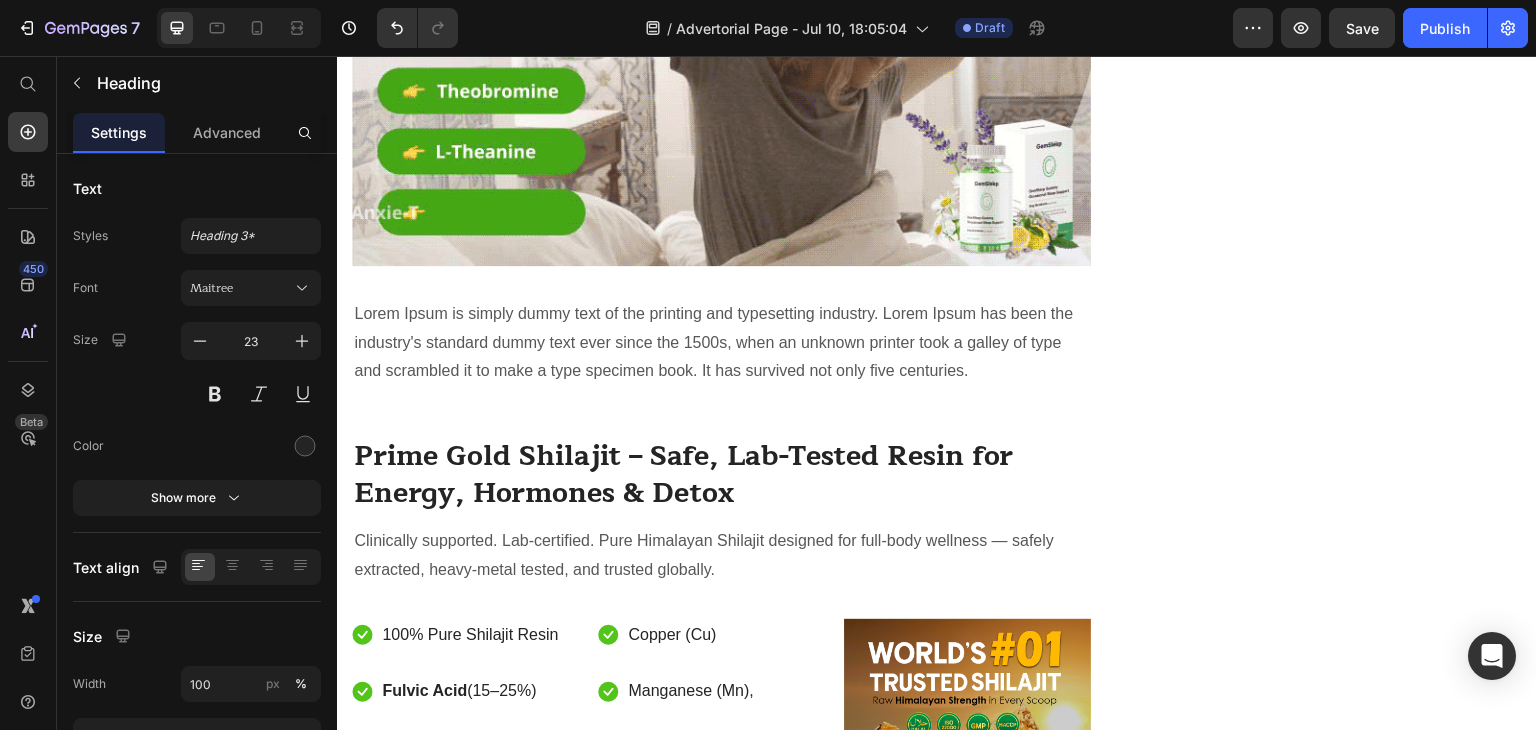 click on "Increases Cellular Energy & Reduces Fatigue" at bounding box center [597, -1142] 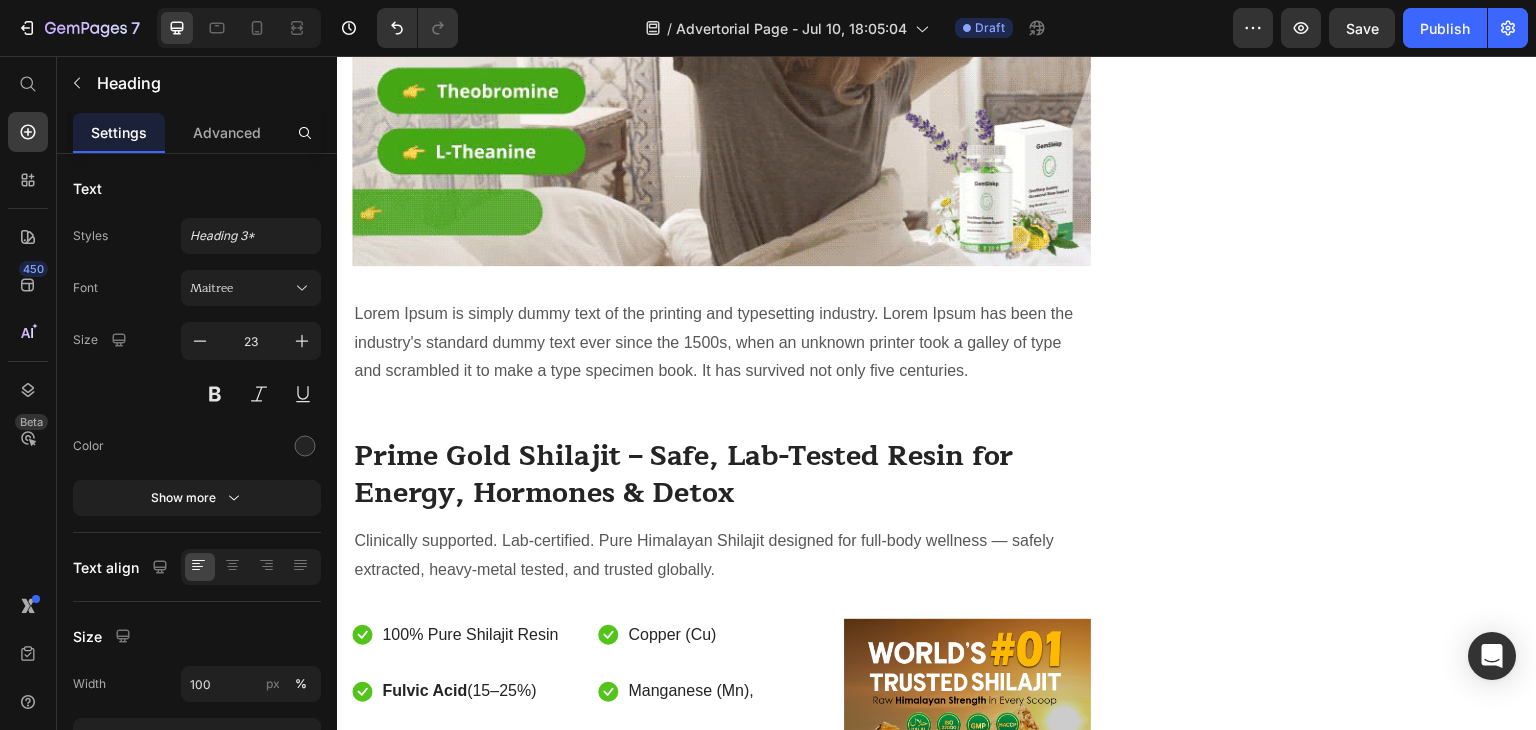 click on "Increases Cellular Energy & Reduces Fatigue" at bounding box center [597, -1142] 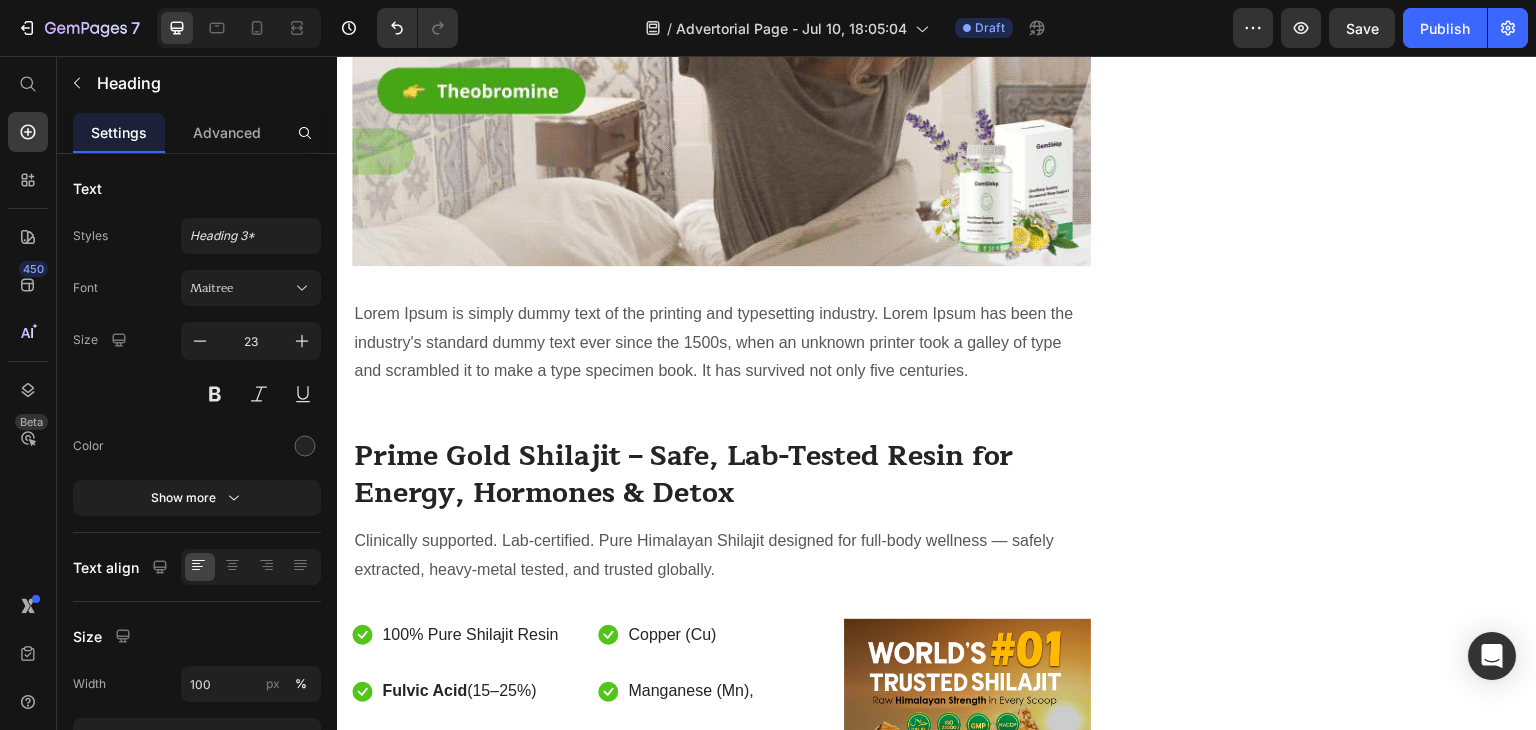 click on "Increases Cellular Energy & Reduces Fatigue" at bounding box center [597, -1142] 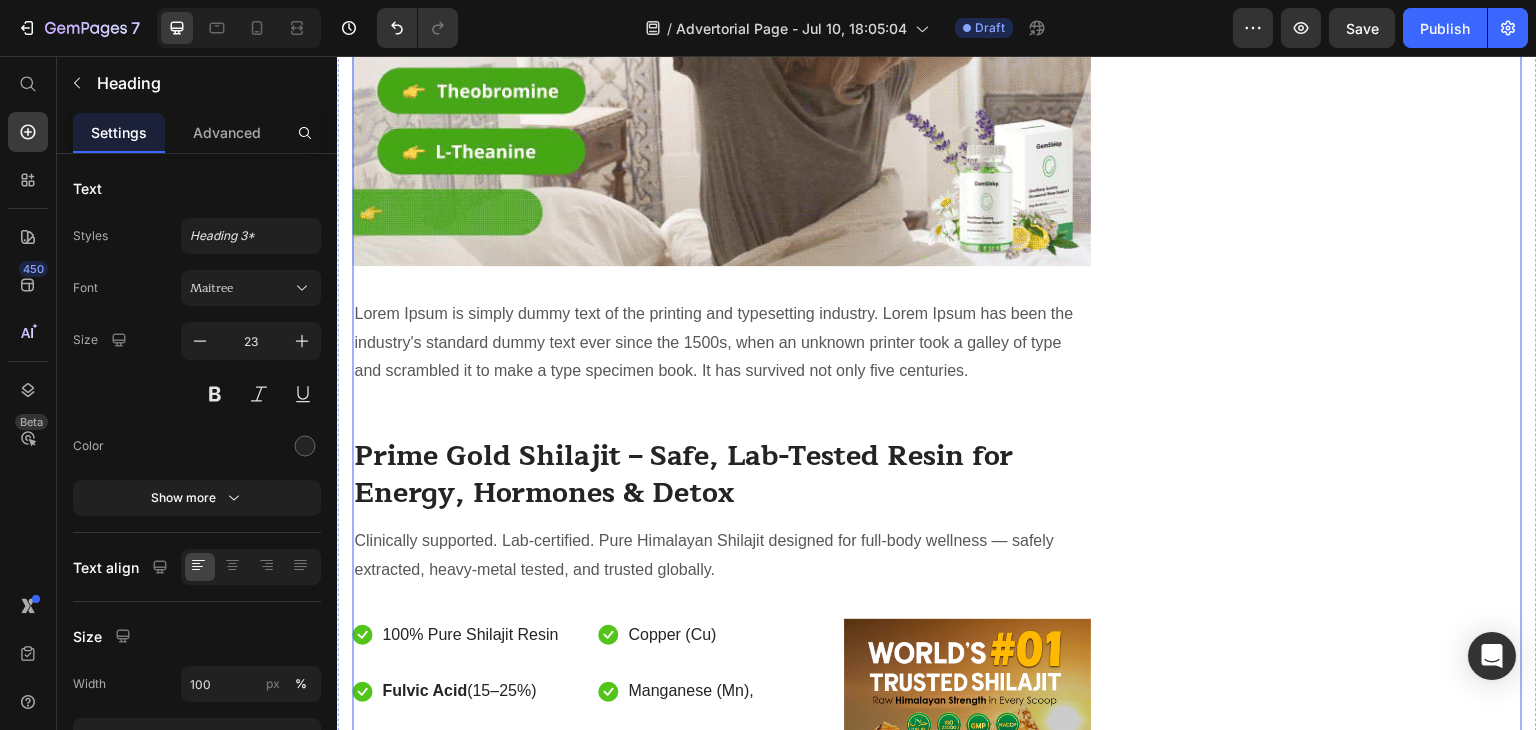 click on "Safe. Pure. No Side Effects Heading
Icon Lab Tested Text block
Icon No Preservatives Text block
Icon Gluten-Free.Vegan Text block
Icon Free from allergens Text block Icon List Row Image  	   BUY NOW Button ✔️ 30-Day Money-Back Guarantee Text block Row
Publish the page to see the content.
Sticky sidebar" at bounding box center [1337, -615] 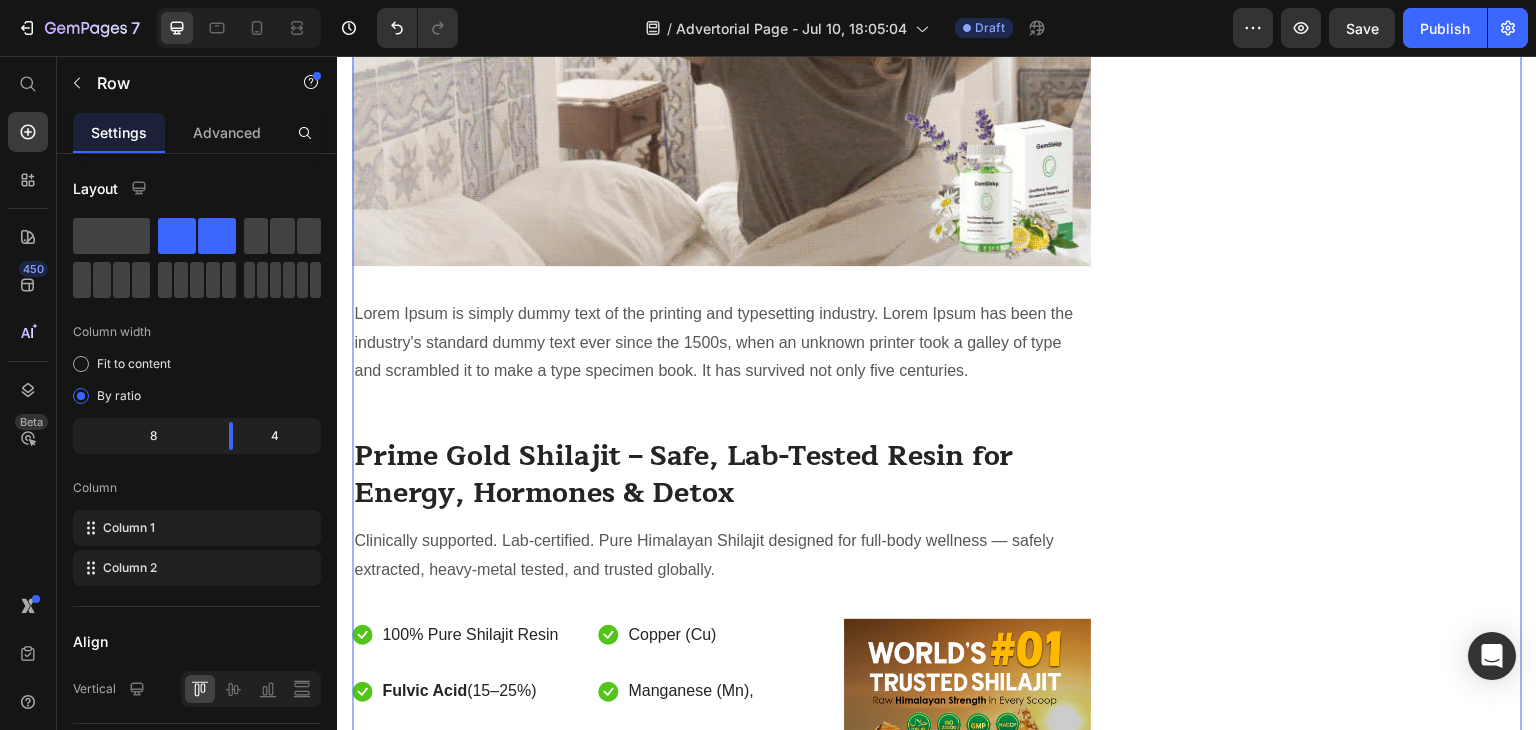 click on "Safe. Pure. No Side Effects Heading
Icon Lab Tested Text block
Icon No Preservatives Text block
Icon Gluten-Free.Vegan Text block
Icon Free from allergens Text block Icon List Row Image  	   BUY NOW Button ✔️ 30-Day Money-Back Guarantee Text block Row
Publish the page to see the content.
Sticky sidebar" at bounding box center (1337, -615) 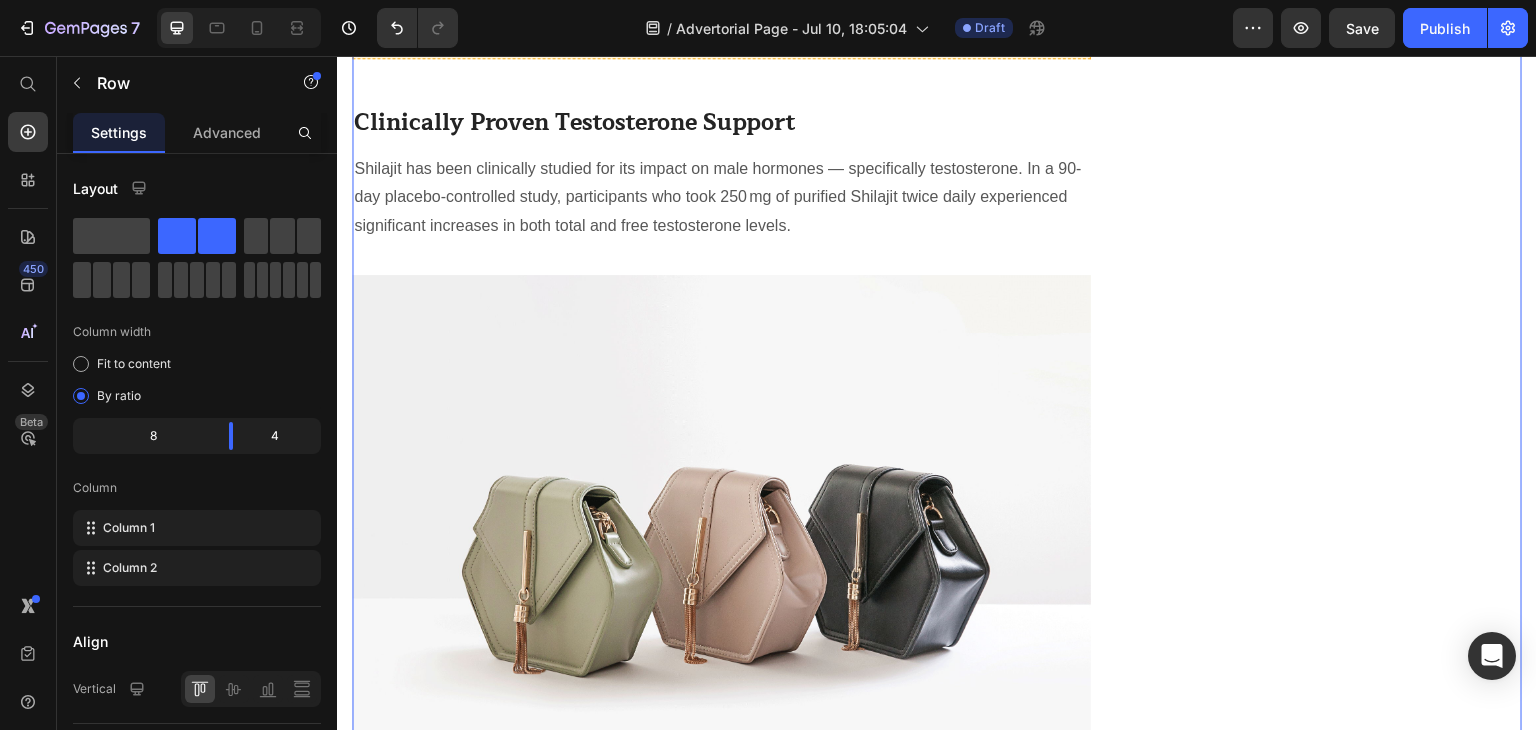 scroll, scrollTop: 2000, scrollLeft: 0, axis: vertical 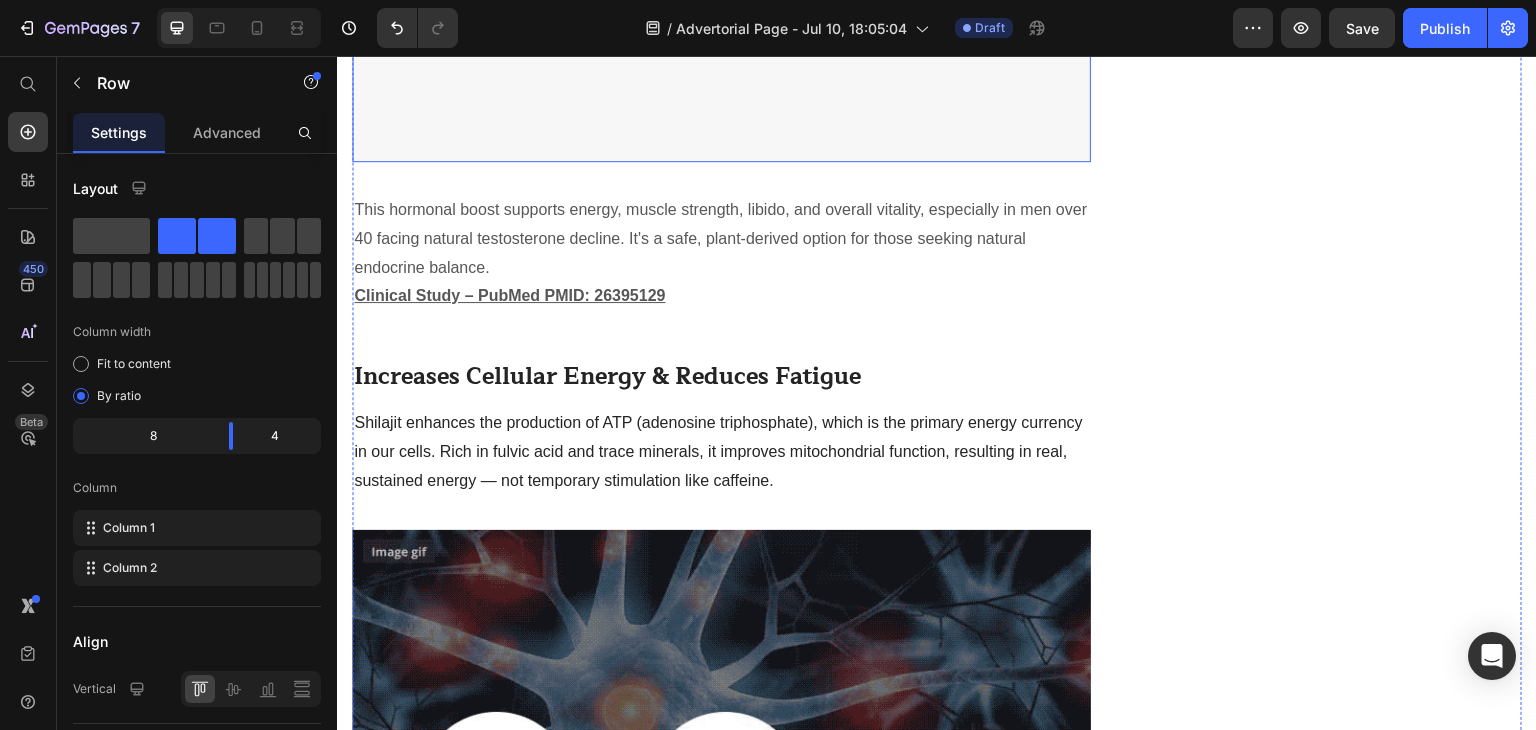click at bounding box center [721, -115] 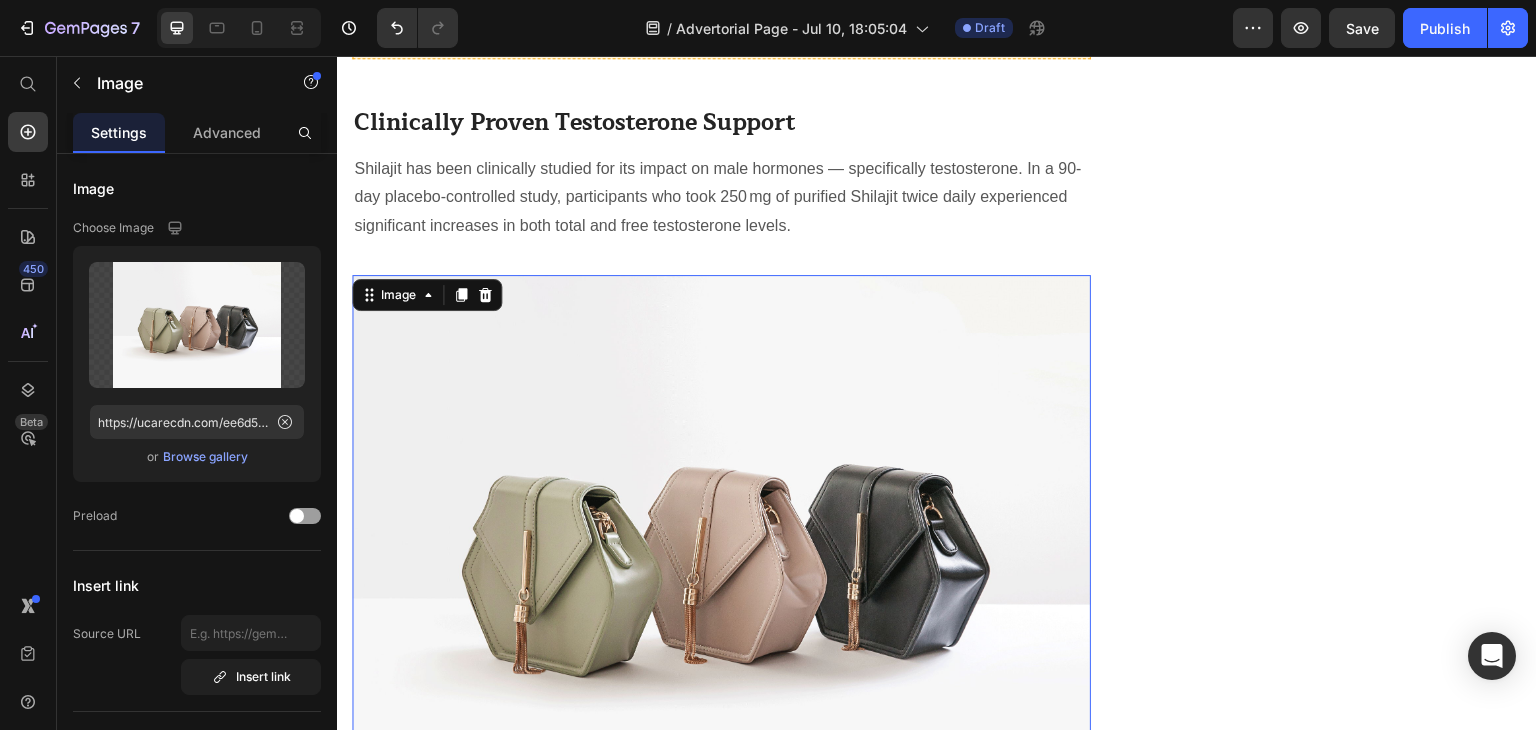 scroll, scrollTop: 2000, scrollLeft: 0, axis: vertical 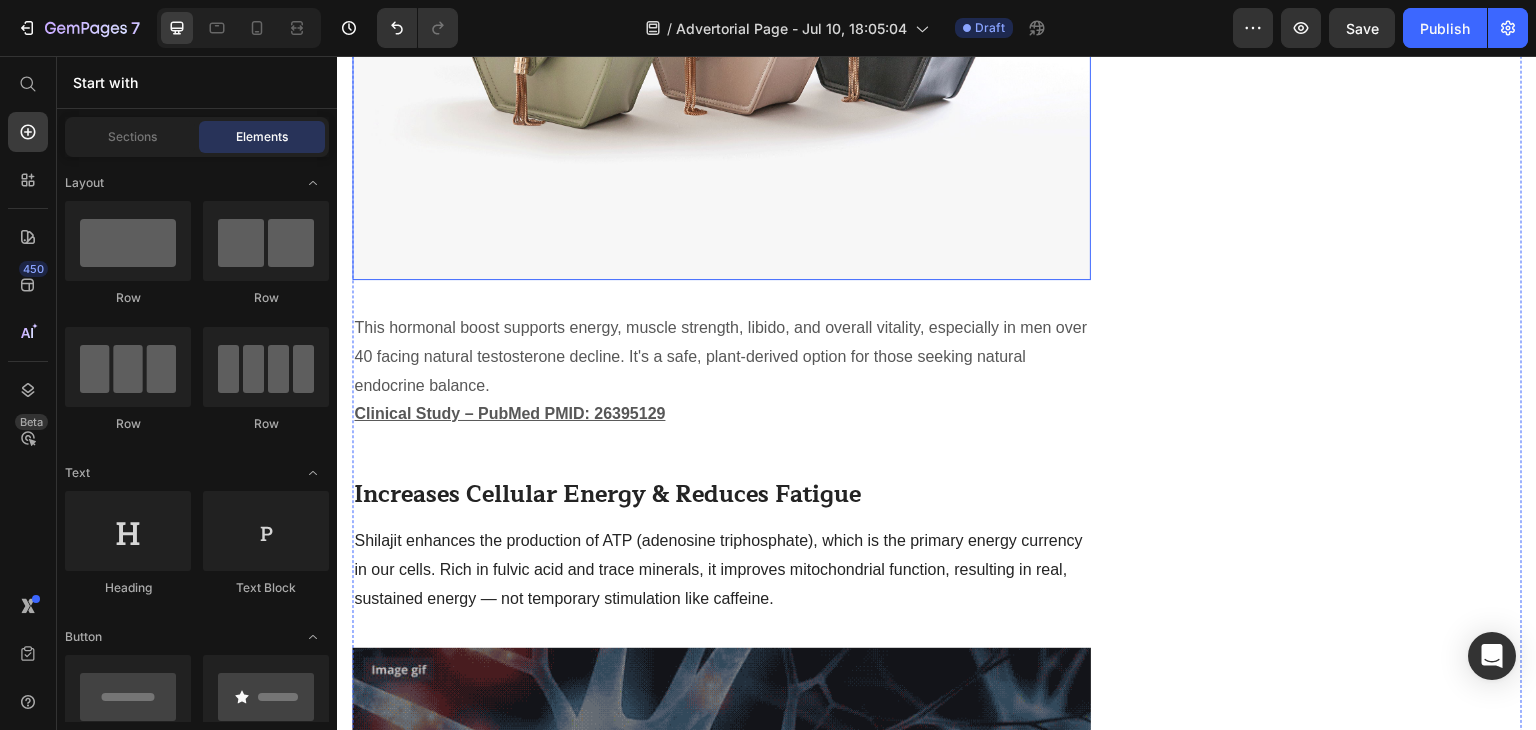 click at bounding box center (721, 3) 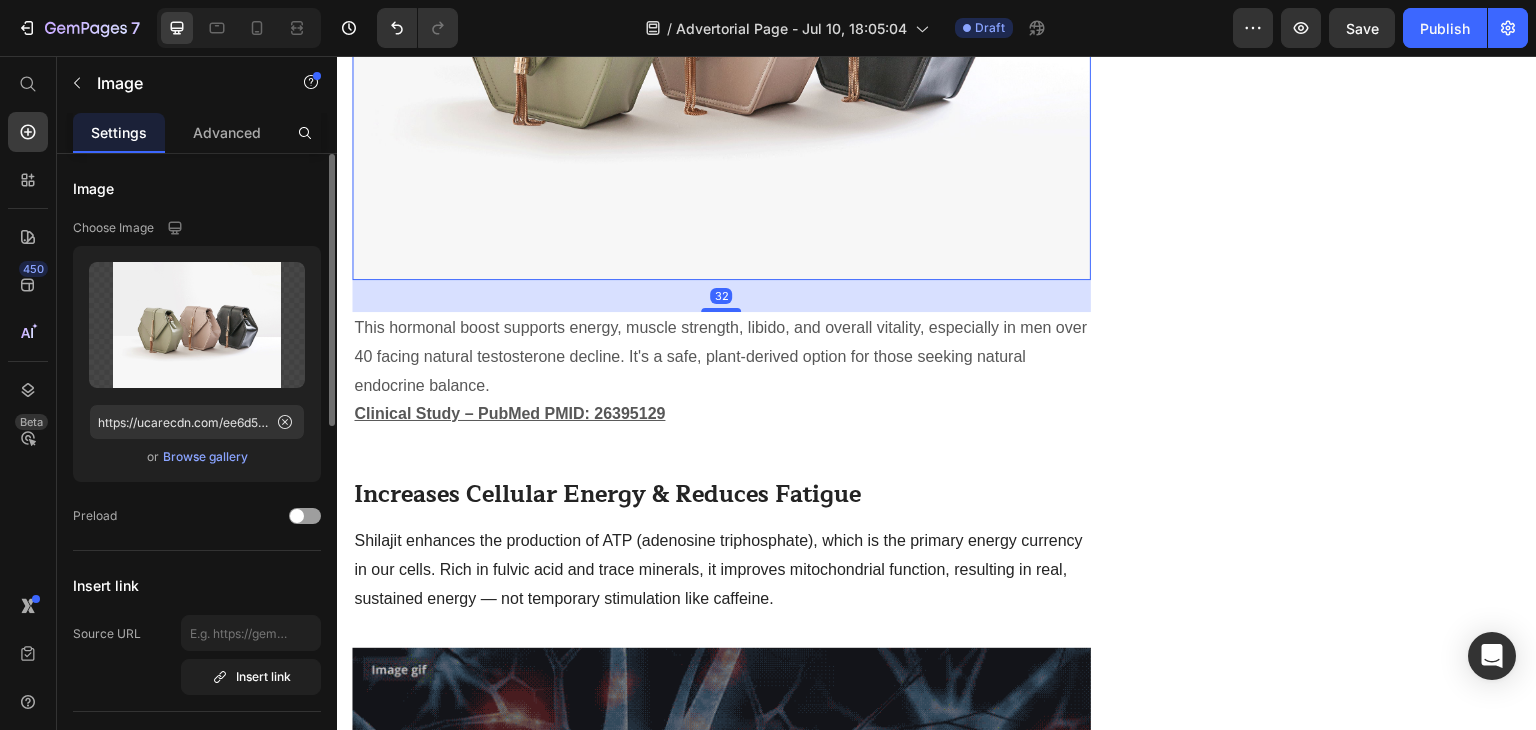 click on "Browse gallery" at bounding box center [205, 457] 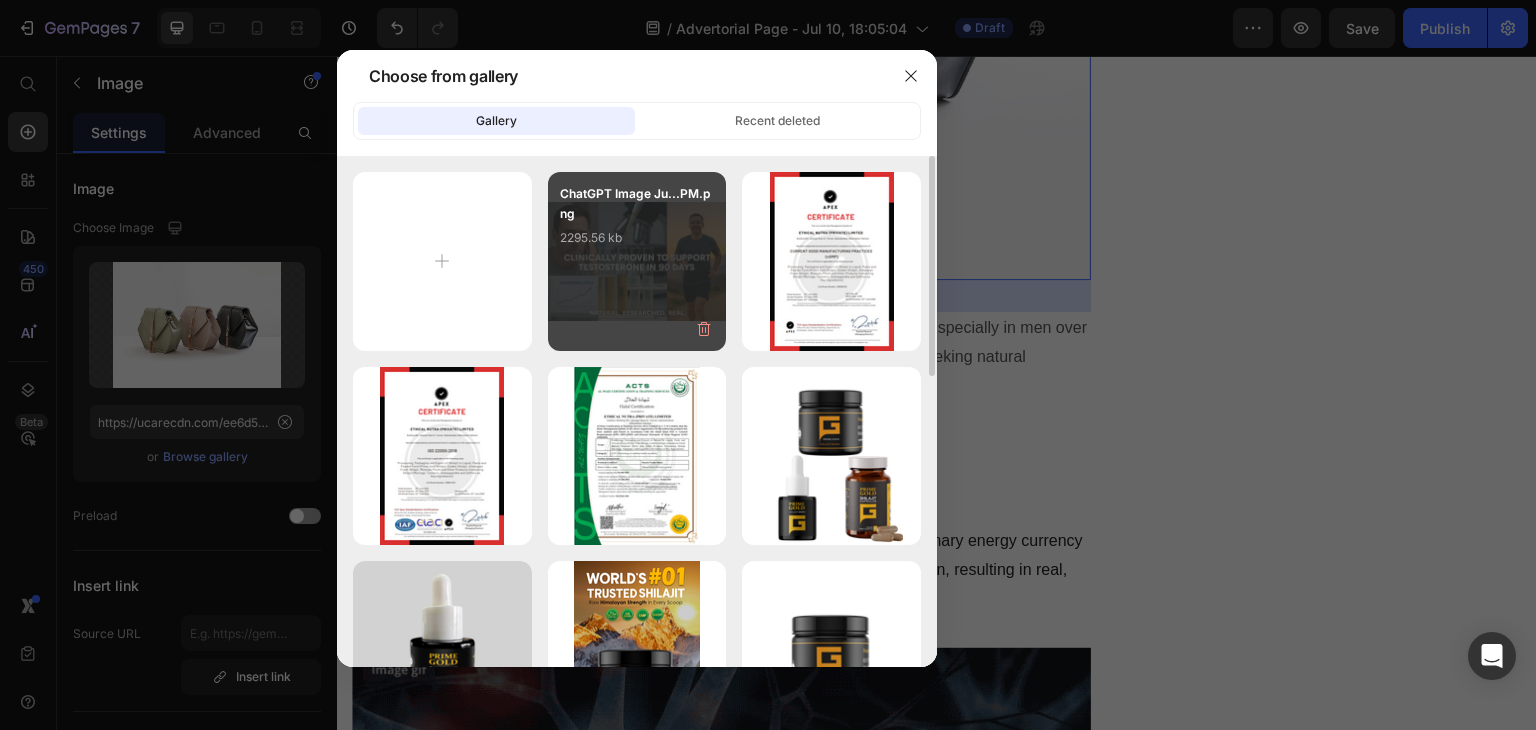 click on "ChatGPT Image Ju...PM.png 2295.56 kb" at bounding box center (637, 261) 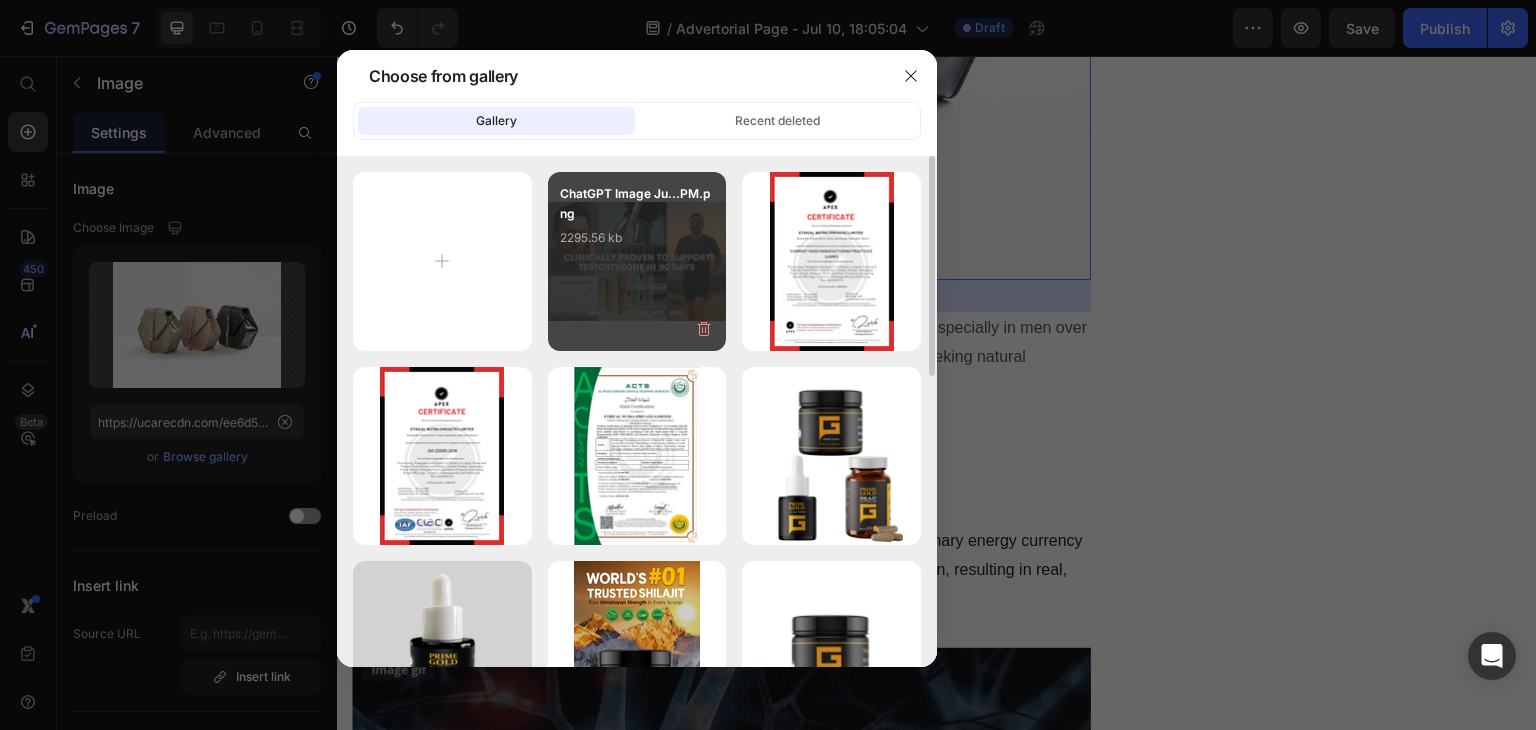 type on "https://cdn.shopify.com/s/files/1/0796/2411/0429/files/gempages_547377742321026216-93351ed3-3a4d-4de4-9185-7f01a5d4d236.png" 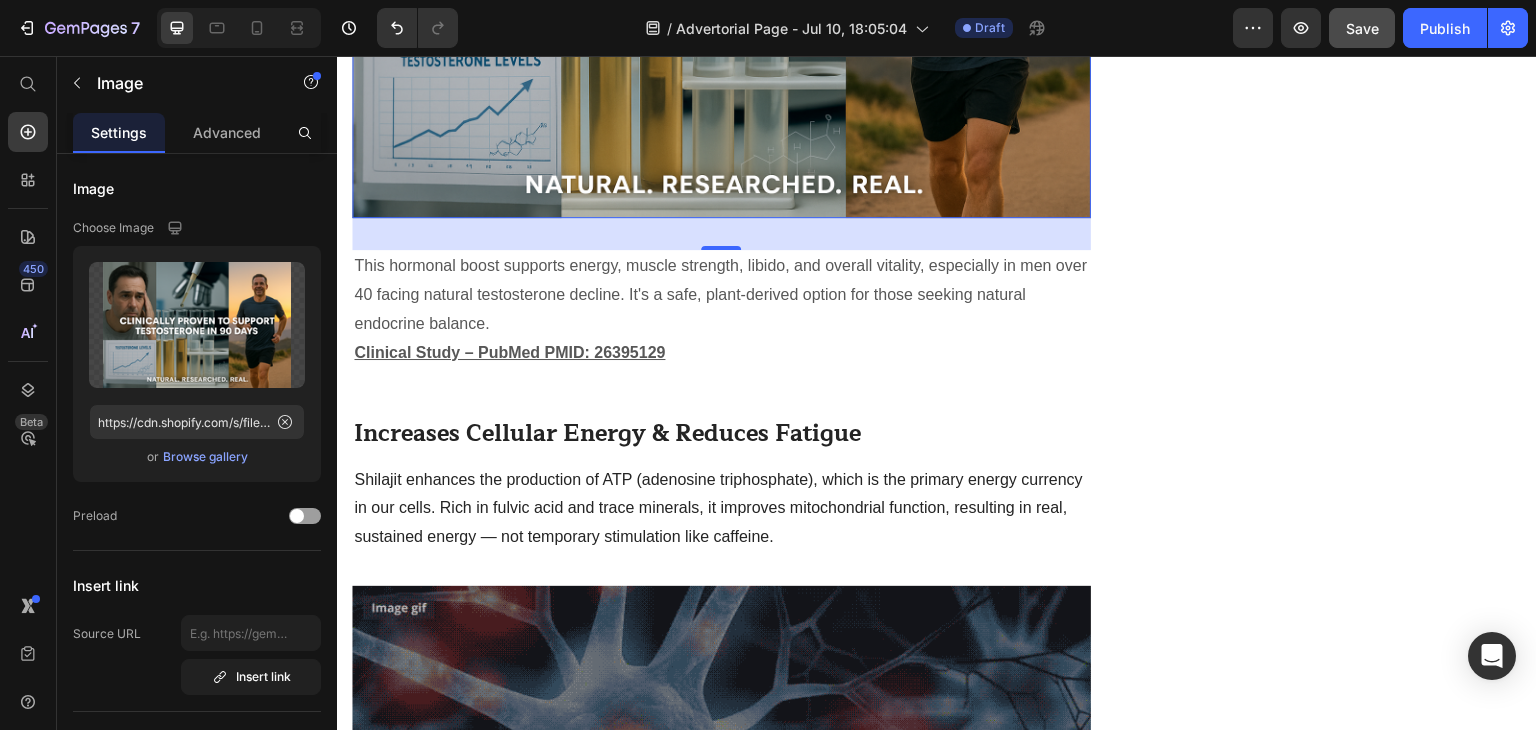 click on "Save" 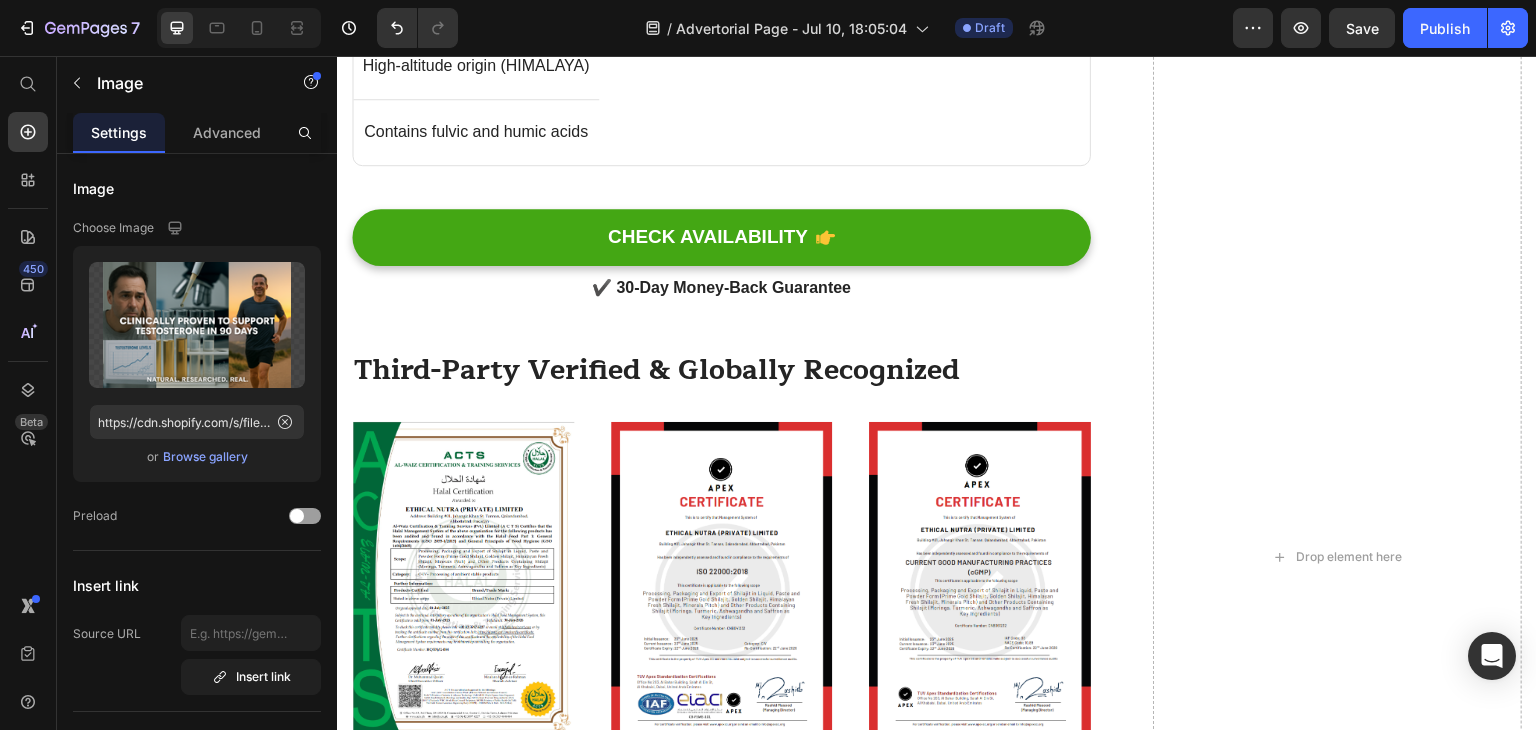 scroll, scrollTop: 6000, scrollLeft: 0, axis: vertical 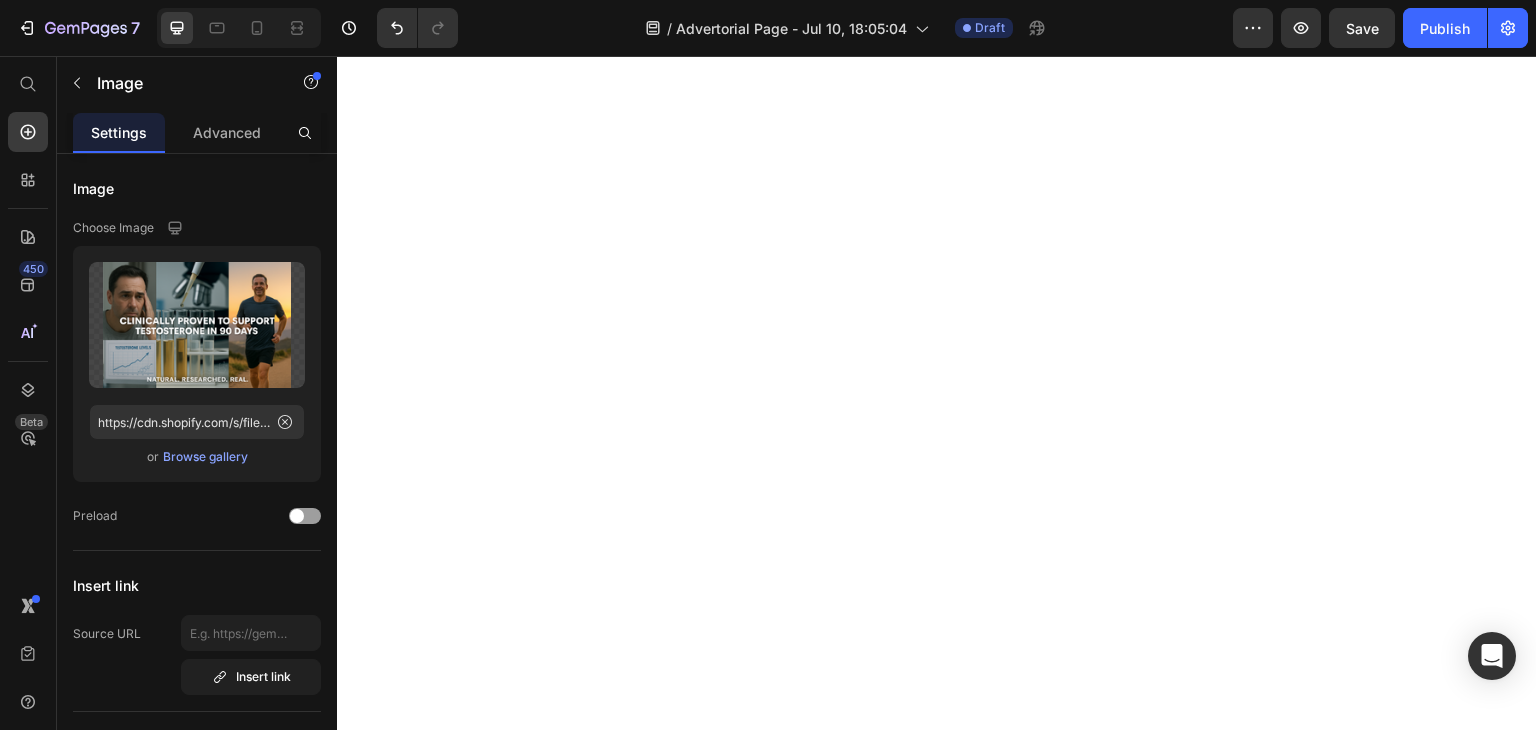 click at bounding box center [722, -270] 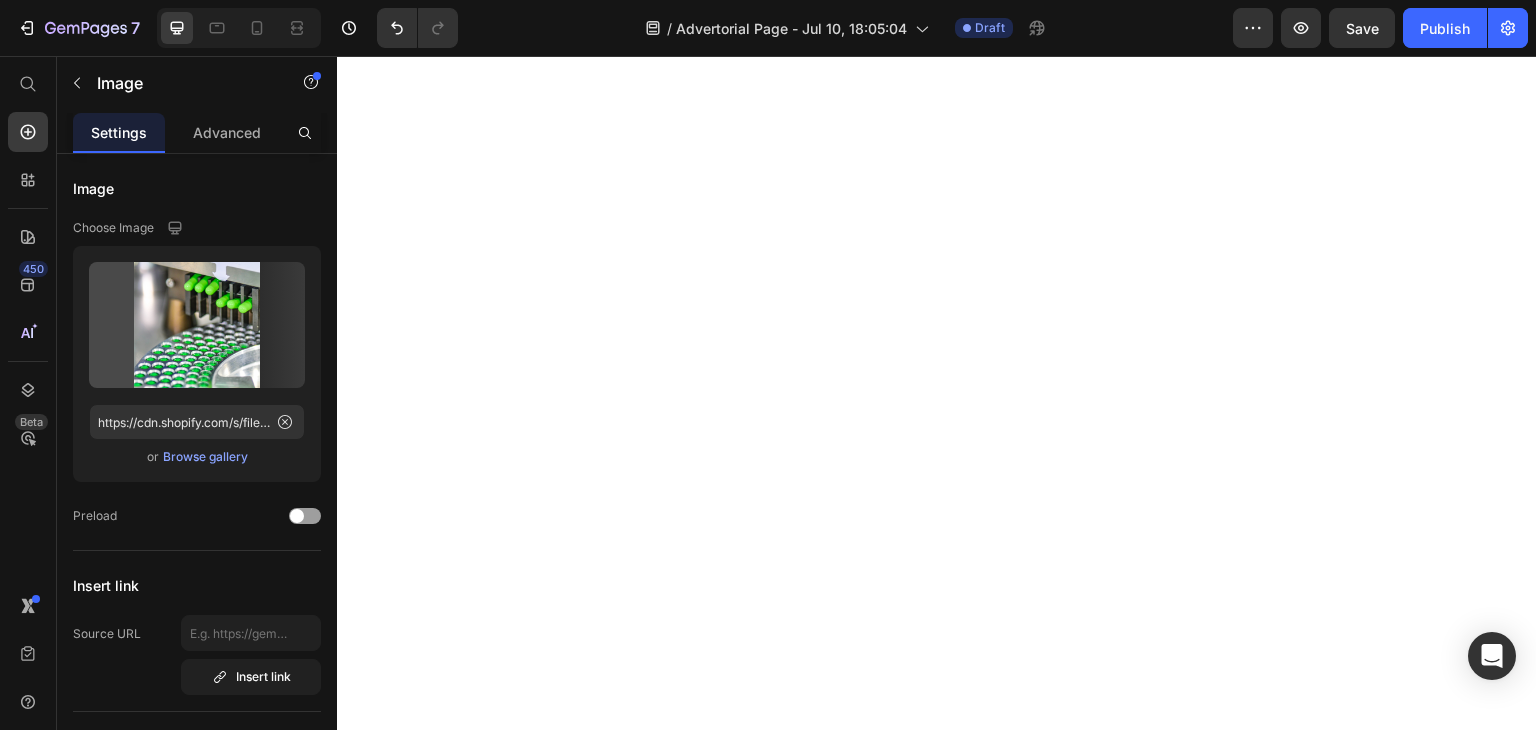 click at bounding box center [472, -270] 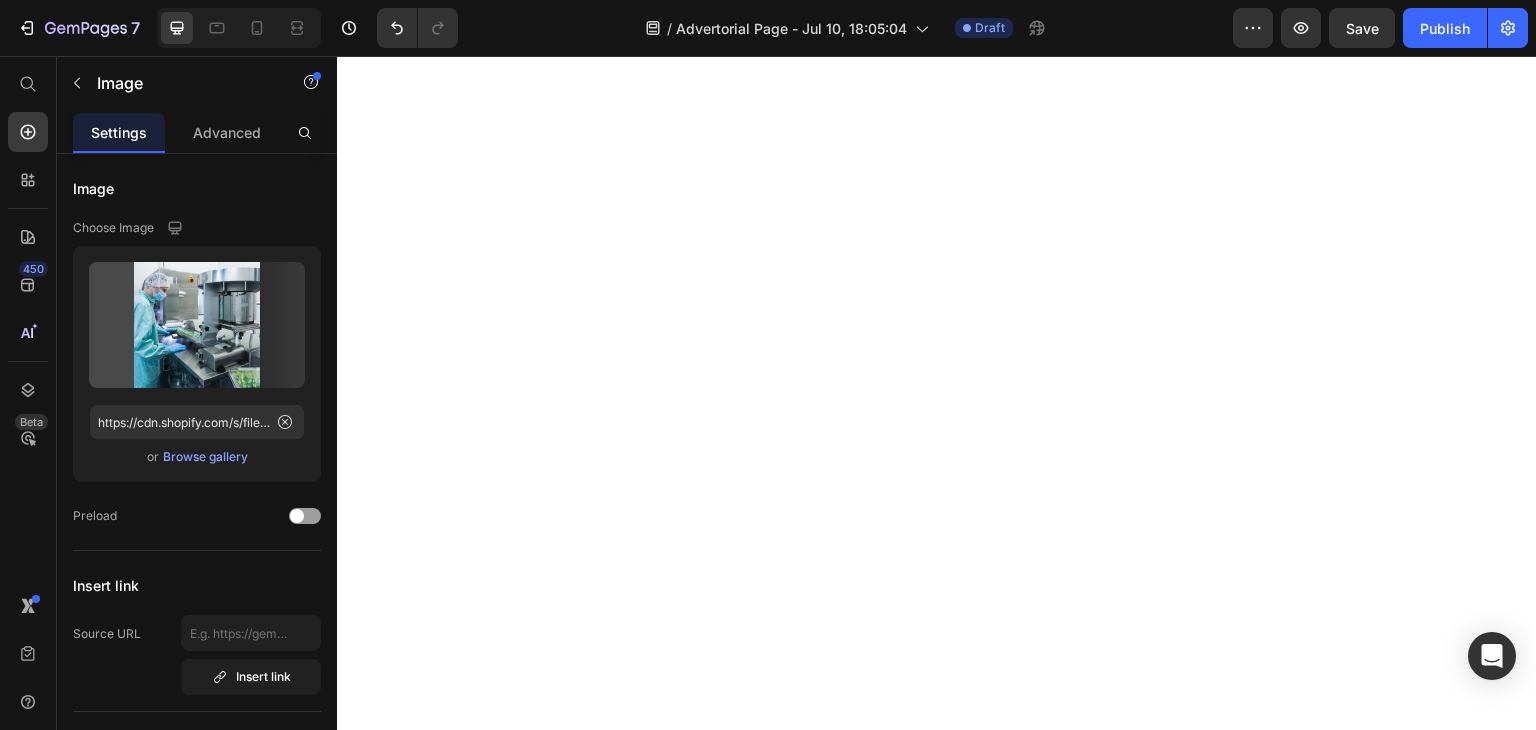 click at bounding box center [971, -270] 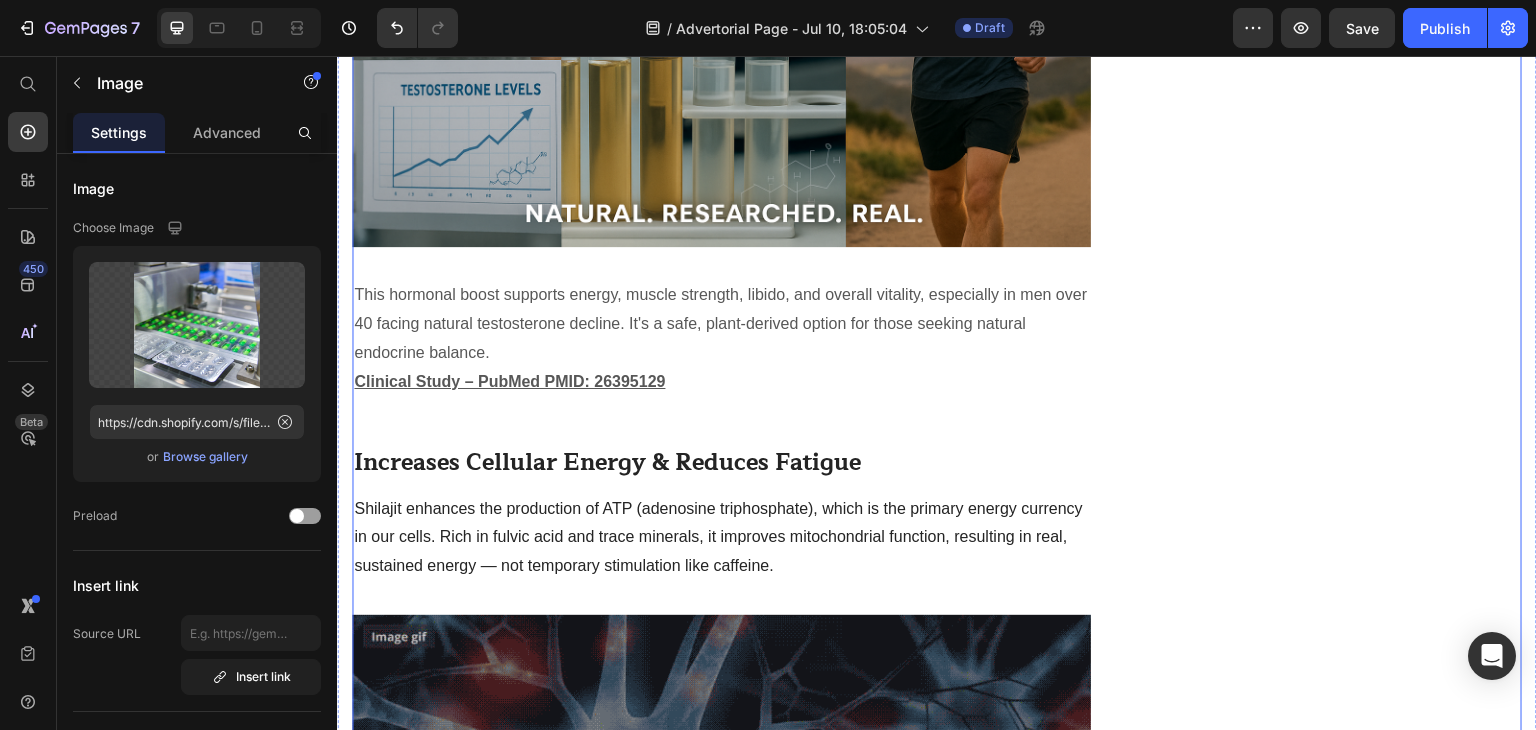 scroll, scrollTop: 2520, scrollLeft: 0, axis: vertical 